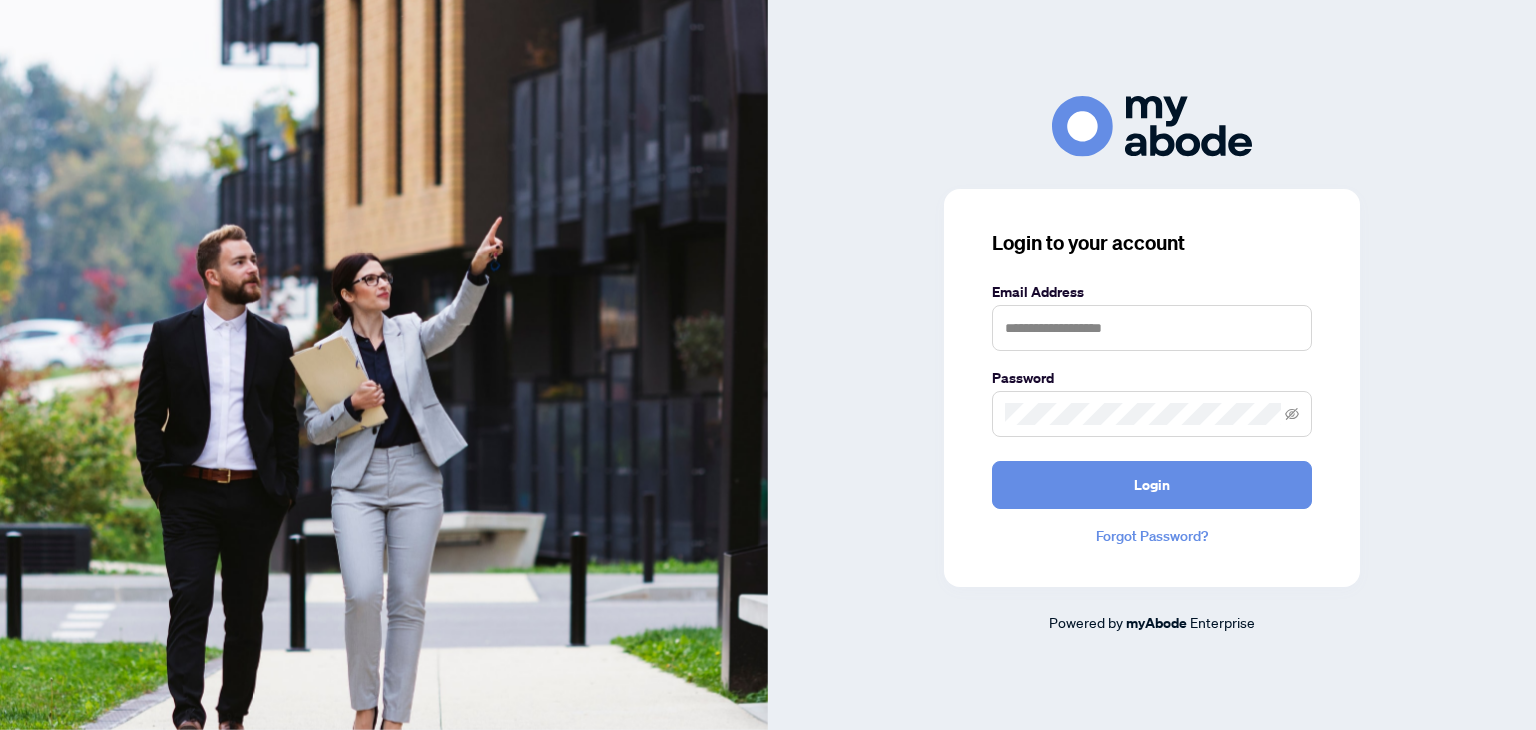 scroll, scrollTop: 0, scrollLeft: 0, axis: both 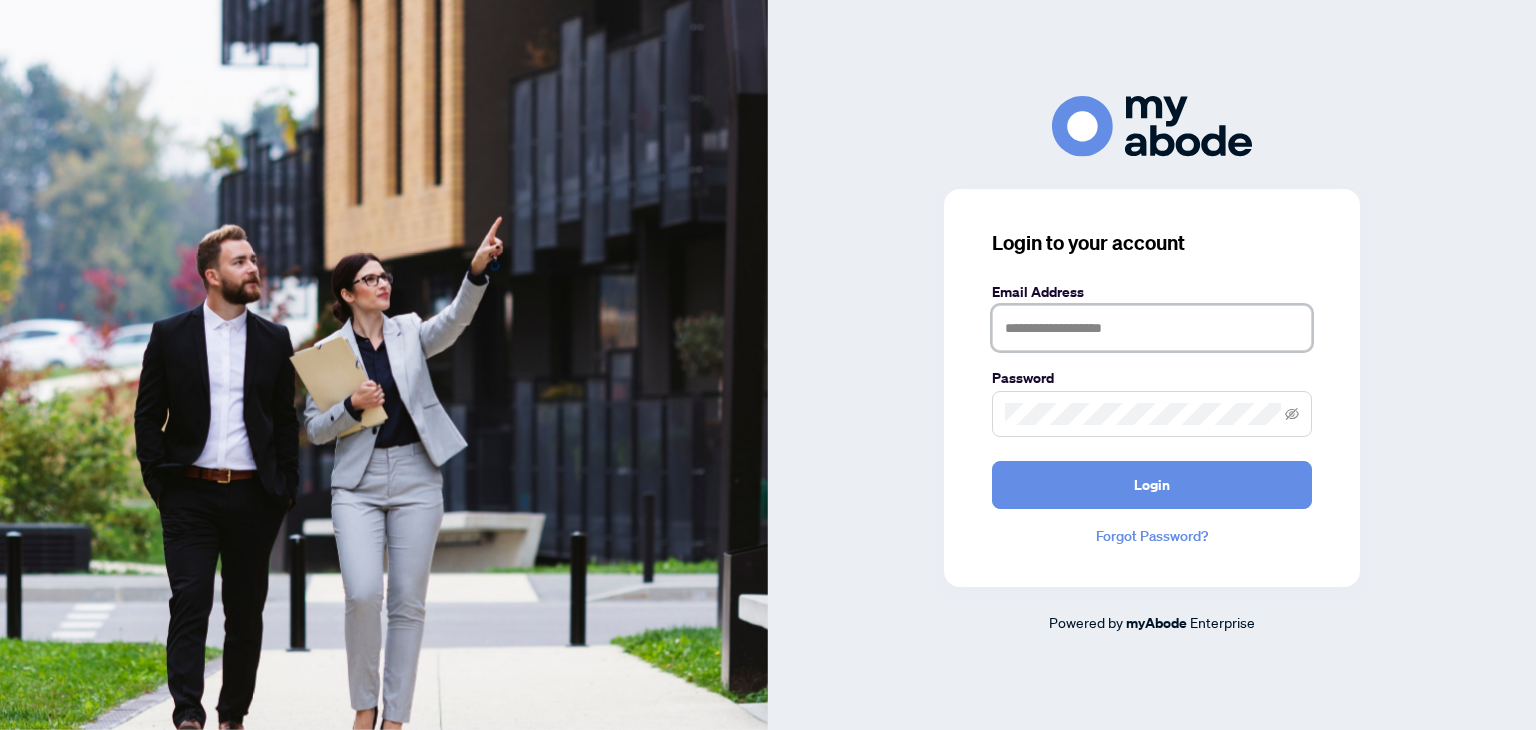 click at bounding box center (1152, 328) 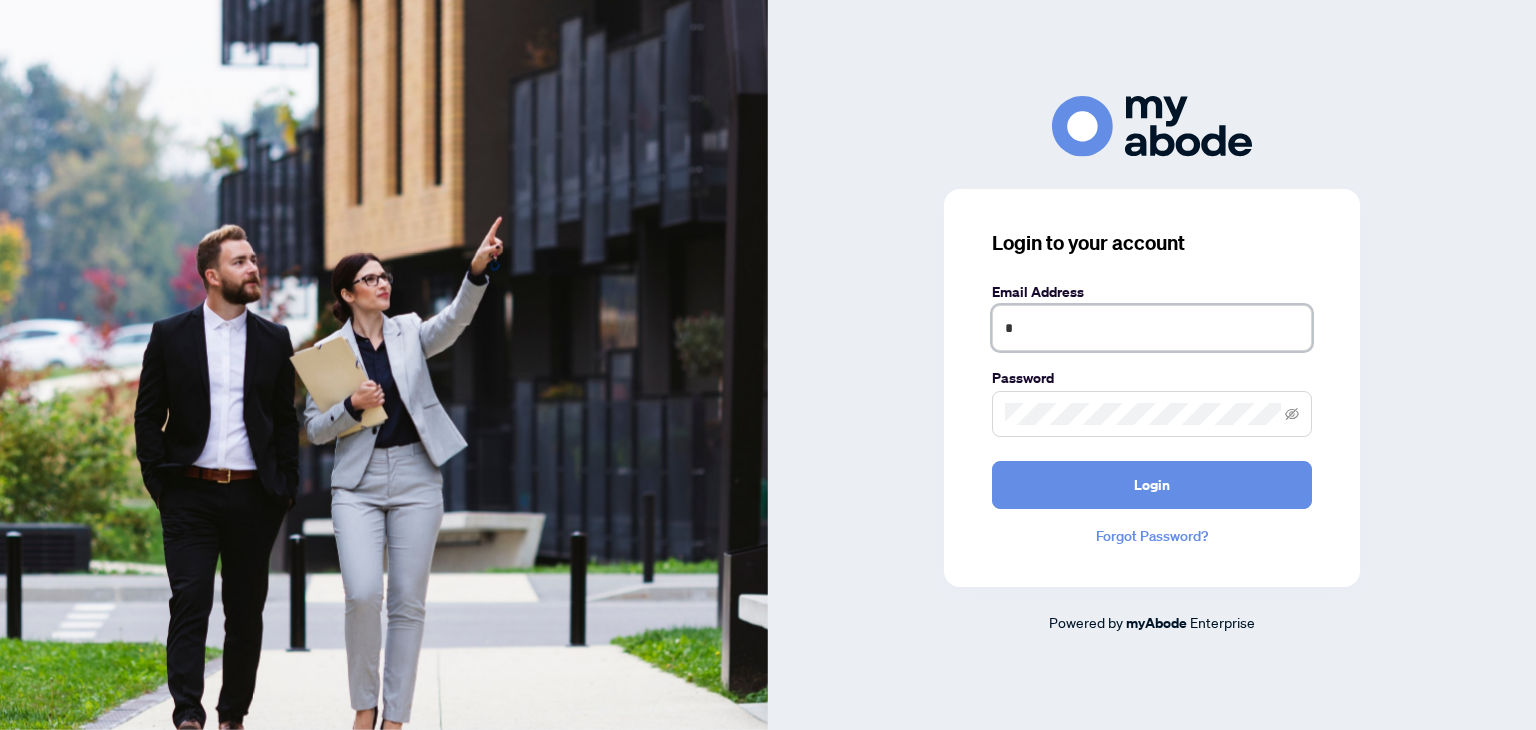 type on "**********" 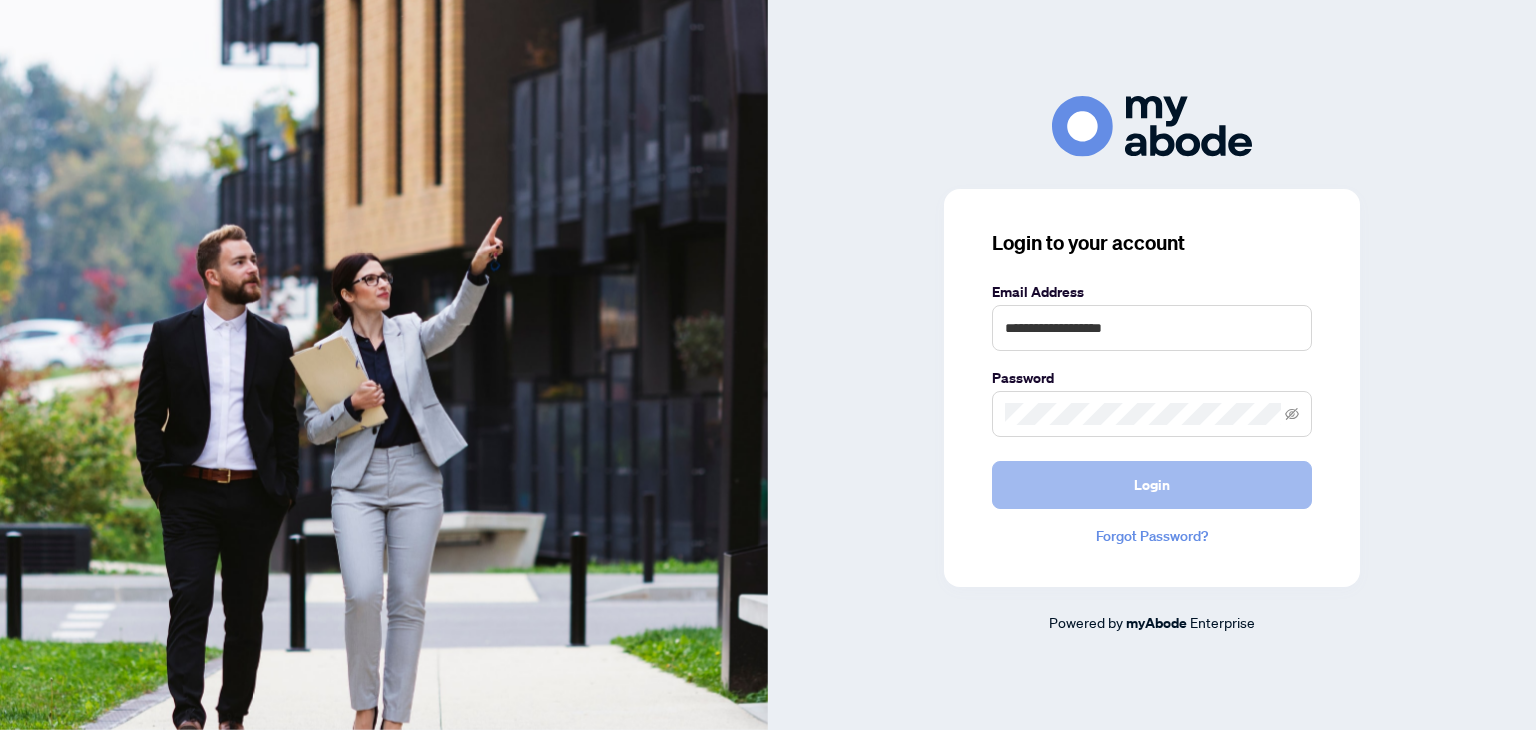 click on "Login" at bounding box center (1152, 485) 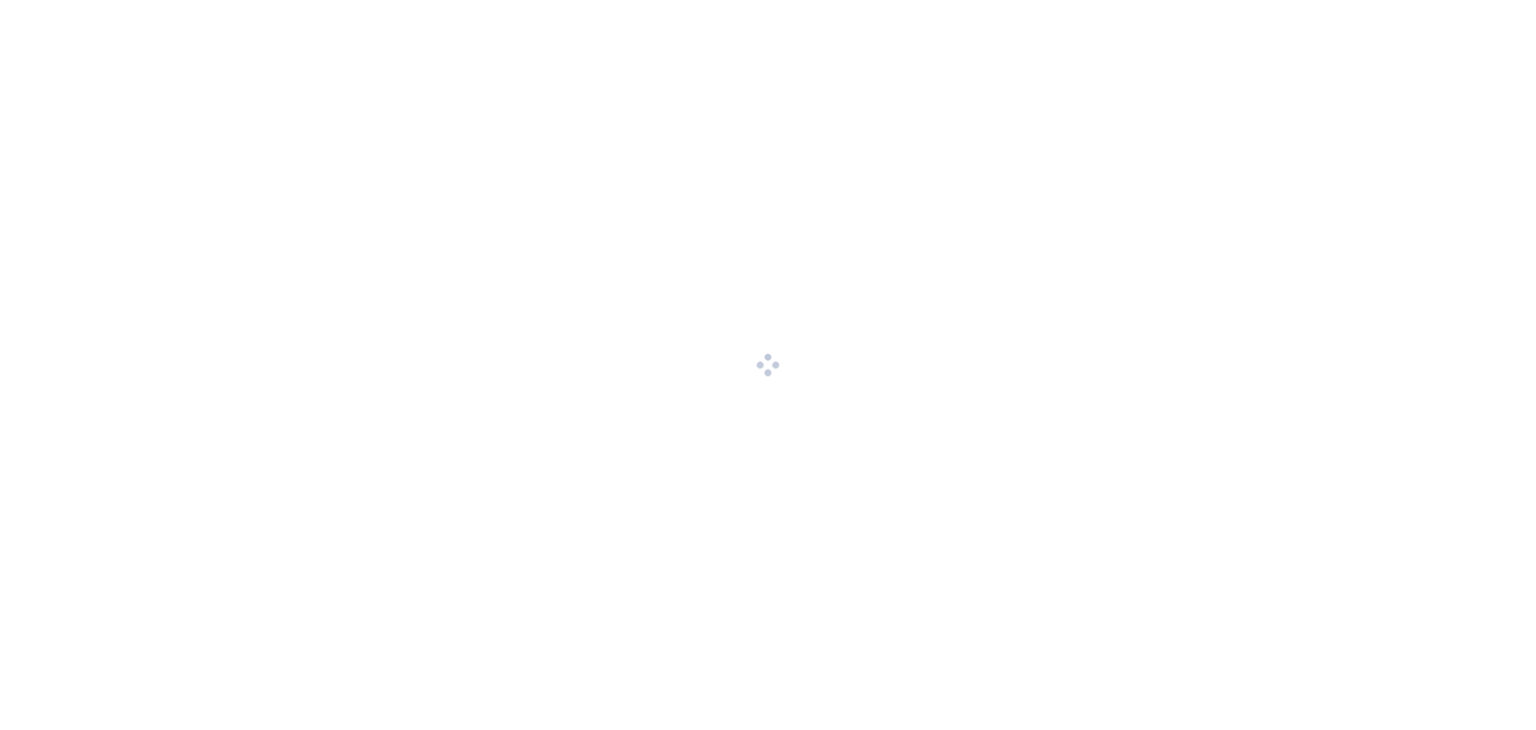 scroll, scrollTop: 0, scrollLeft: 0, axis: both 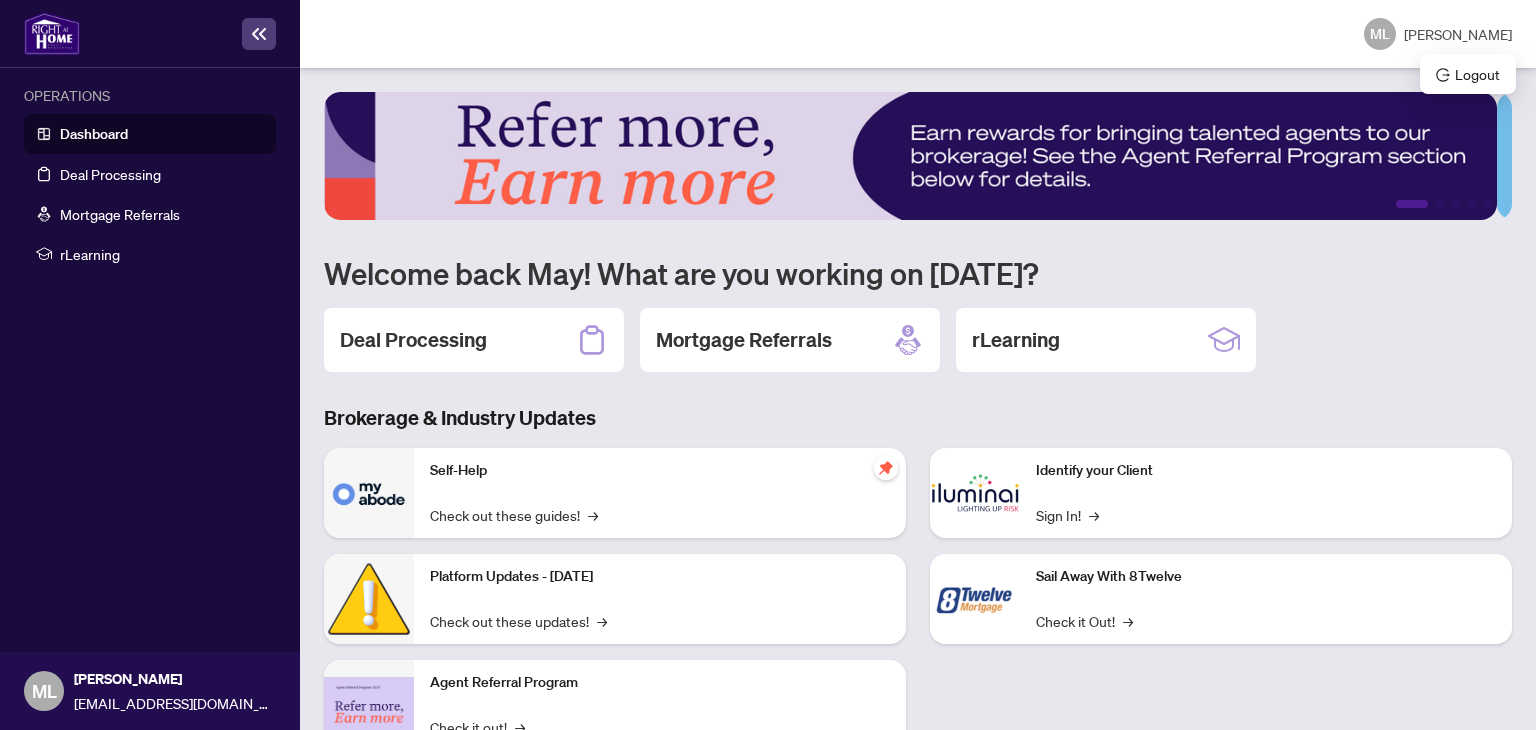 click on "[PERSON_NAME]" at bounding box center (1458, 34) 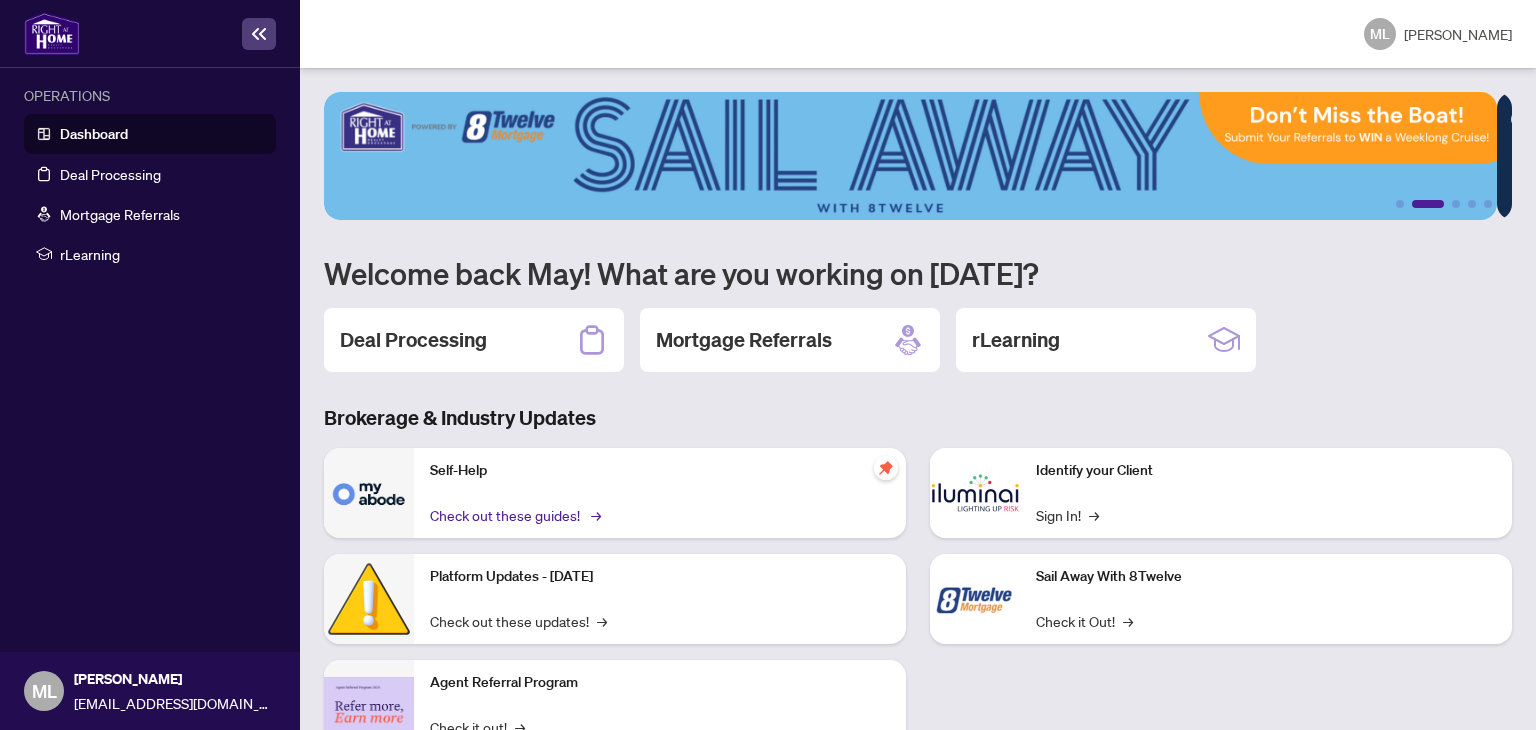 click on "Check out these guides! →" at bounding box center [514, 515] 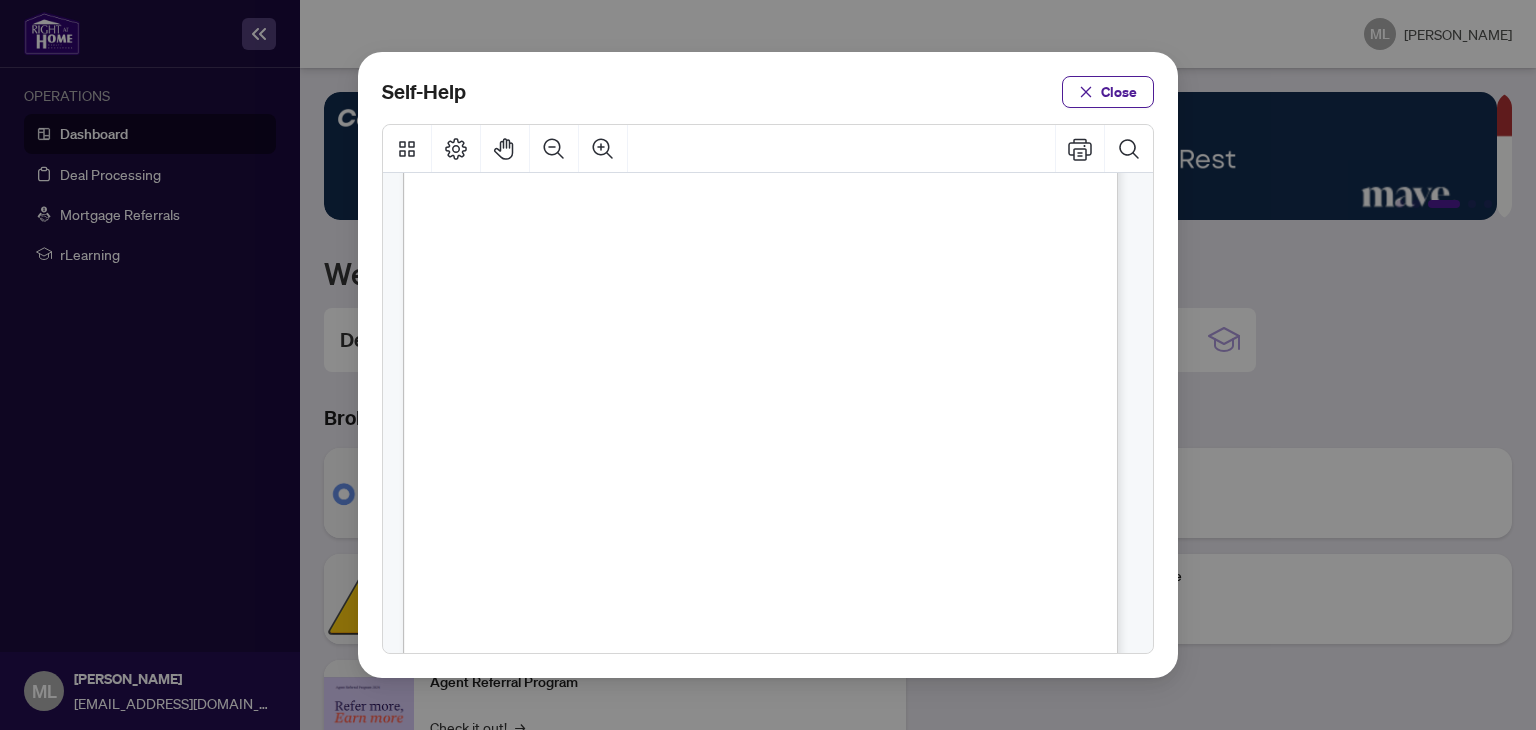 scroll, scrollTop: 196, scrollLeft: 0, axis: vertical 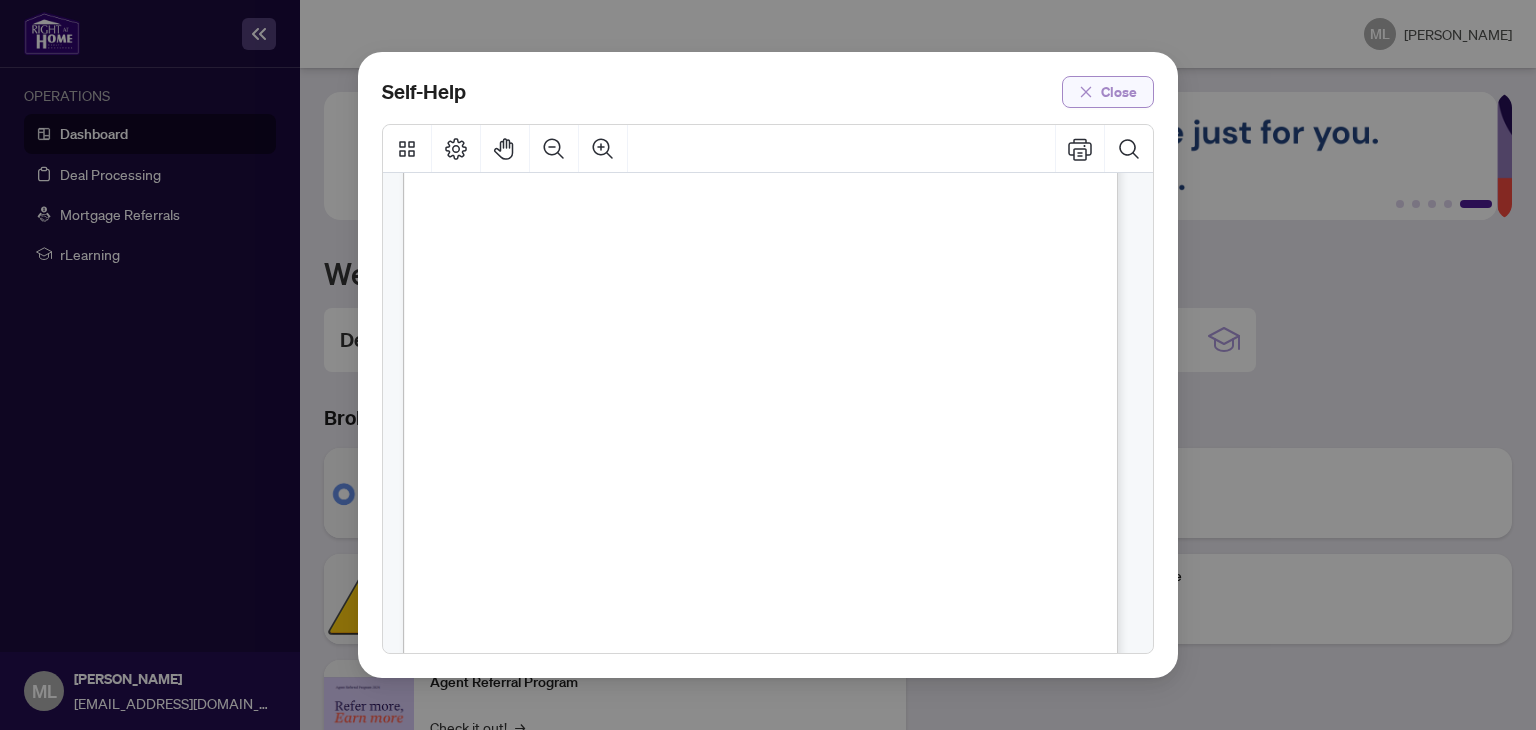 click on "Close" at bounding box center [1119, 92] 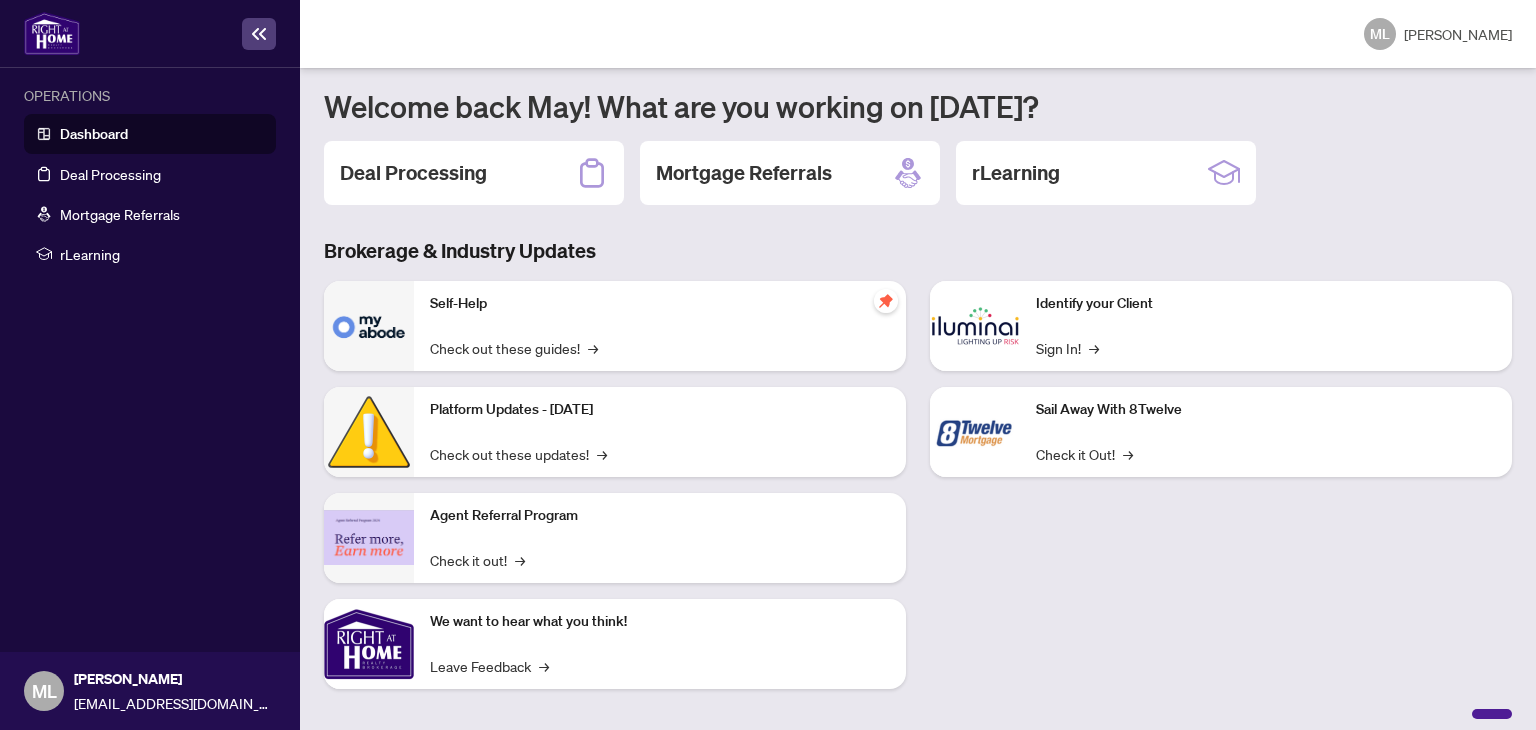 scroll, scrollTop: 178, scrollLeft: 0, axis: vertical 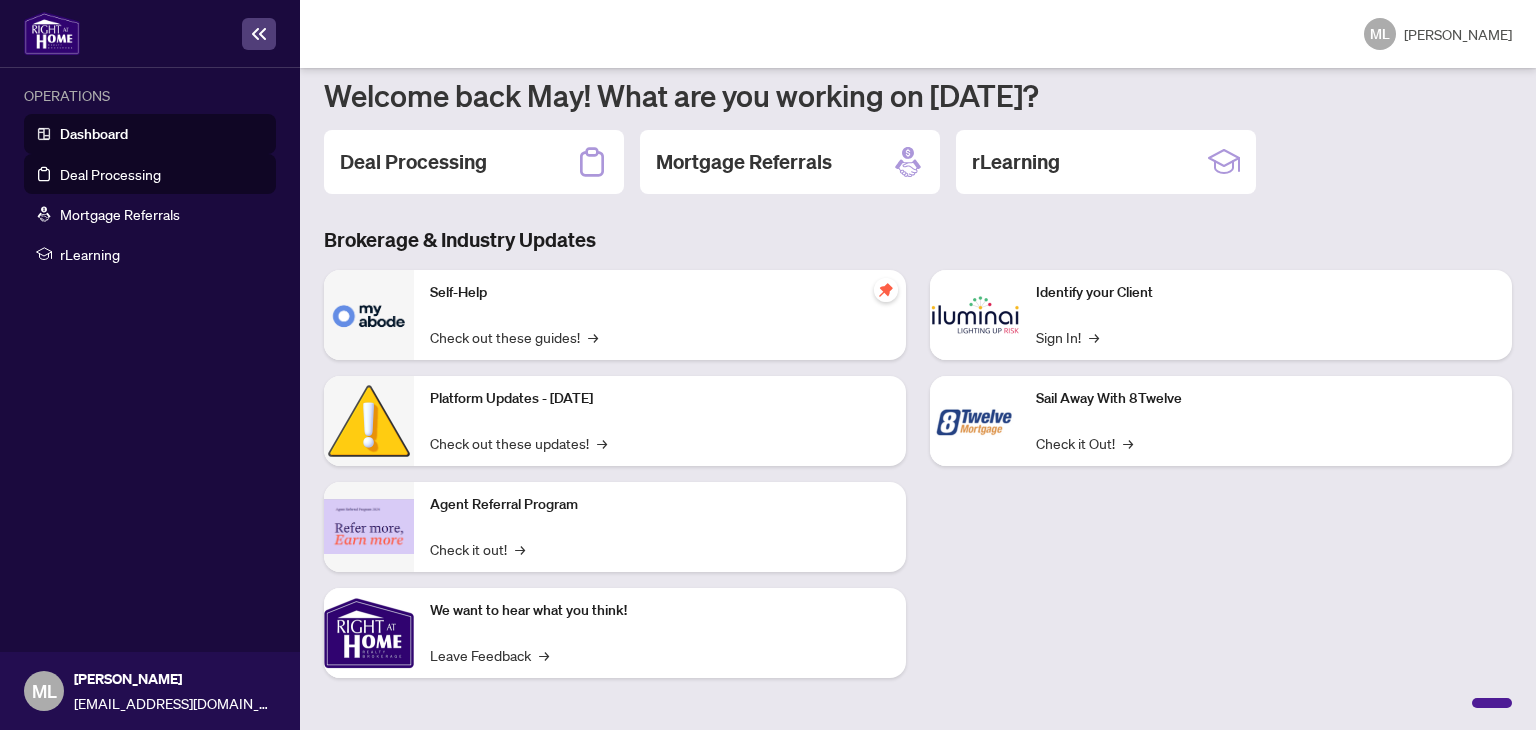 click on "Deal Processing" at bounding box center [110, 174] 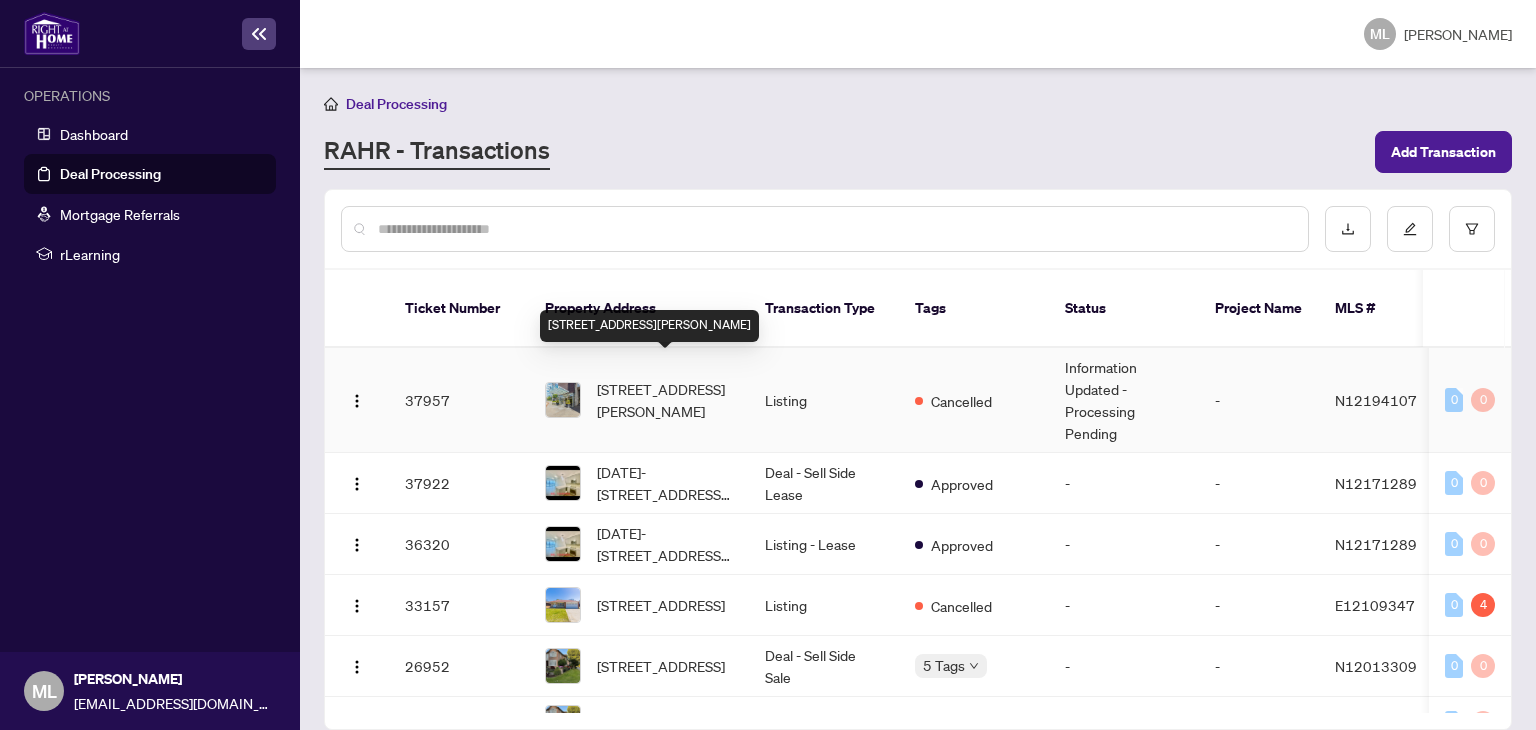 click on "[STREET_ADDRESS][PERSON_NAME]" at bounding box center [665, 400] 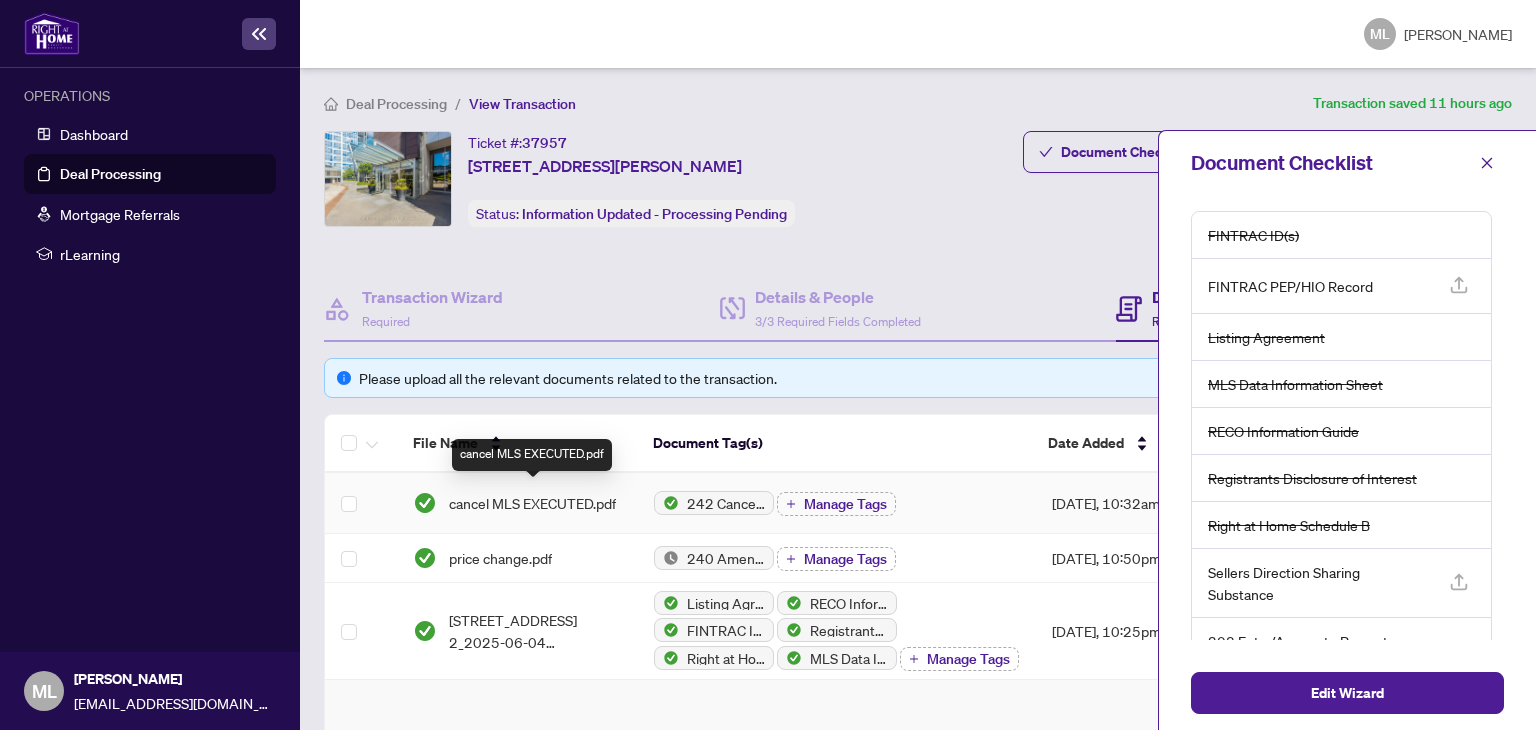 click on "cancel MLS EXECUTED.pdf" at bounding box center [532, 503] 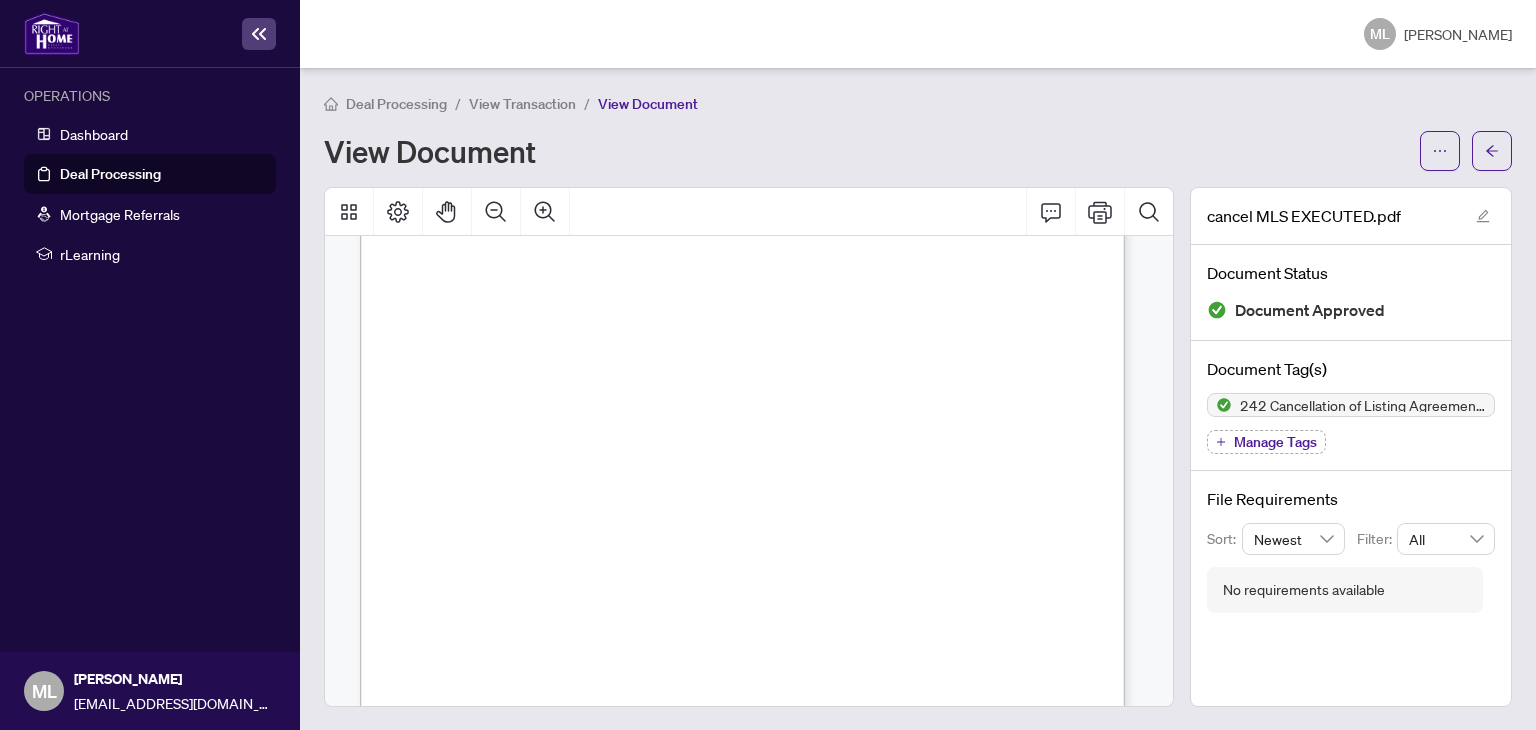 scroll, scrollTop: 557, scrollLeft: 0, axis: vertical 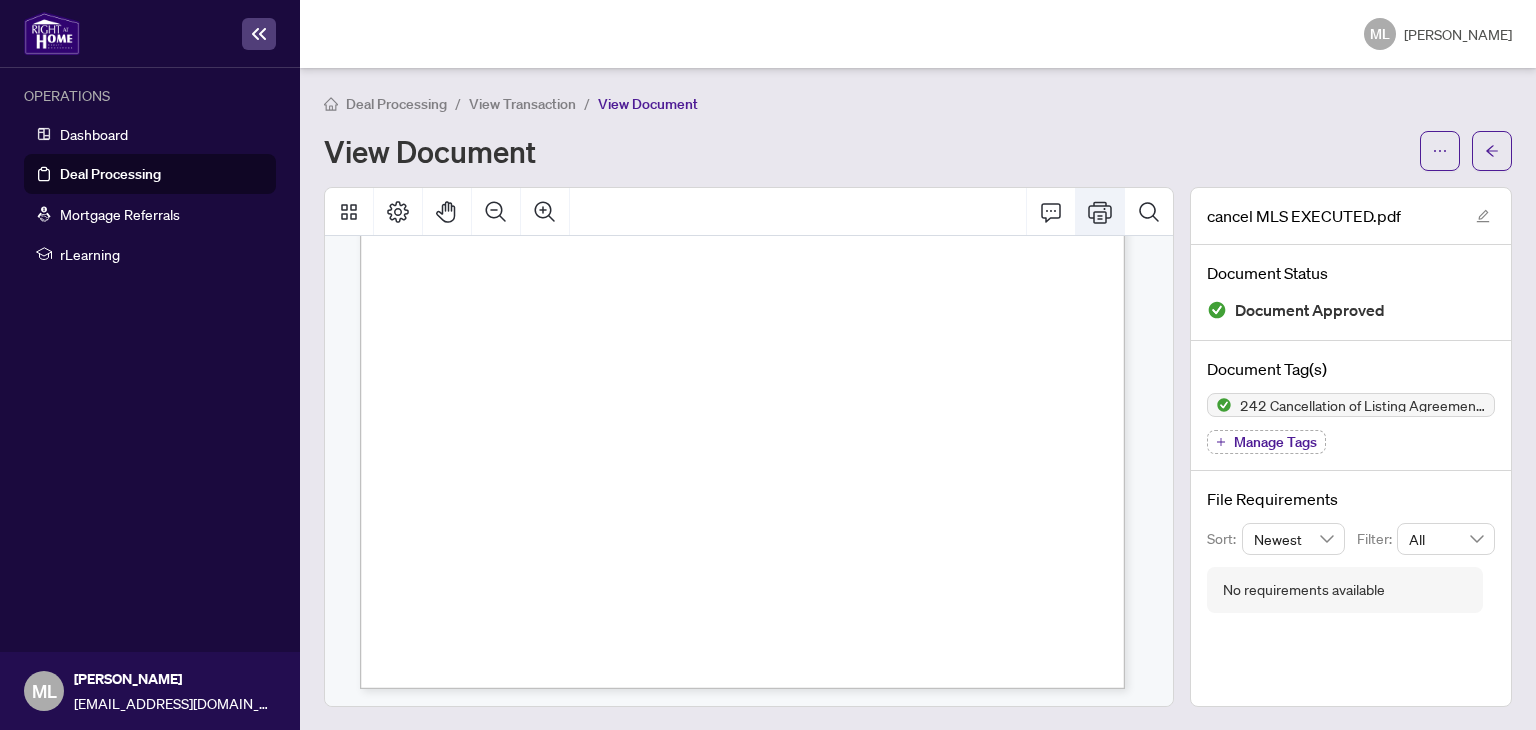 click 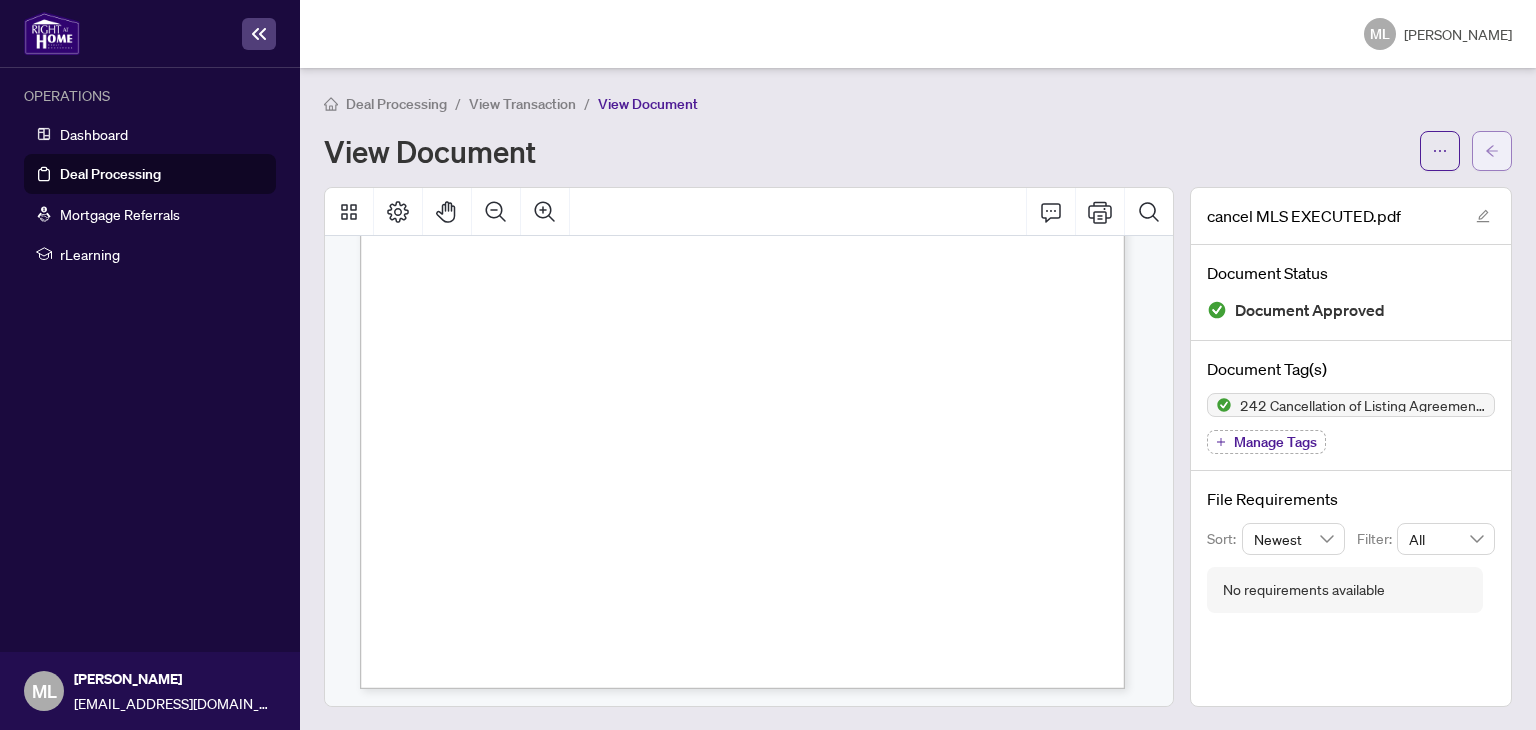 click at bounding box center (1492, 151) 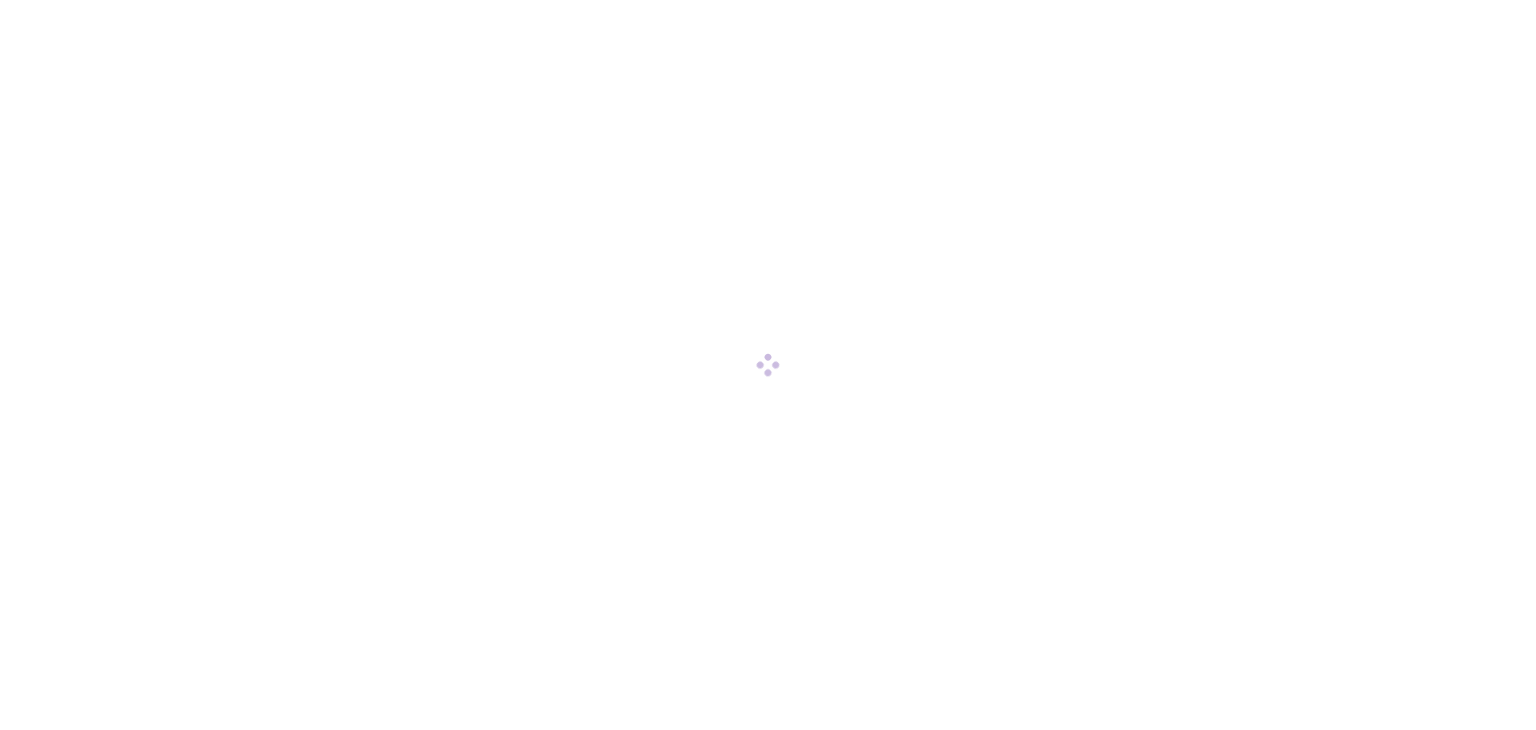 scroll, scrollTop: 0, scrollLeft: 0, axis: both 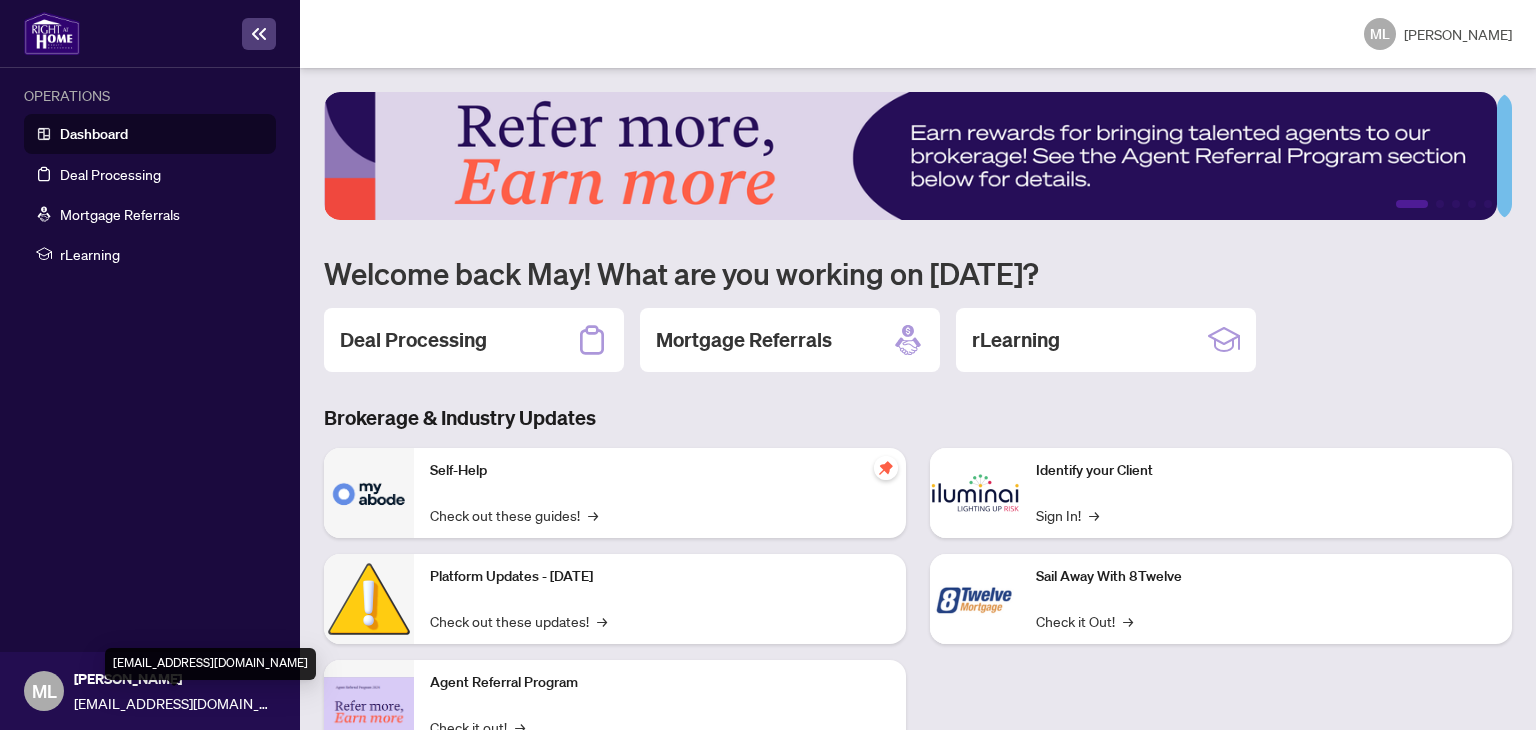click on "[EMAIL_ADDRESS][DOMAIN_NAME]" at bounding box center [174, 703] 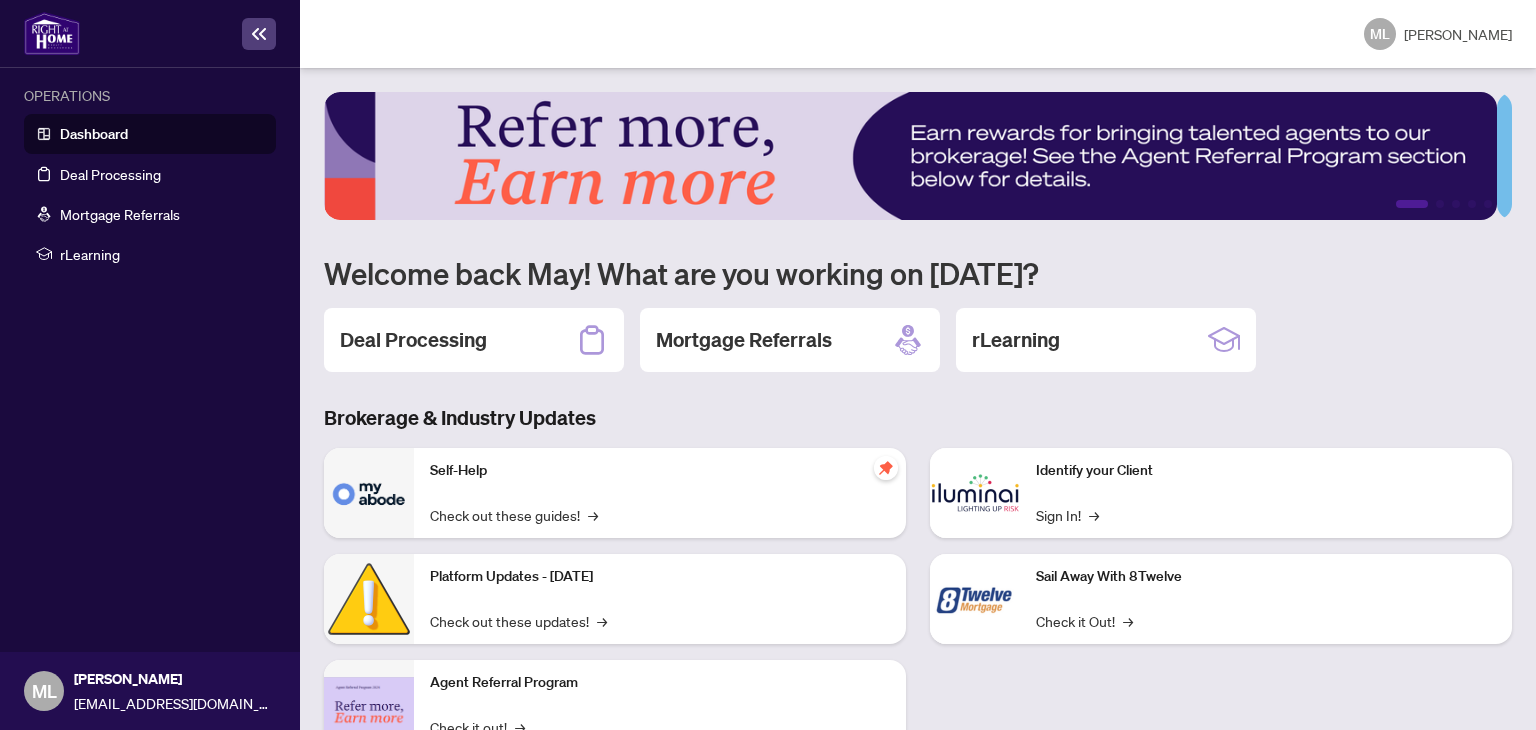 click on "ML" at bounding box center (44, 691) 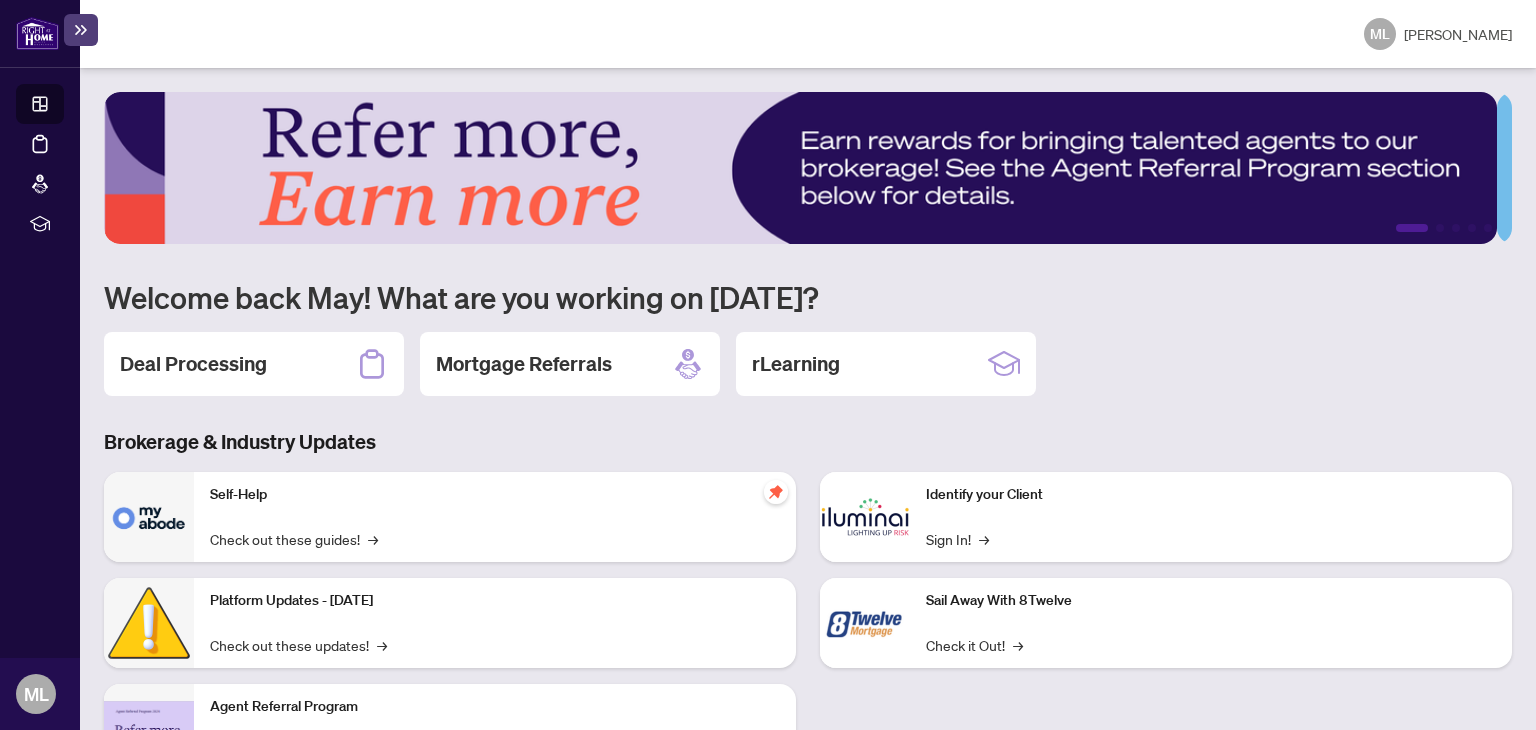click 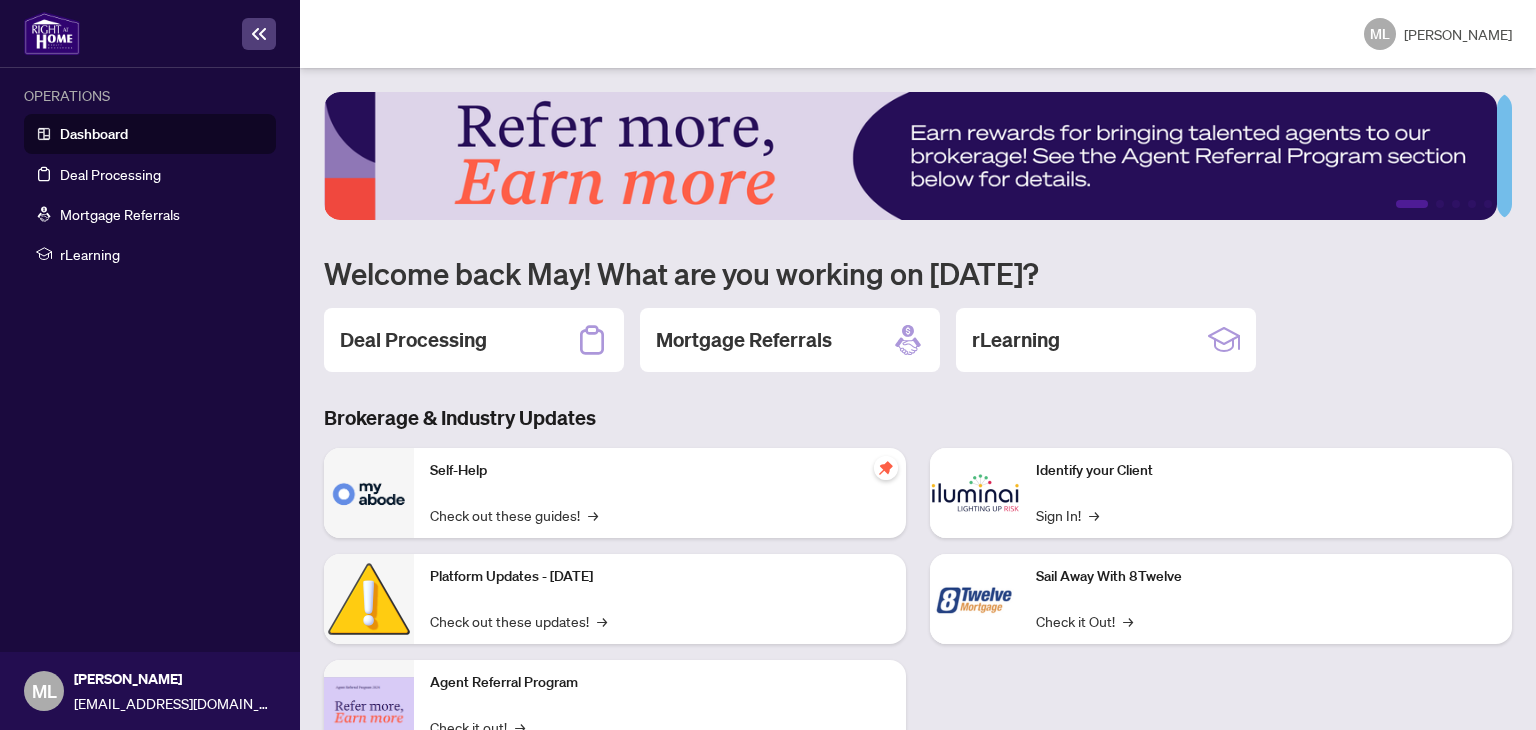 click at bounding box center [52, 33] 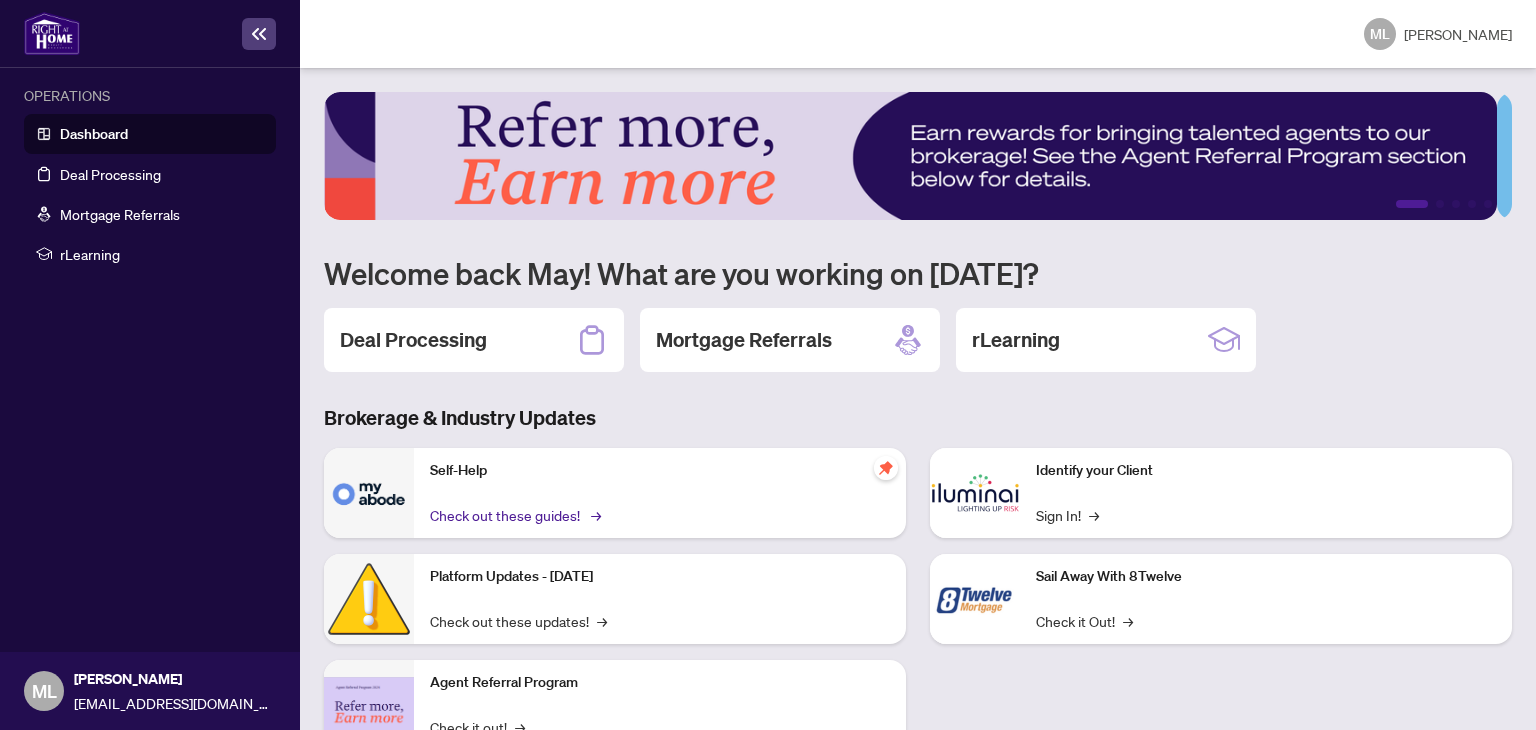 click on "Check out these guides! →" at bounding box center [514, 515] 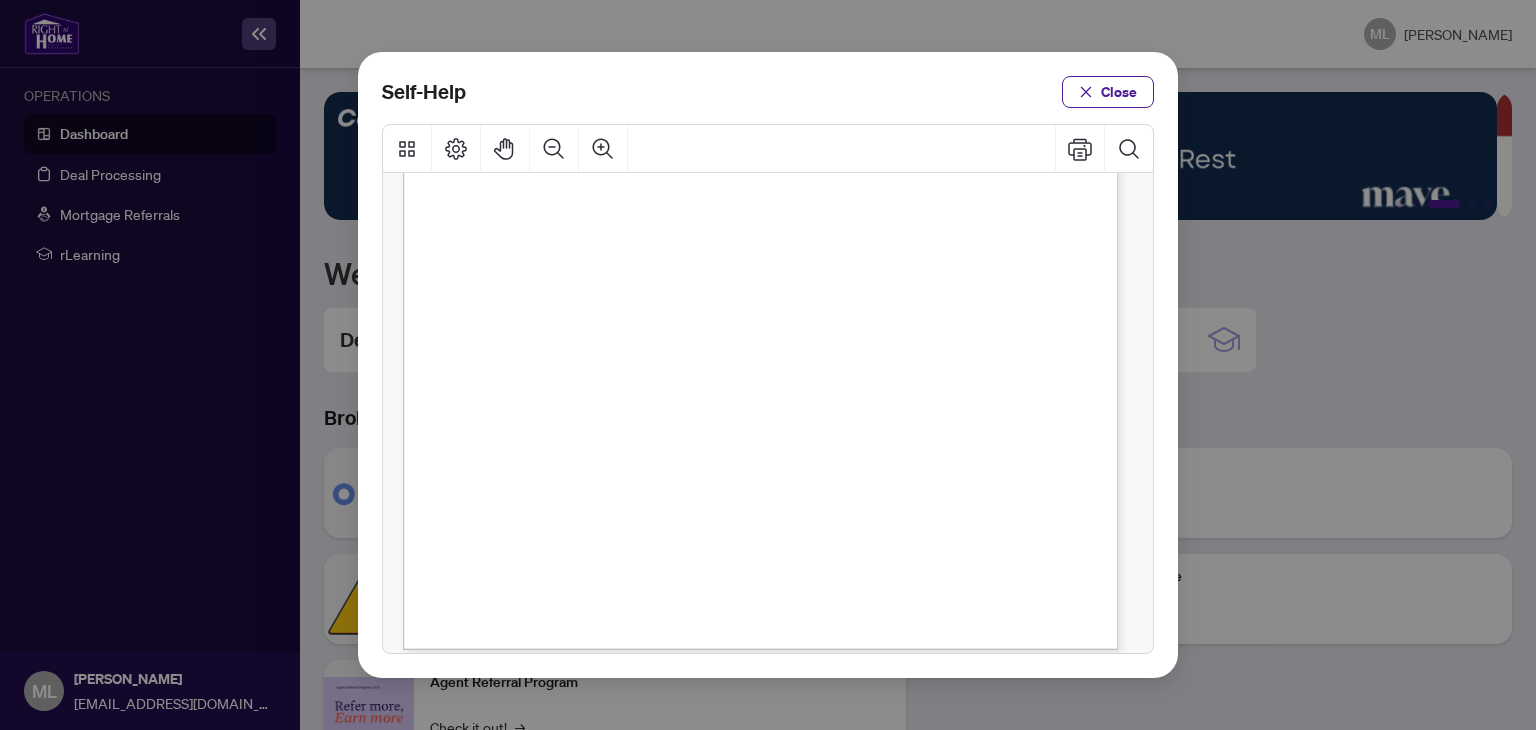 scroll, scrollTop: 472, scrollLeft: 0, axis: vertical 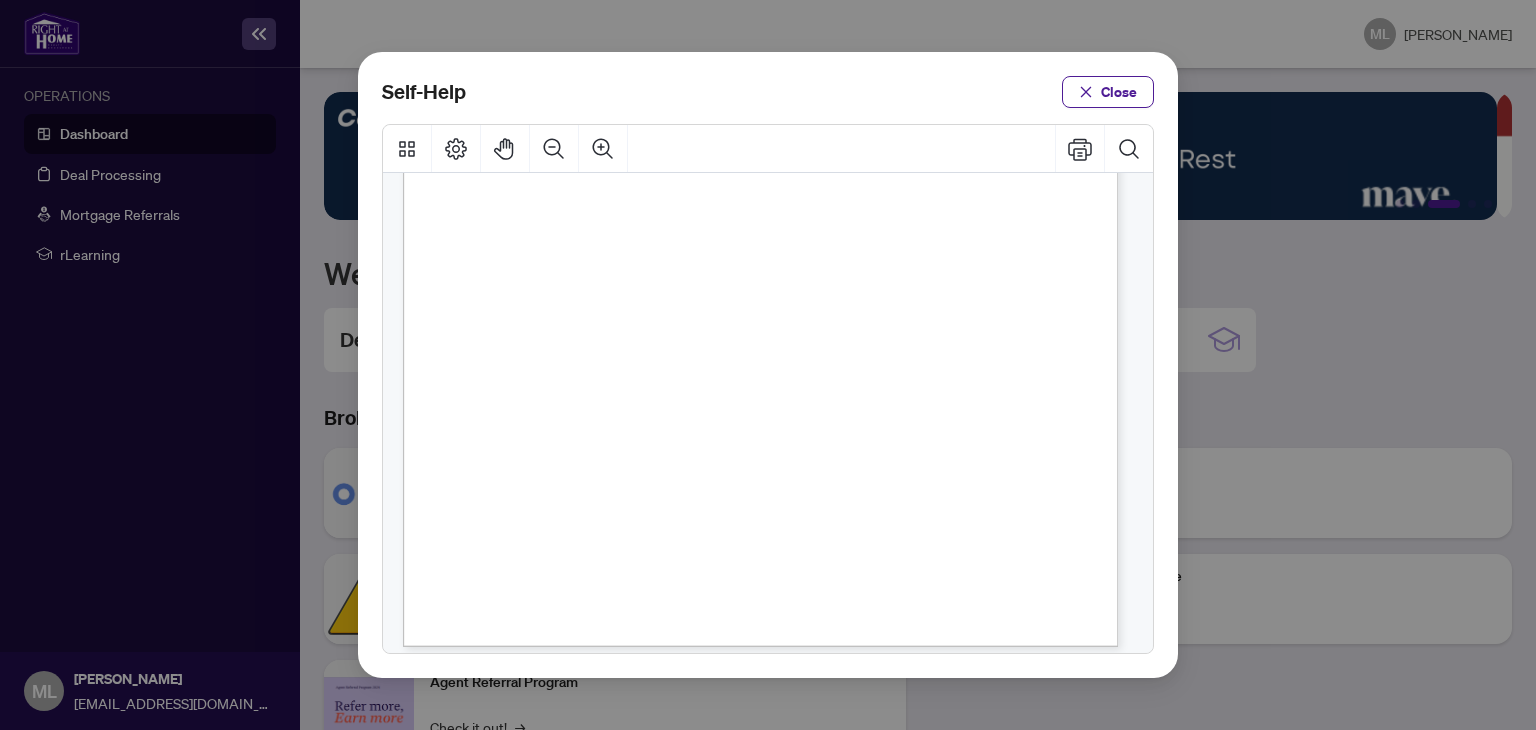 click on "Self-Help   Close" at bounding box center (768, 365) 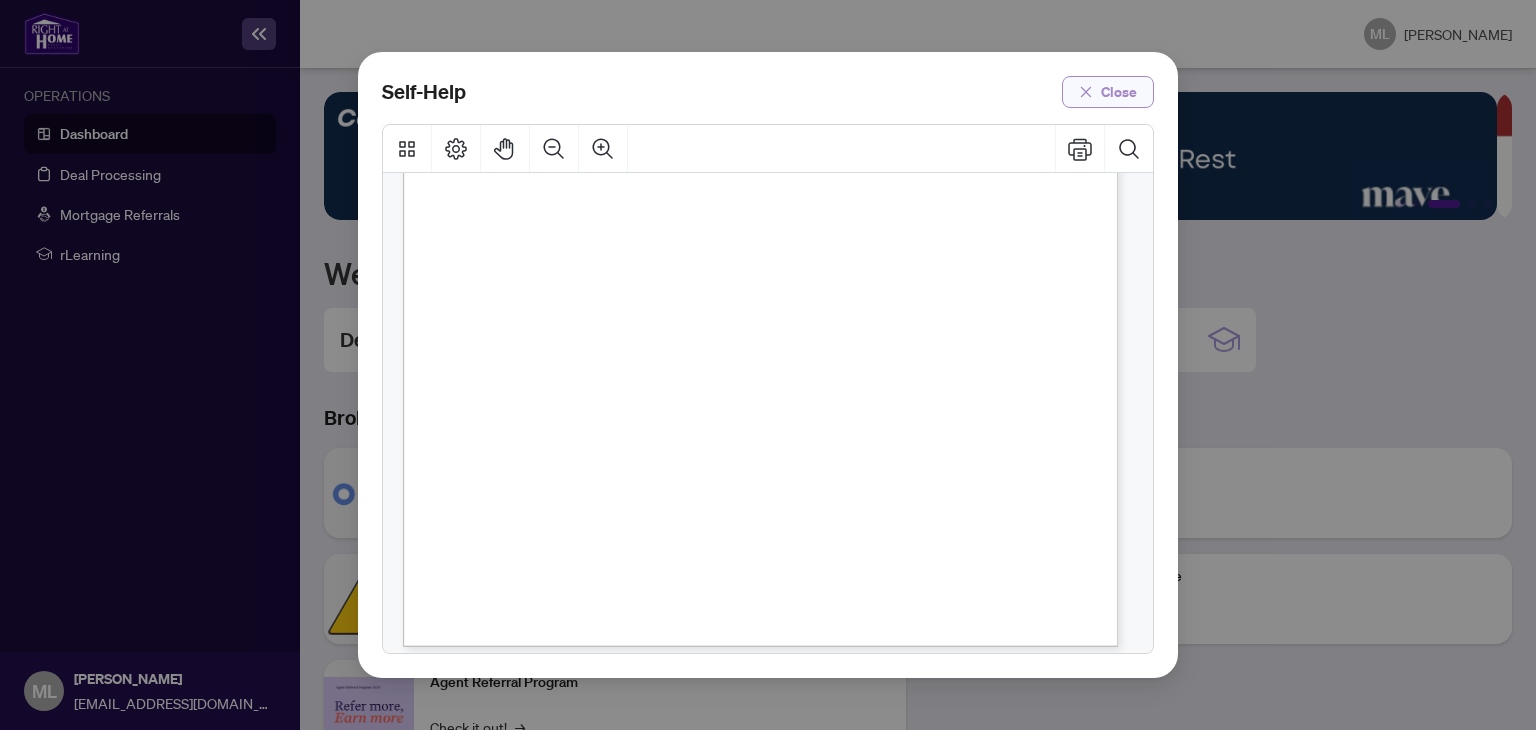 click on "Close" at bounding box center [1119, 92] 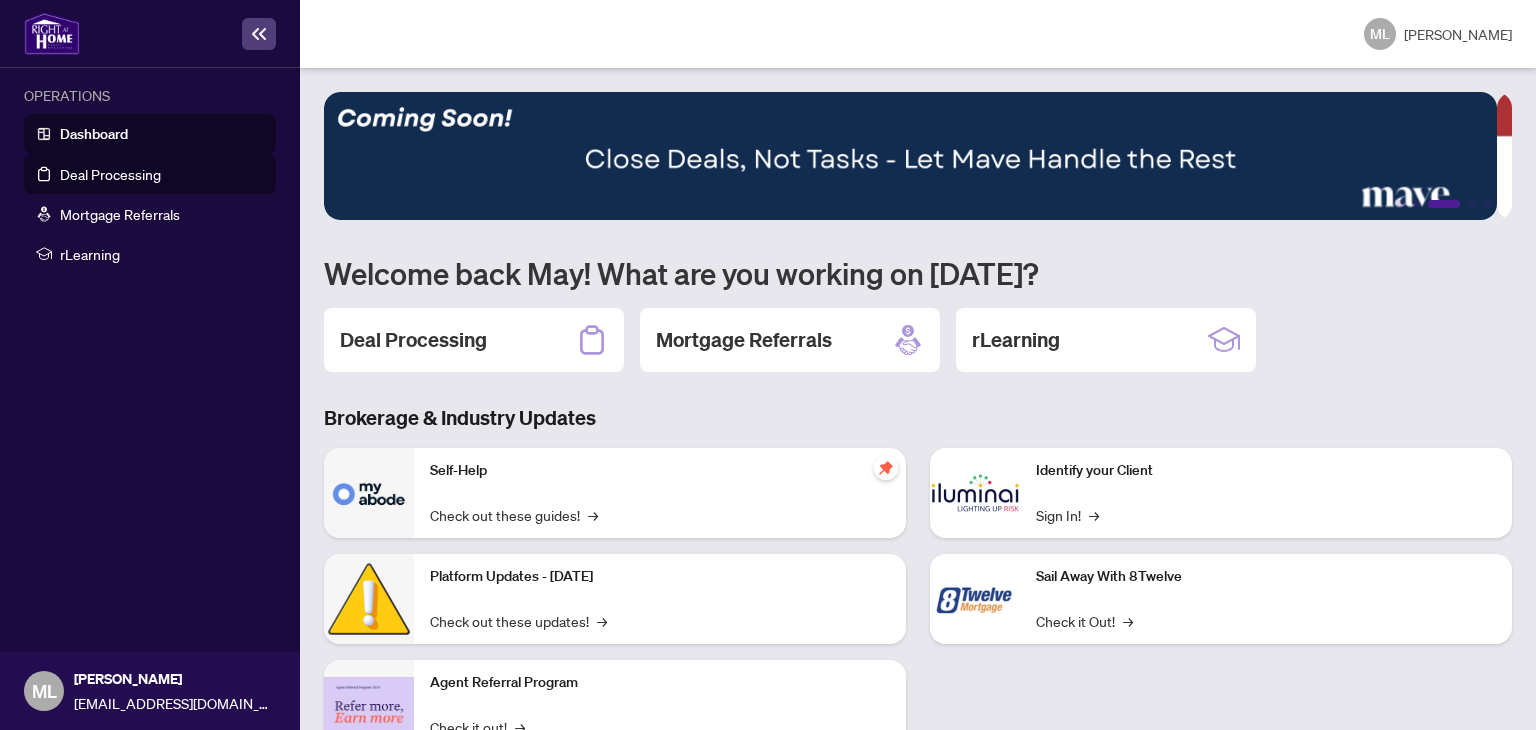 click on "Deal Processing" at bounding box center (110, 174) 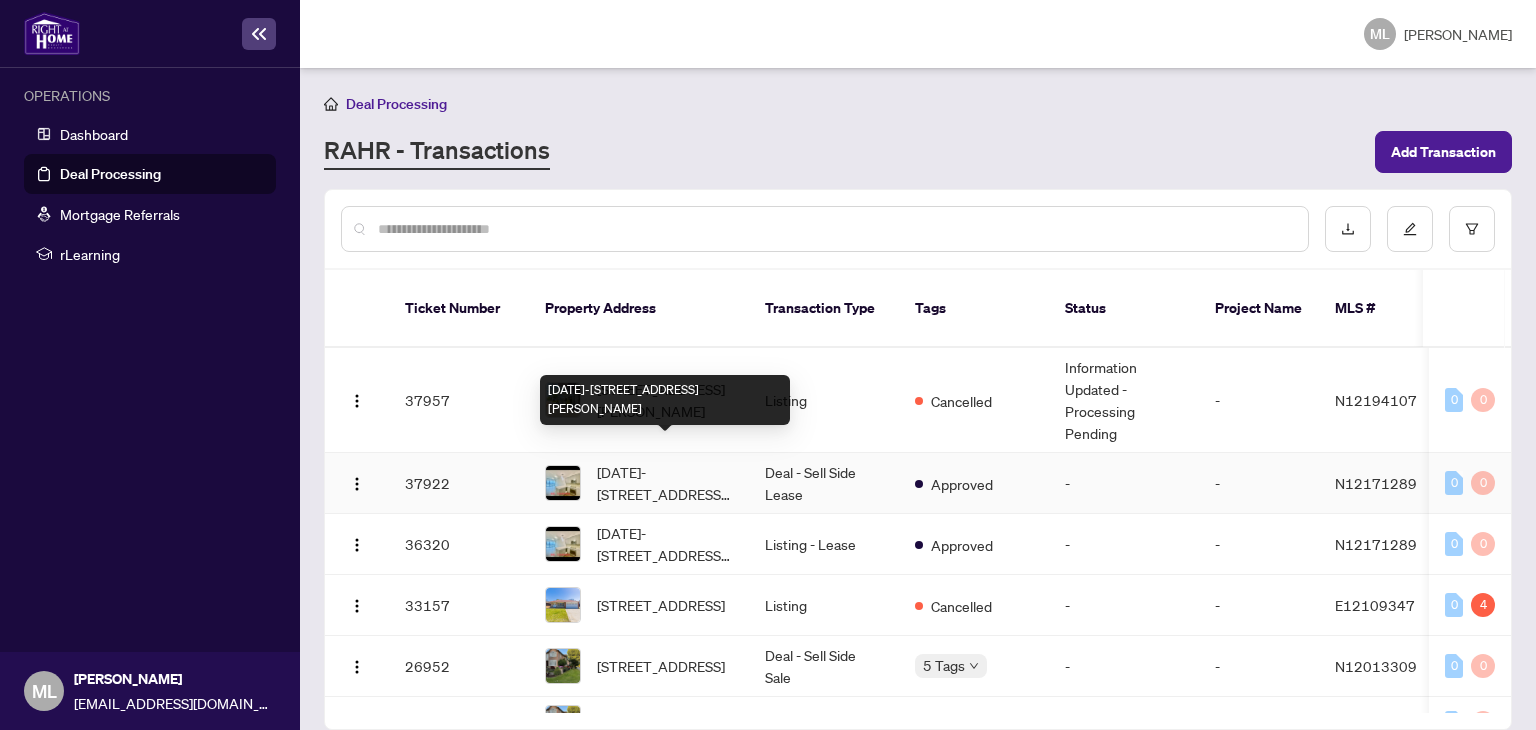 click on "2010-2908 Highway 7 N/A, Vaughan, Ontario L4K 0K5, Canada" at bounding box center (665, 483) 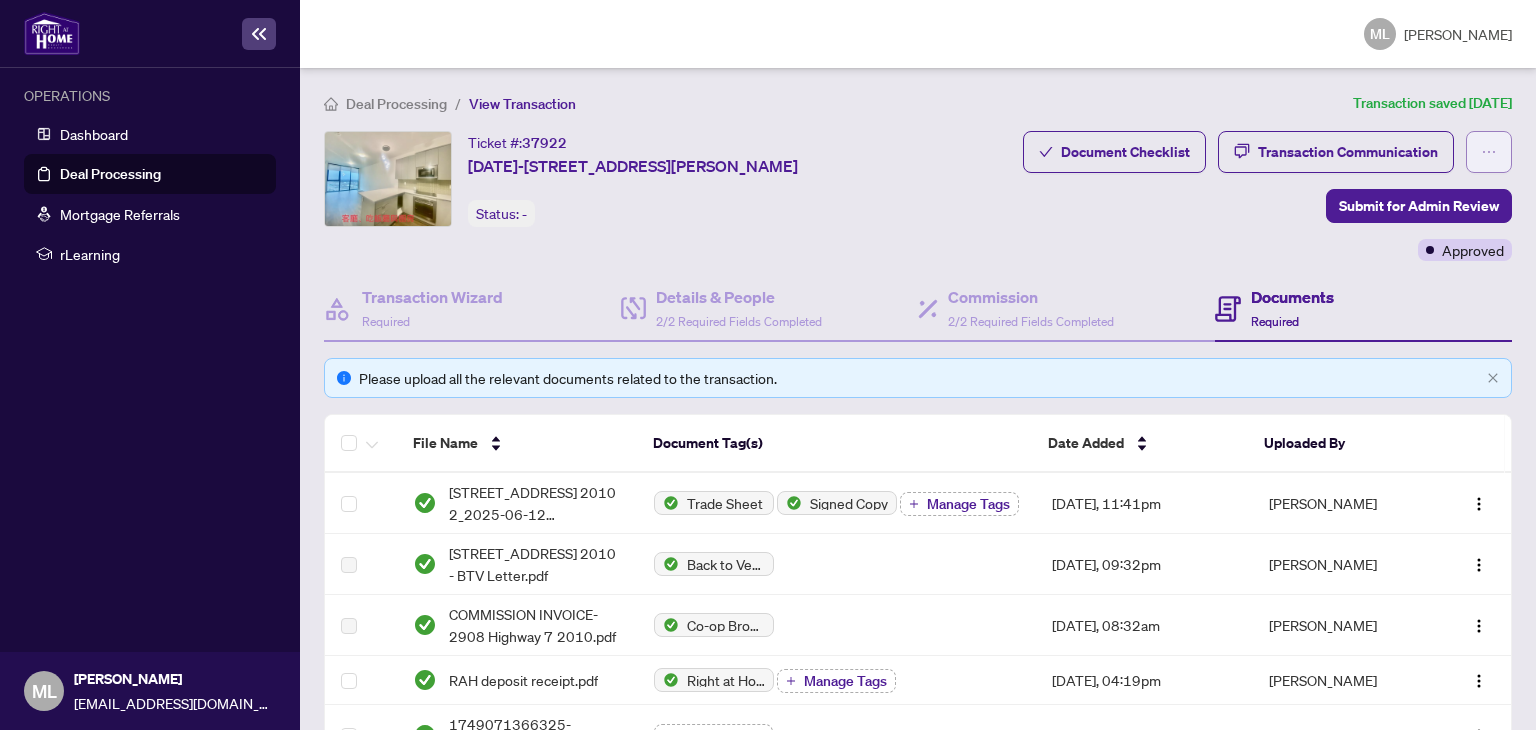 click at bounding box center [1489, 152] 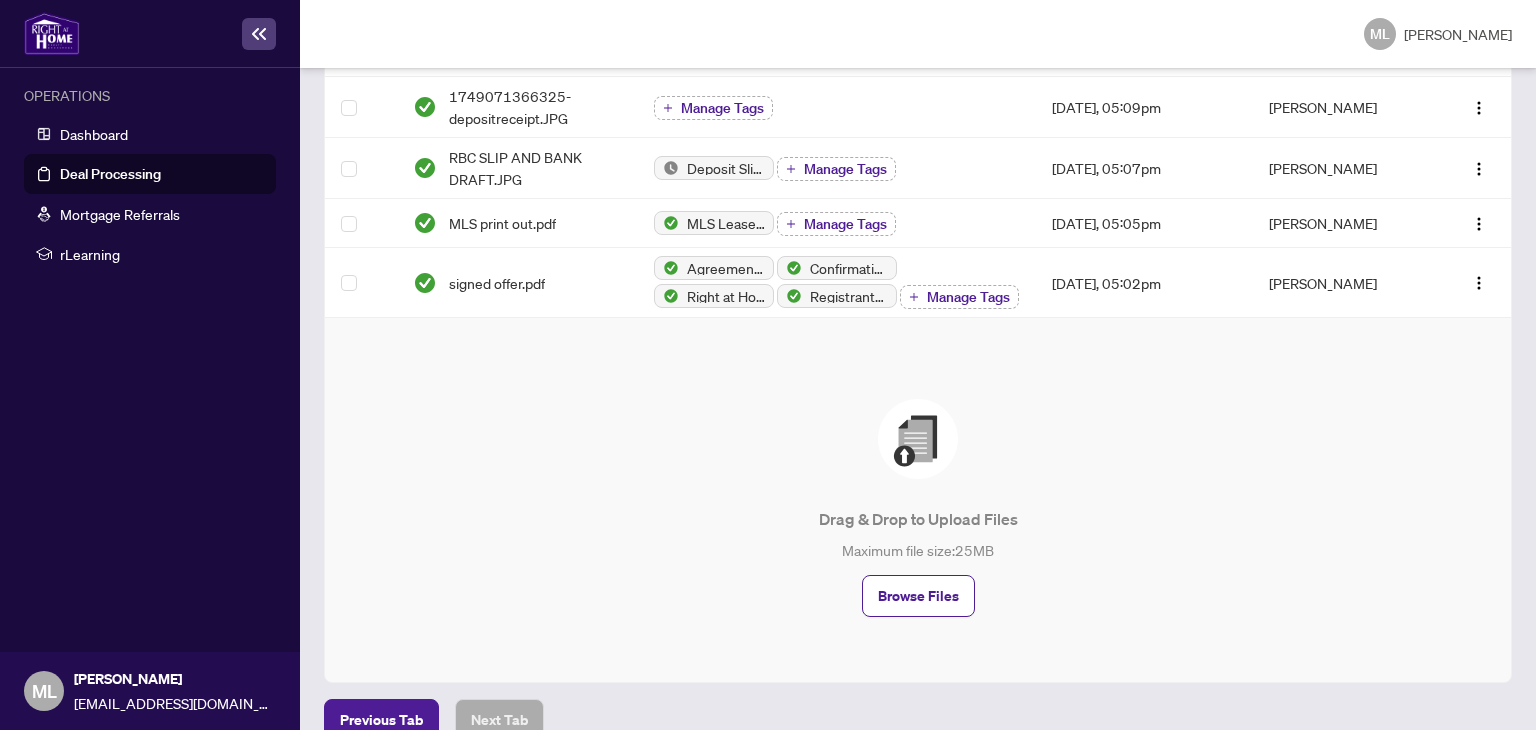 scroll, scrollTop: 664, scrollLeft: 0, axis: vertical 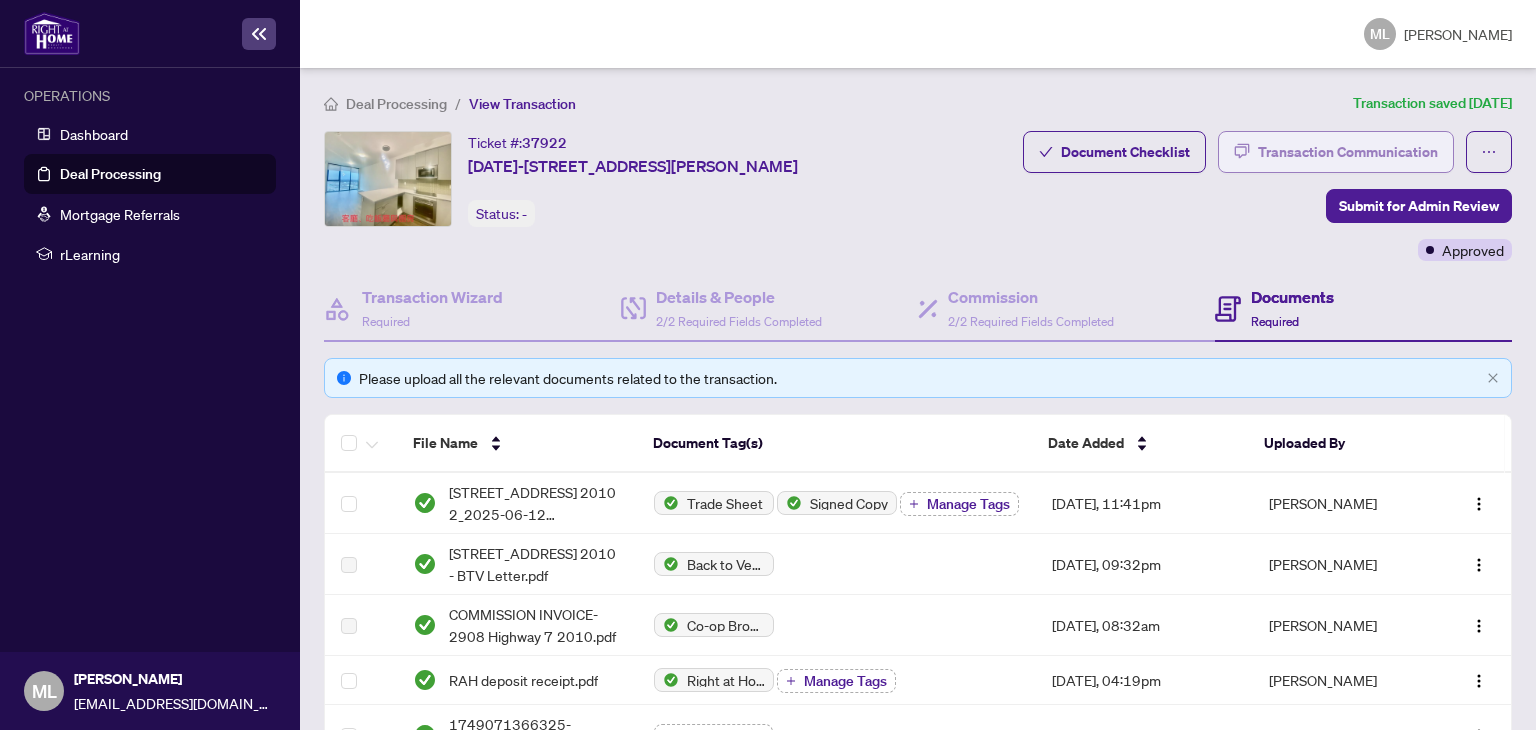 click on "Transaction Communication" at bounding box center [1348, 152] 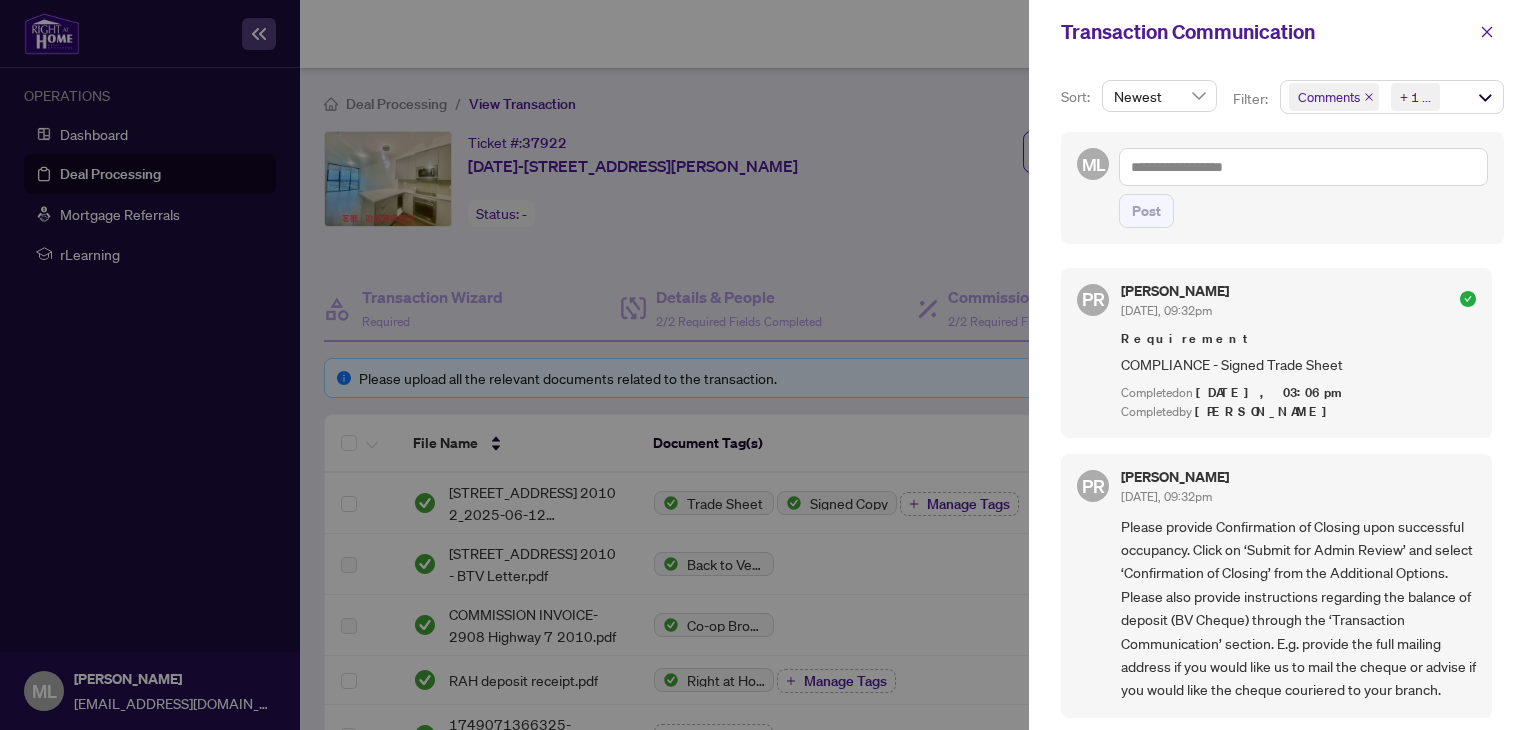 click on "ML Post" at bounding box center (1282, 188) 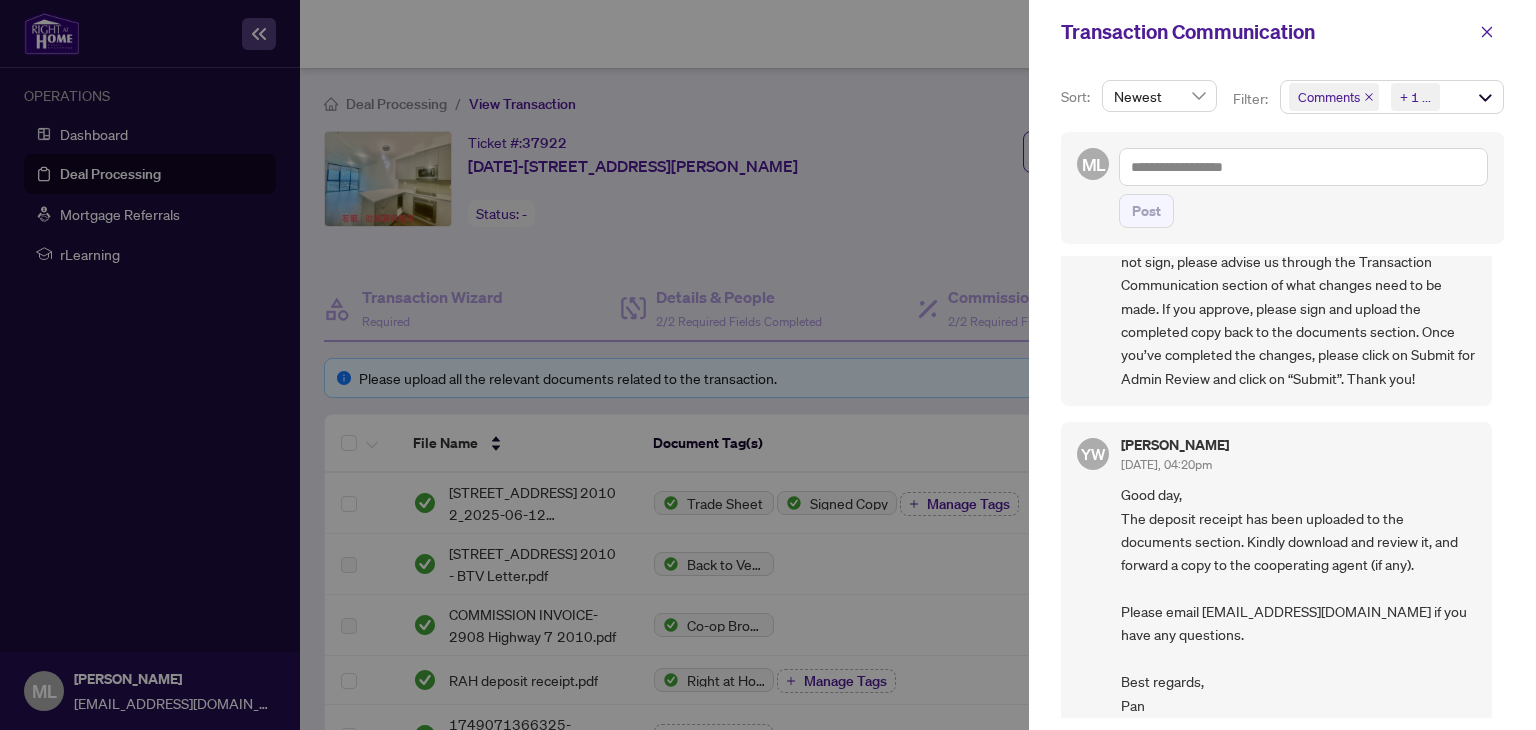 scroll, scrollTop: 623, scrollLeft: 0, axis: vertical 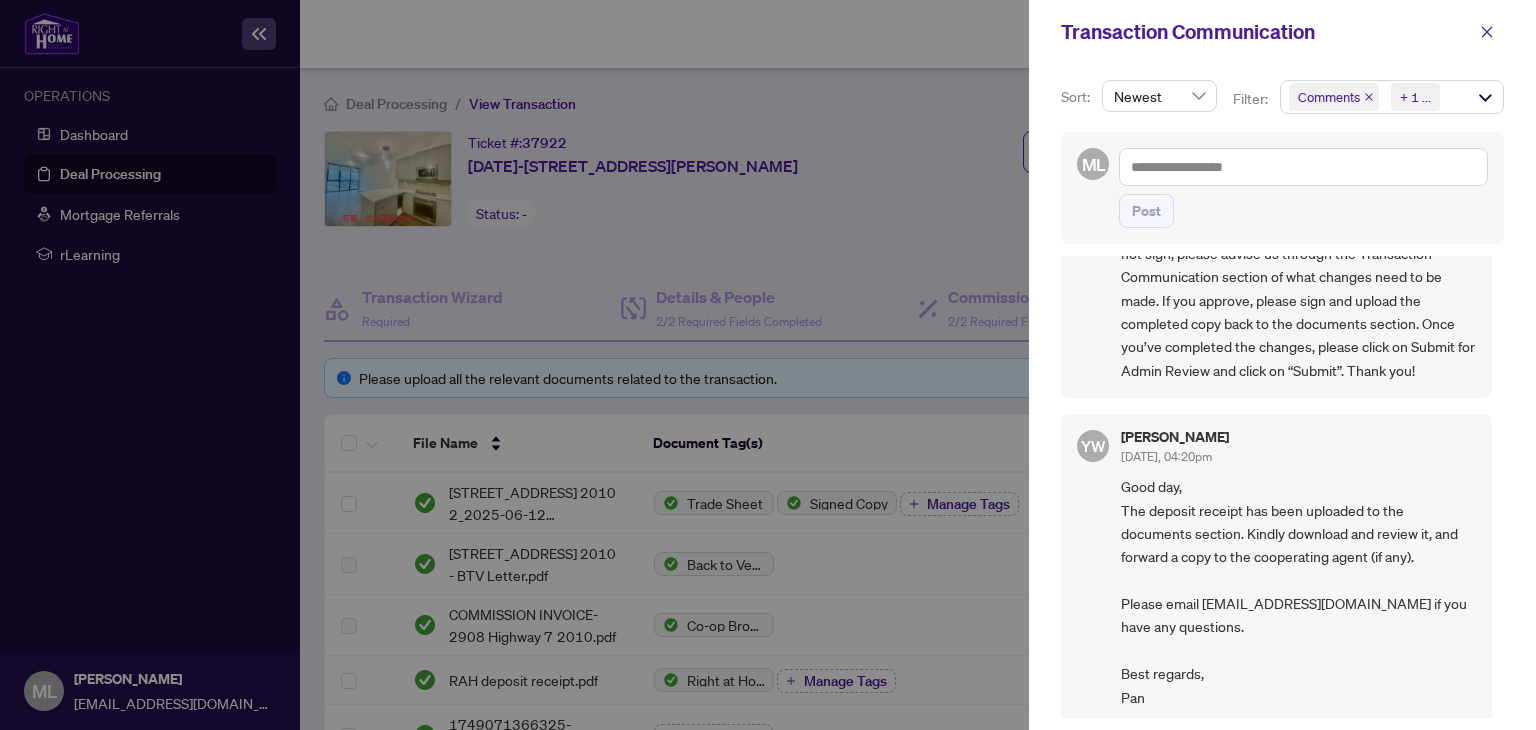 drag, startPoint x: 1502, startPoint y: 485, endPoint x: 1503, endPoint y: 565, distance: 80.00625 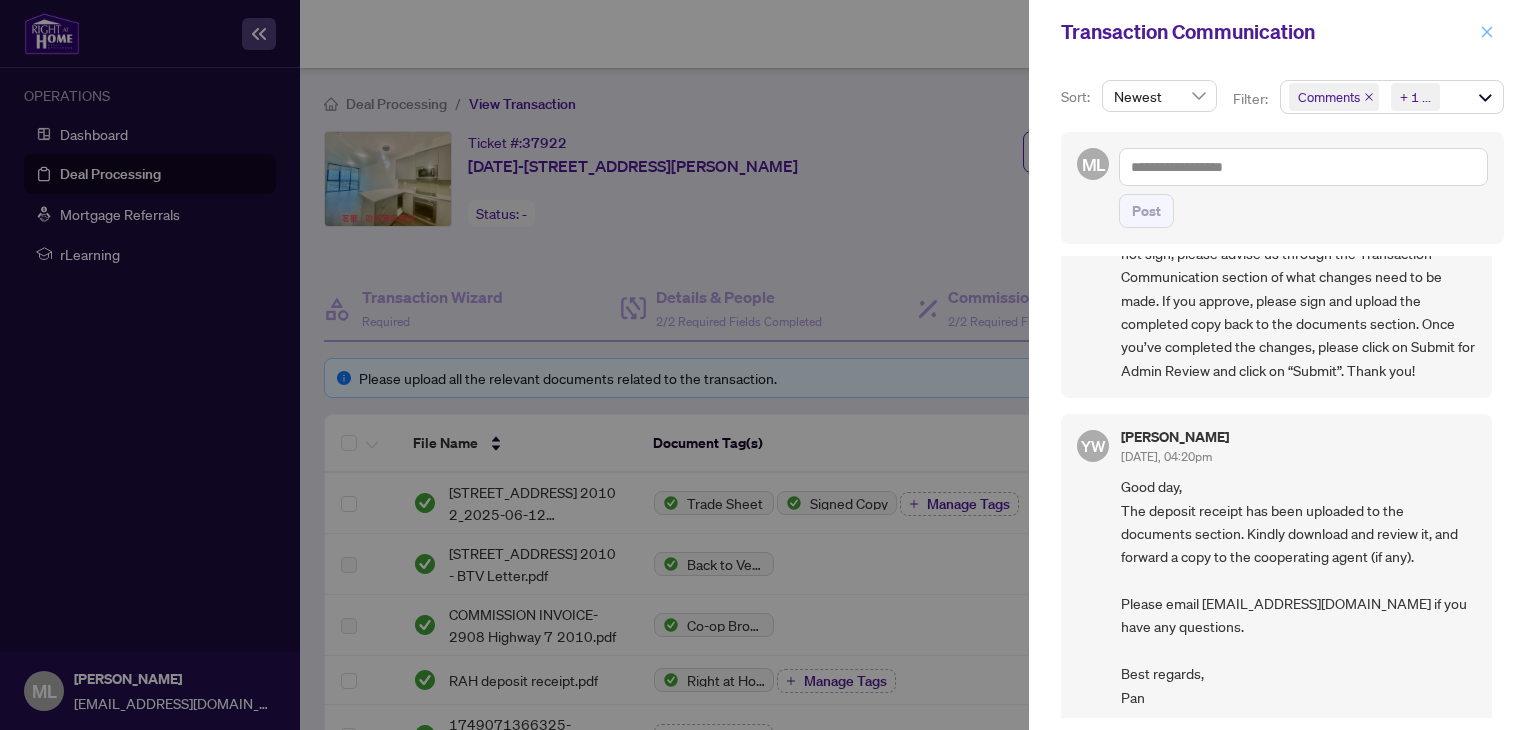 click 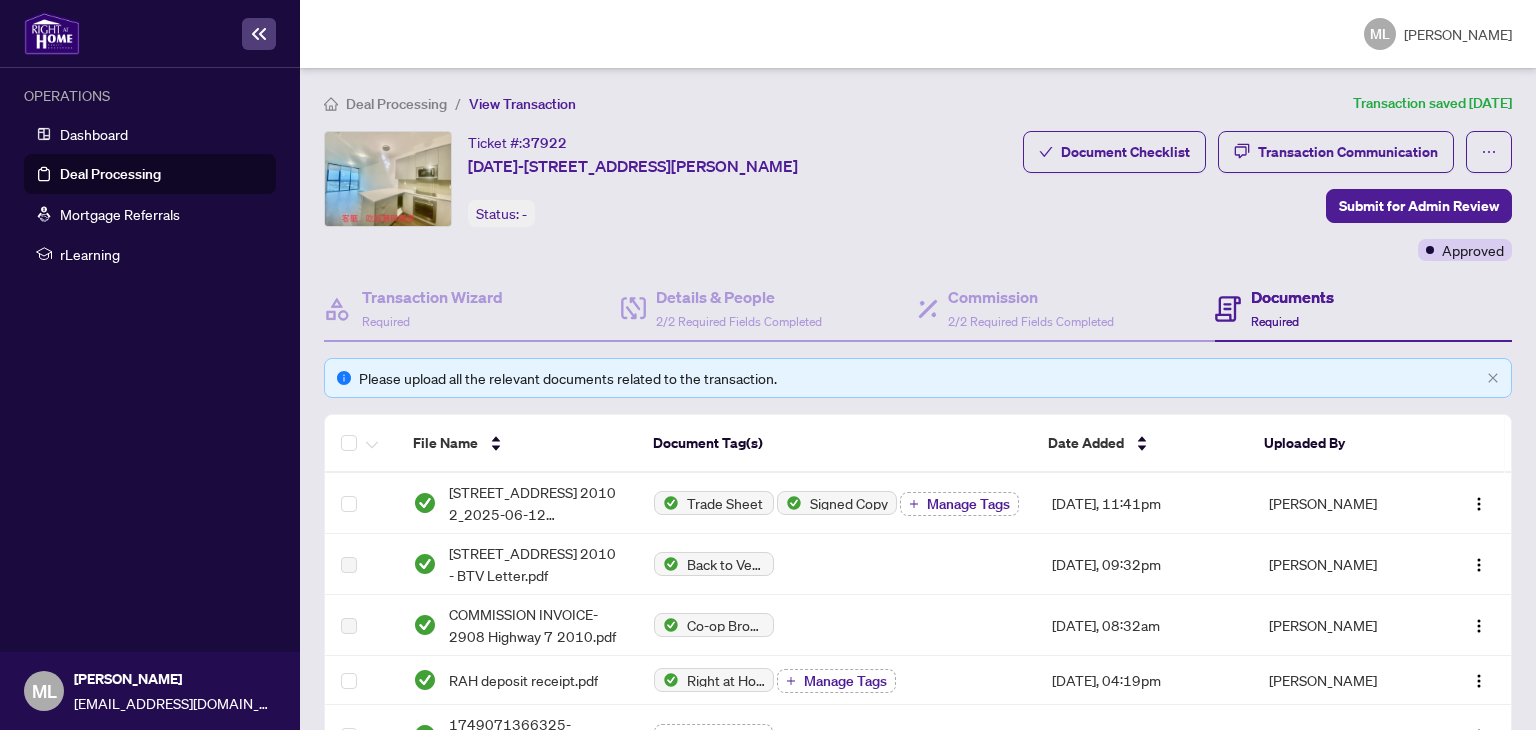 click on "Documents Required" at bounding box center (1292, 308) 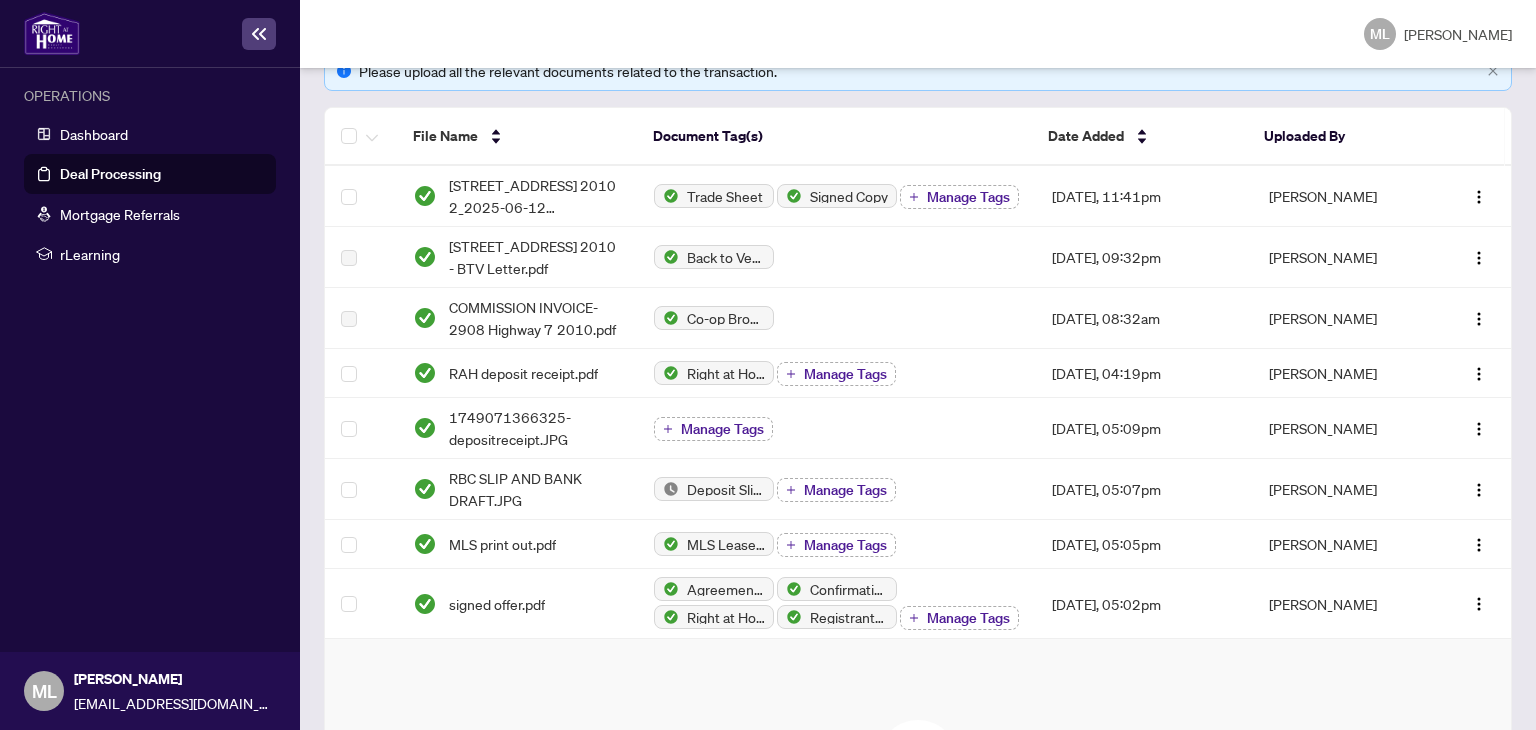 scroll, scrollTop: 30, scrollLeft: 0, axis: vertical 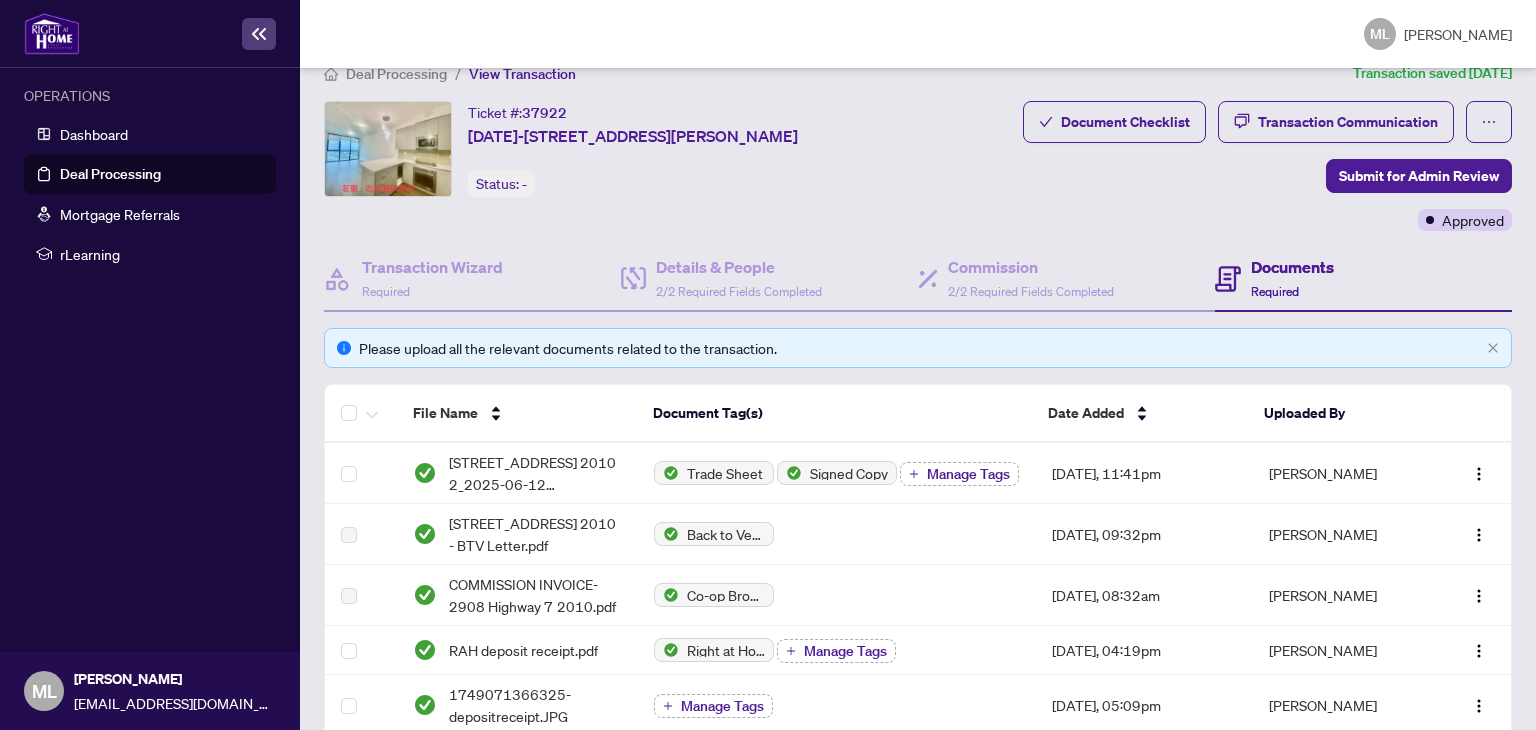 click on "Documents" at bounding box center (1292, 267) 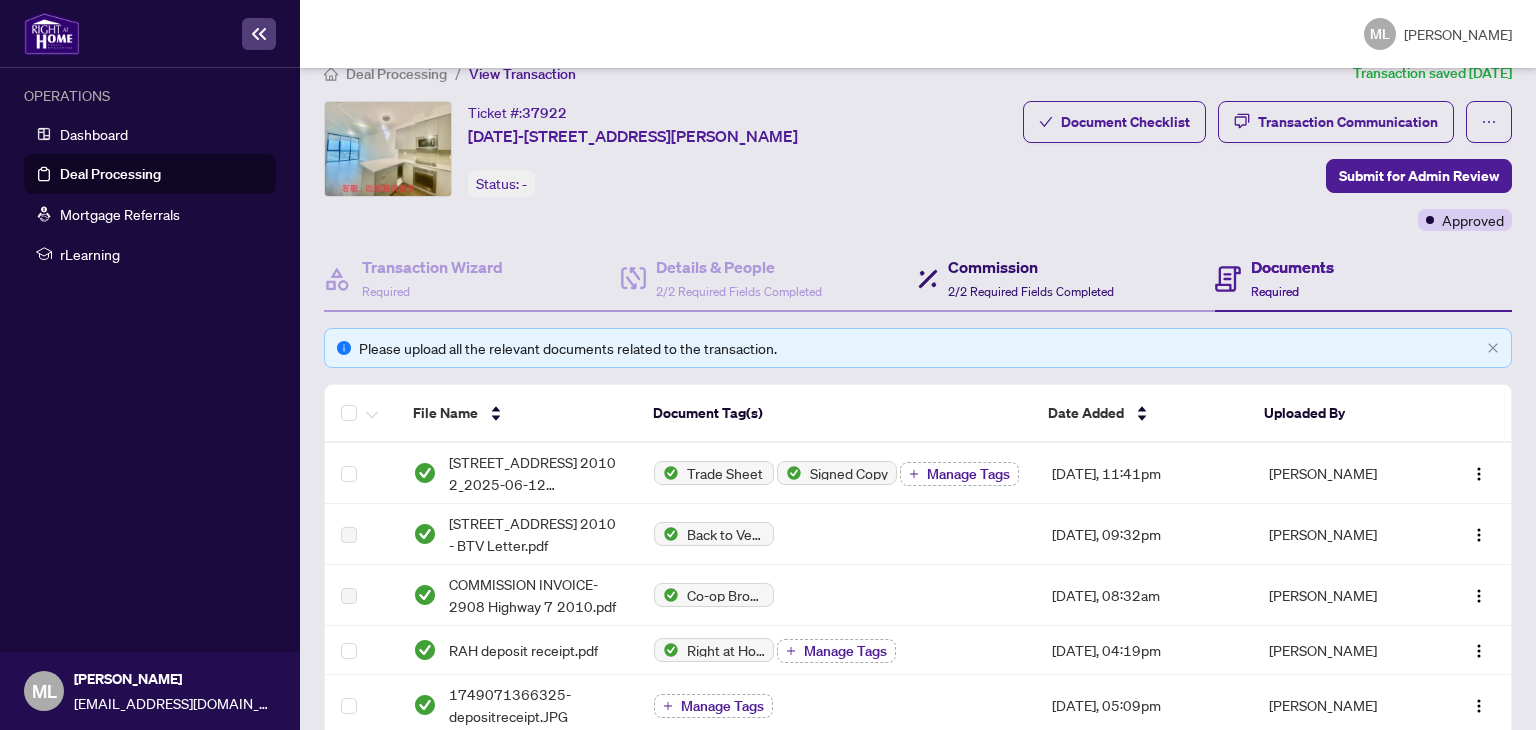 click on "2/2 Required Fields Completed" at bounding box center (1031, 291) 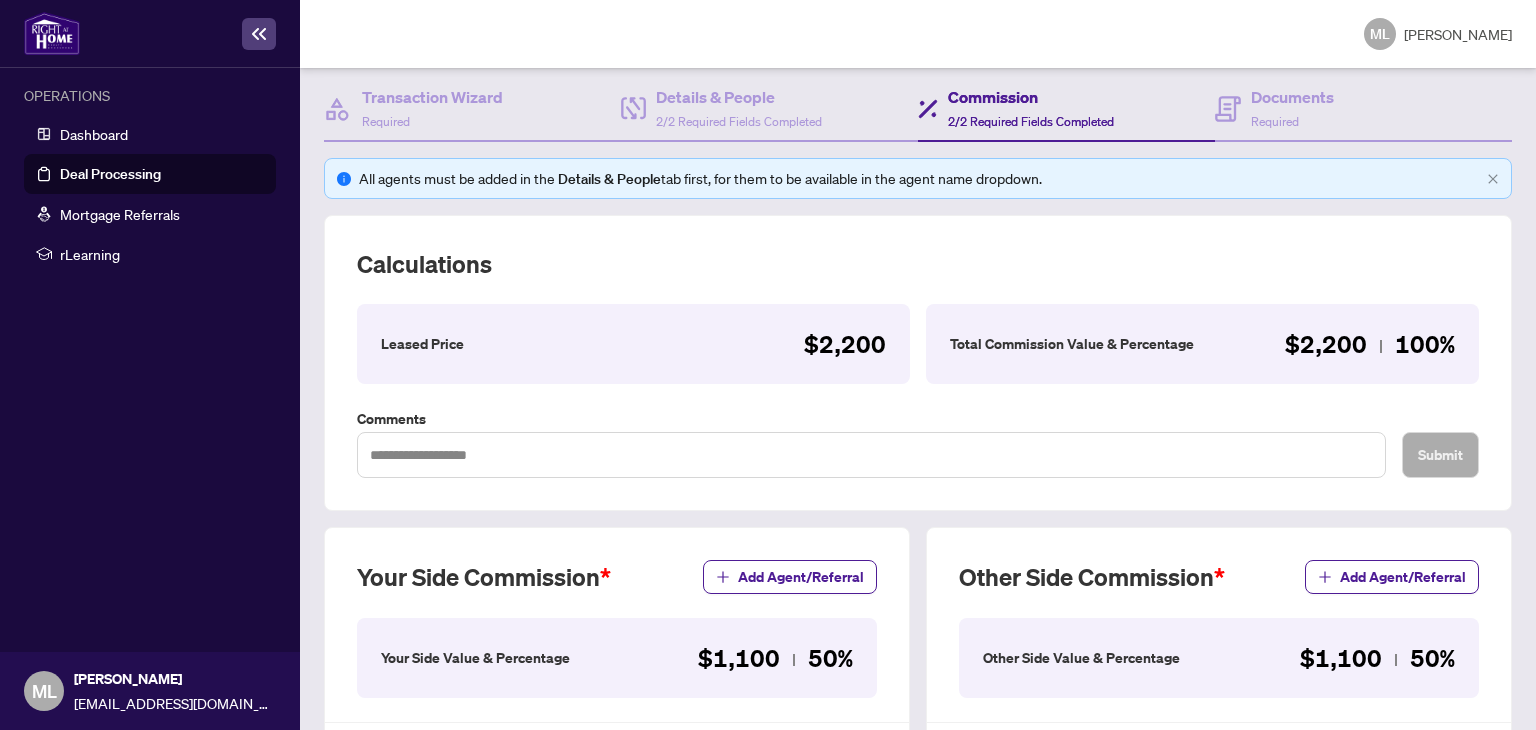 scroll, scrollTop: 186, scrollLeft: 0, axis: vertical 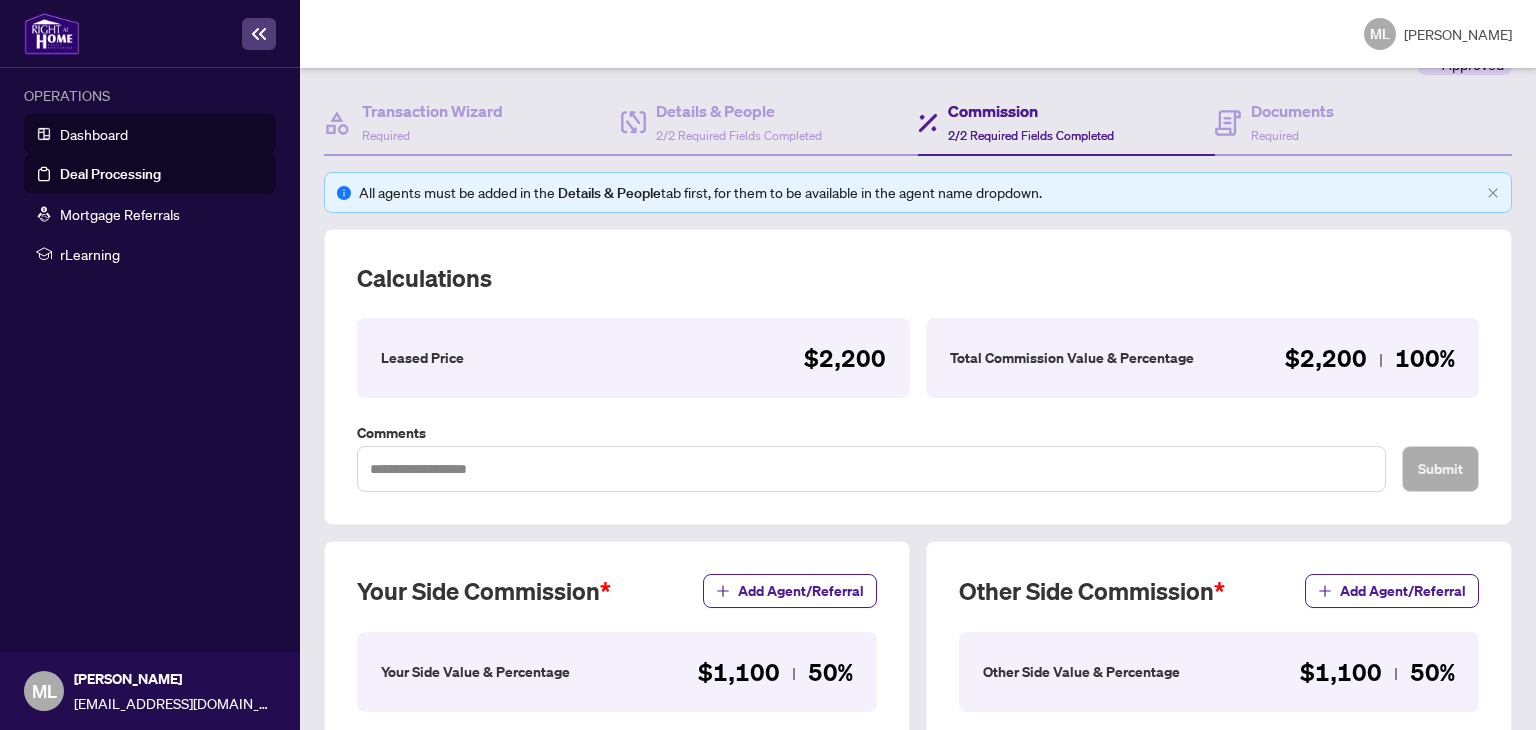 click on "Dashboard" at bounding box center [94, 134] 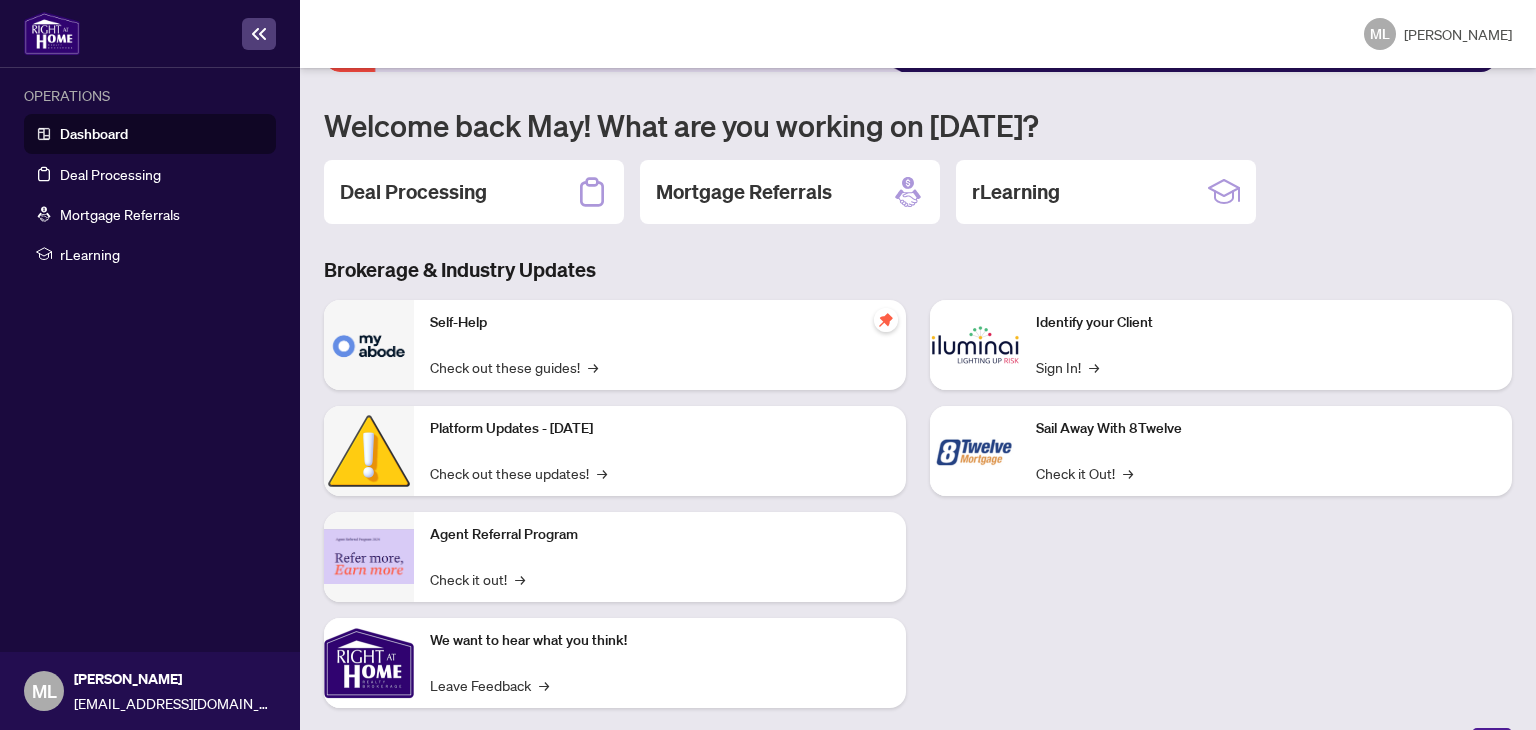 scroll, scrollTop: 178, scrollLeft: 0, axis: vertical 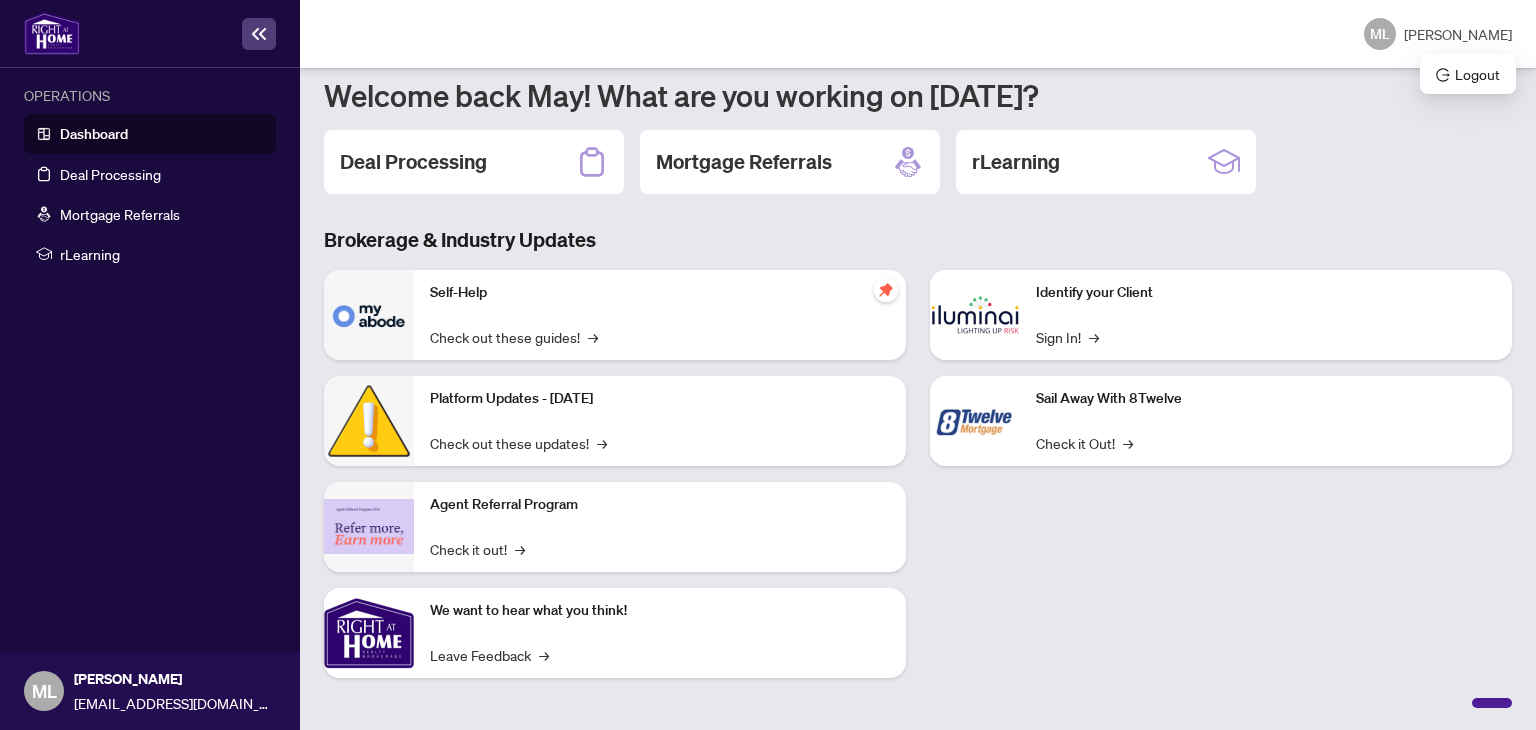 click on "ML May Lee" at bounding box center [1438, 34] 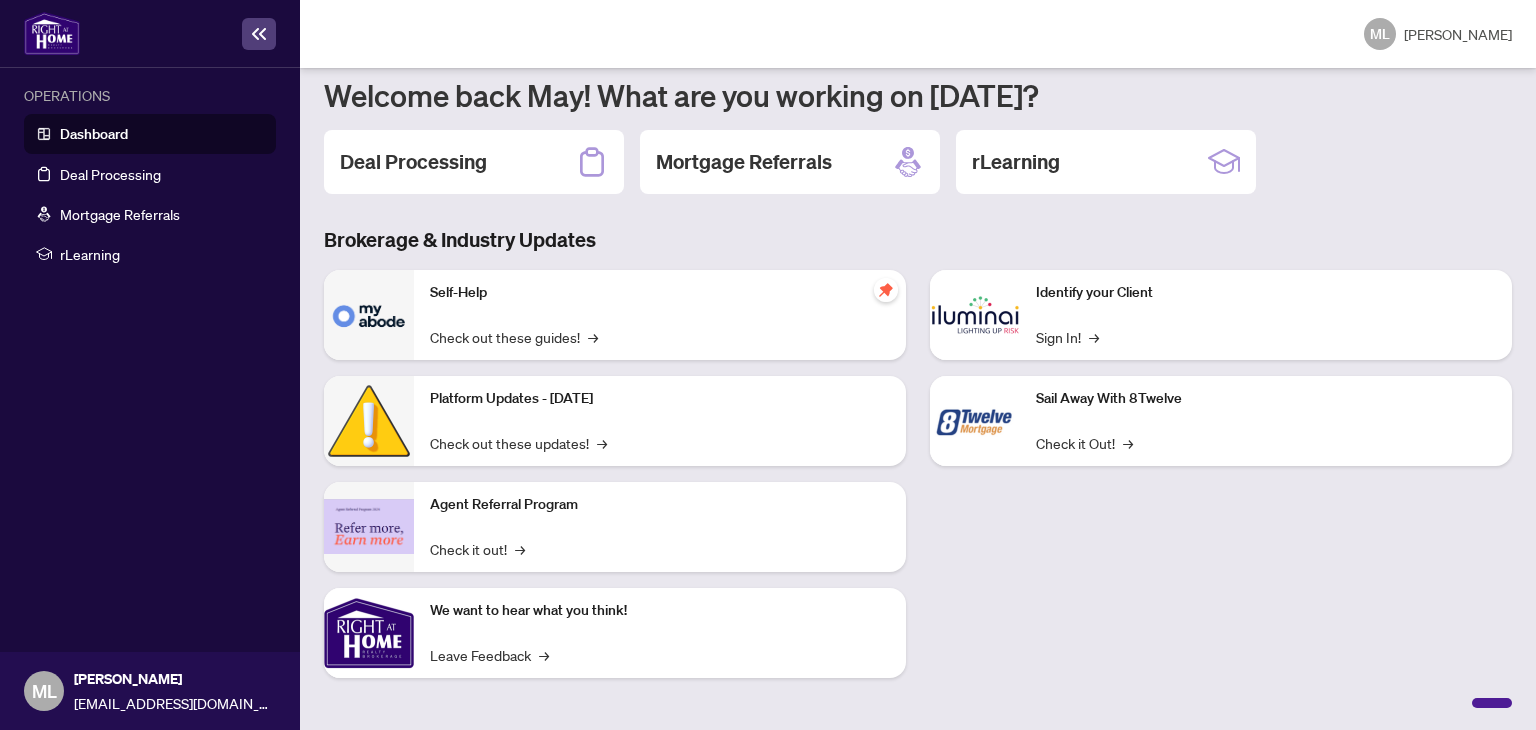 click on "Brokerage & Industry Updates" at bounding box center (918, 240) 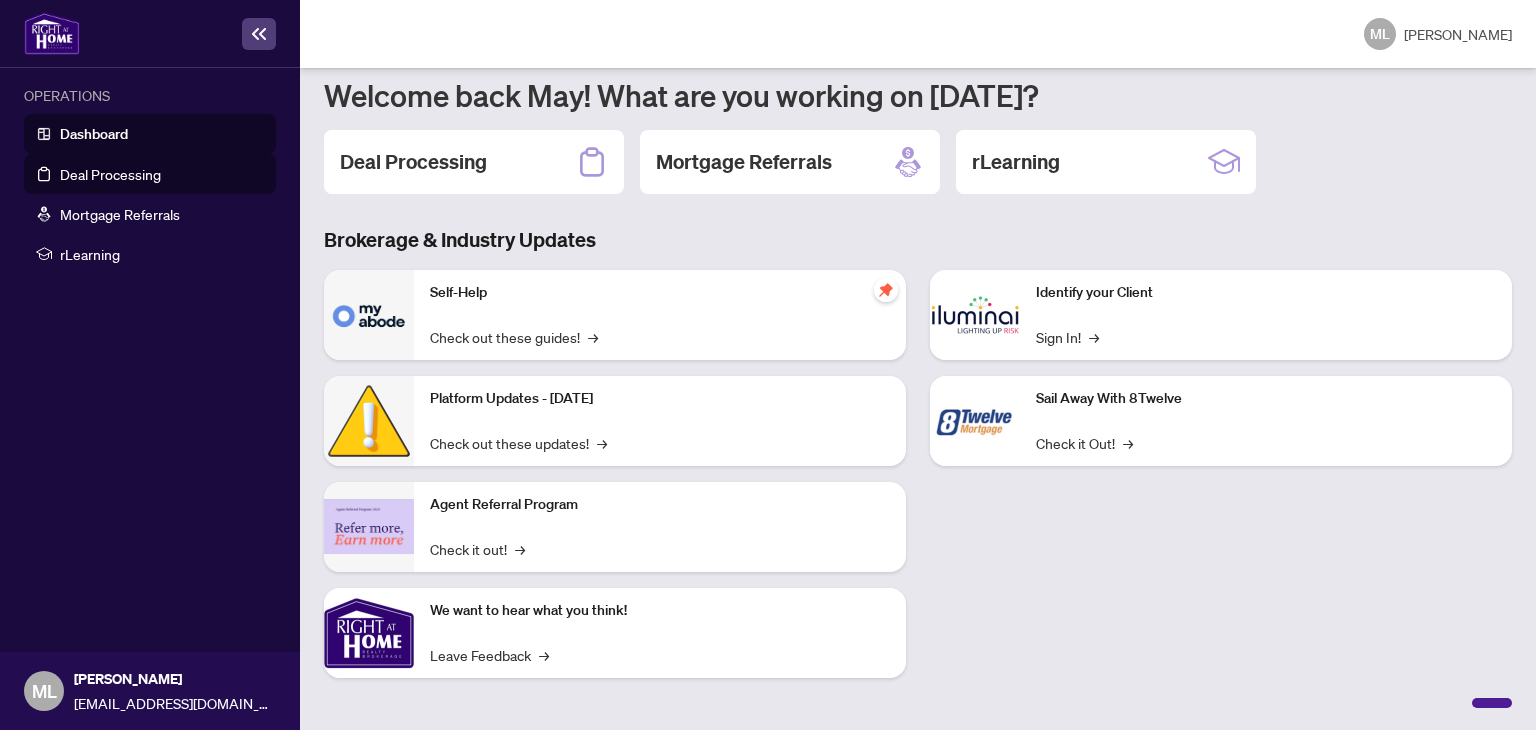 click on "Deal Processing" at bounding box center [110, 174] 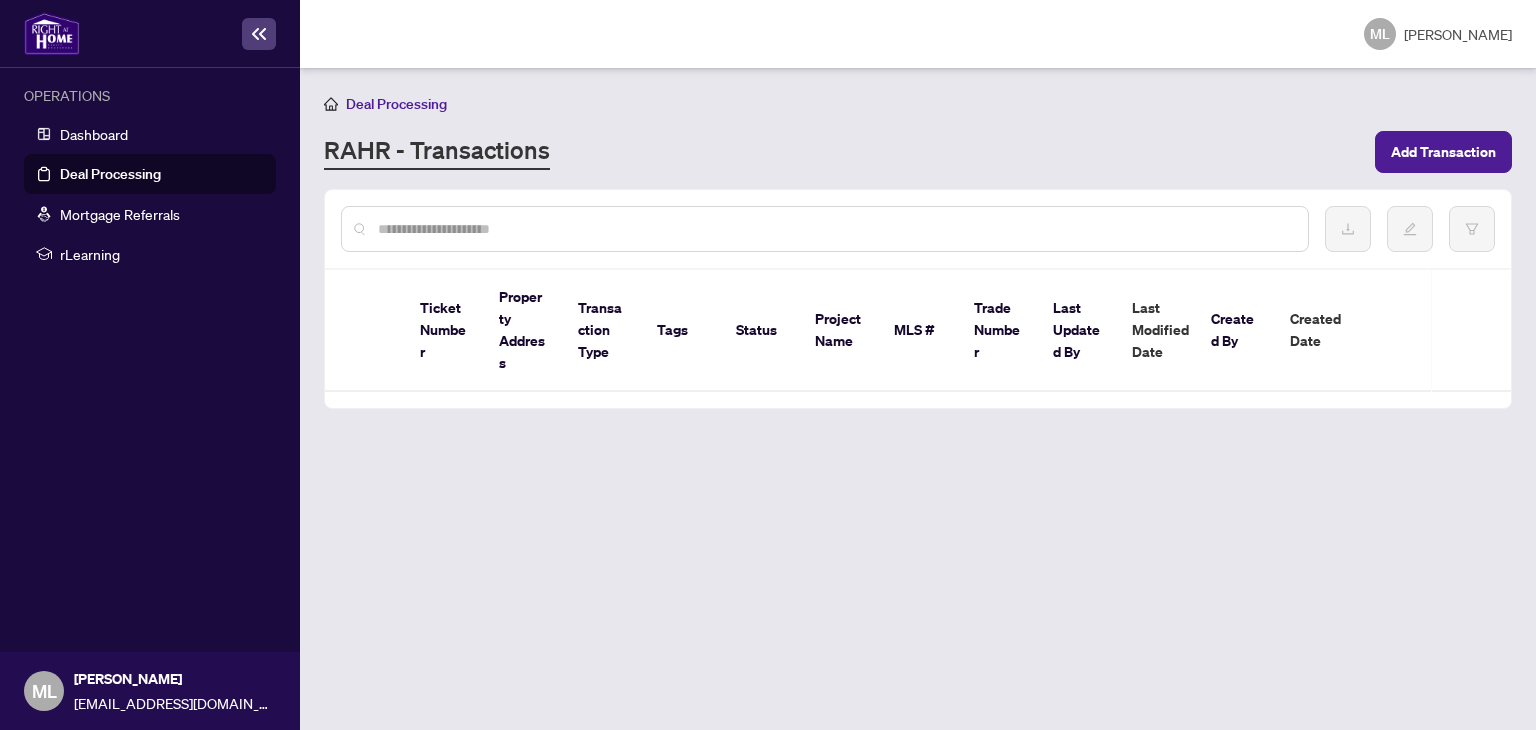 scroll, scrollTop: 0, scrollLeft: 0, axis: both 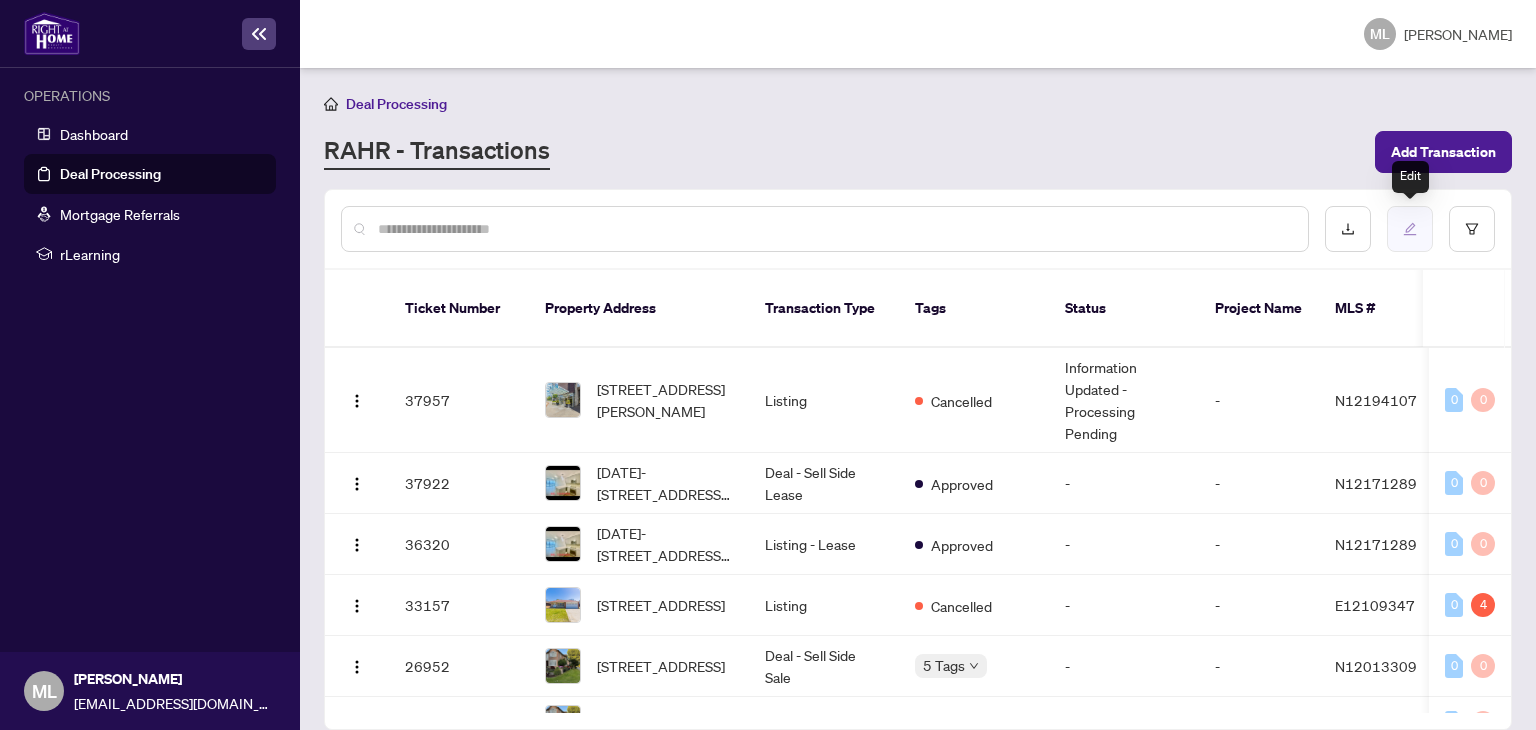 click 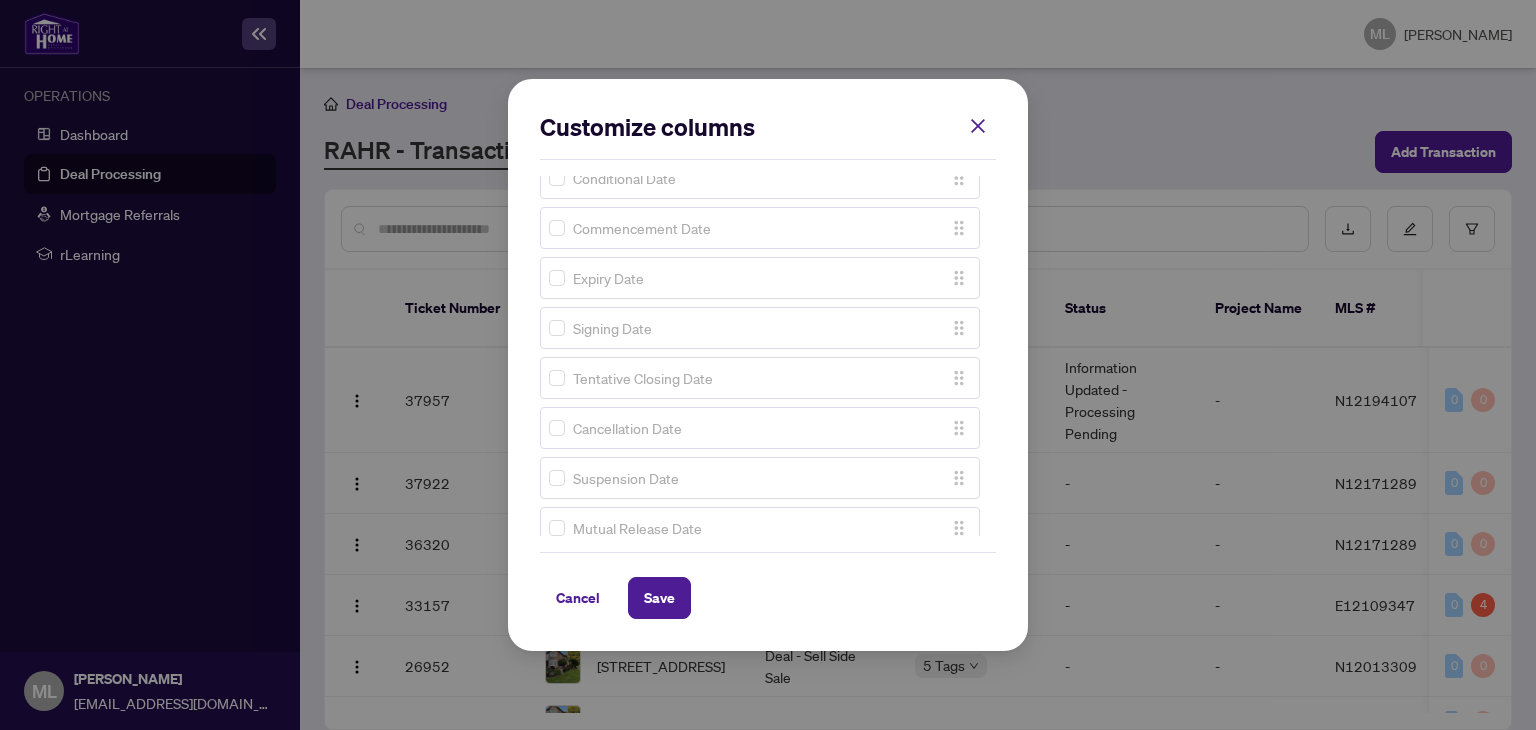 scroll, scrollTop: 1532, scrollLeft: 0, axis: vertical 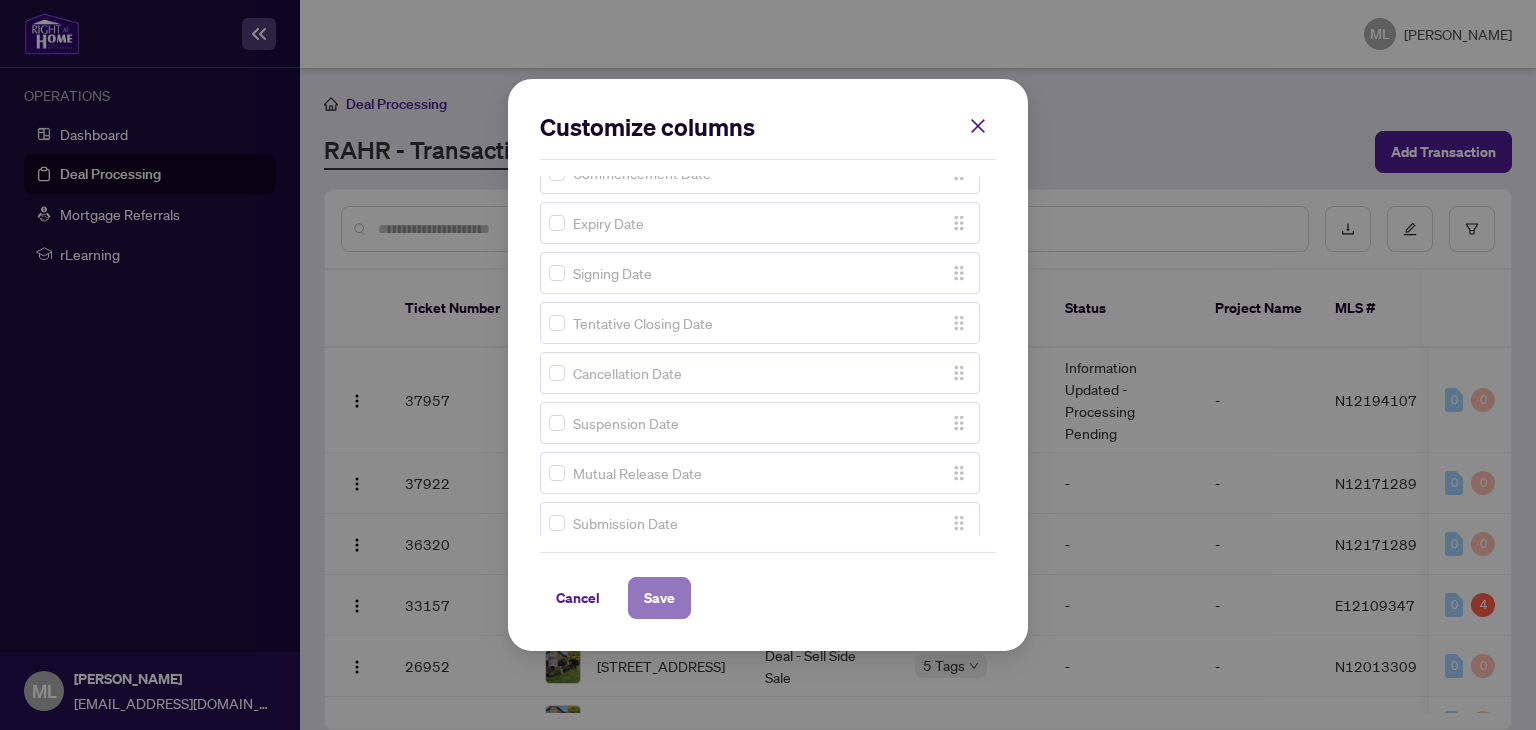 click on "Save" at bounding box center [659, 598] 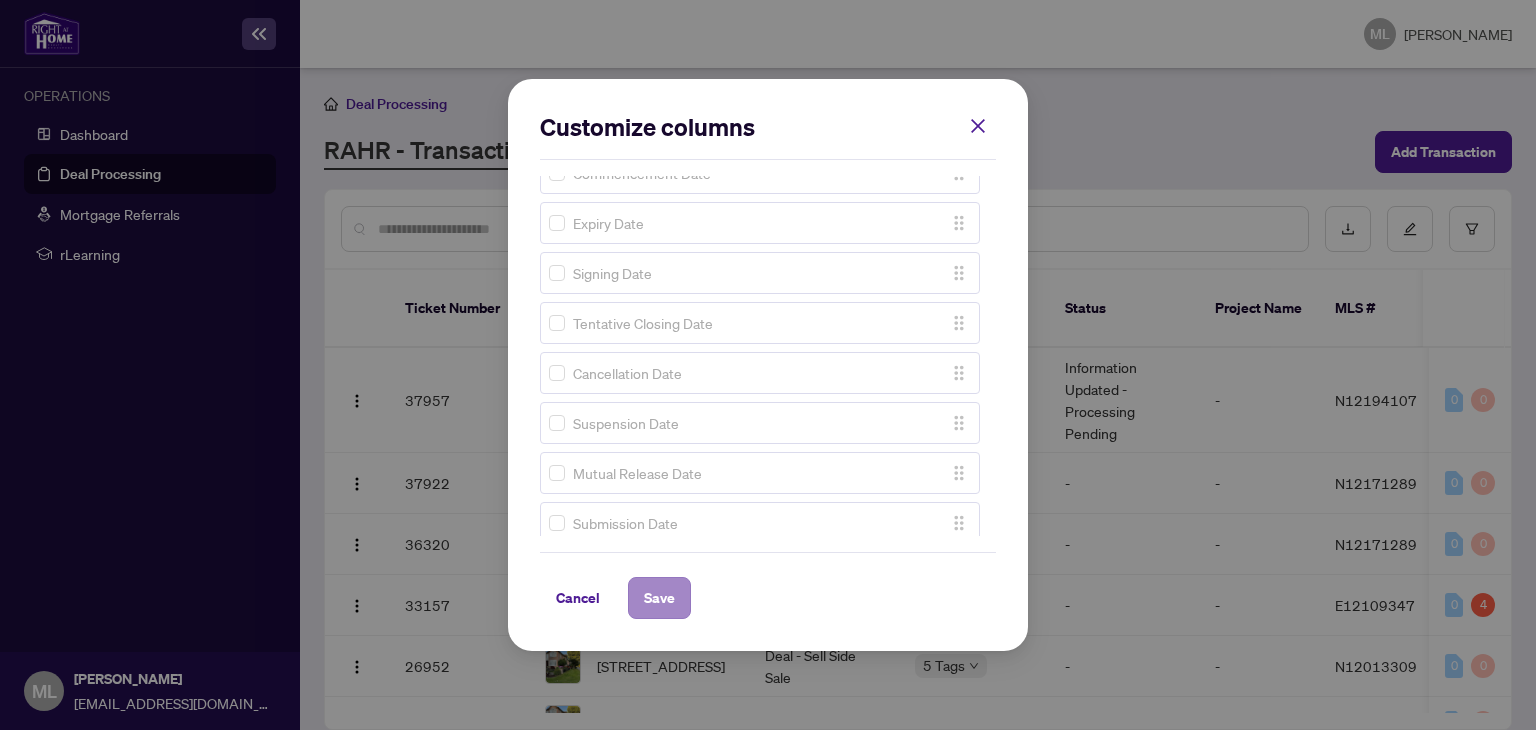 scroll, scrollTop: 0, scrollLeft: 0, axis: both 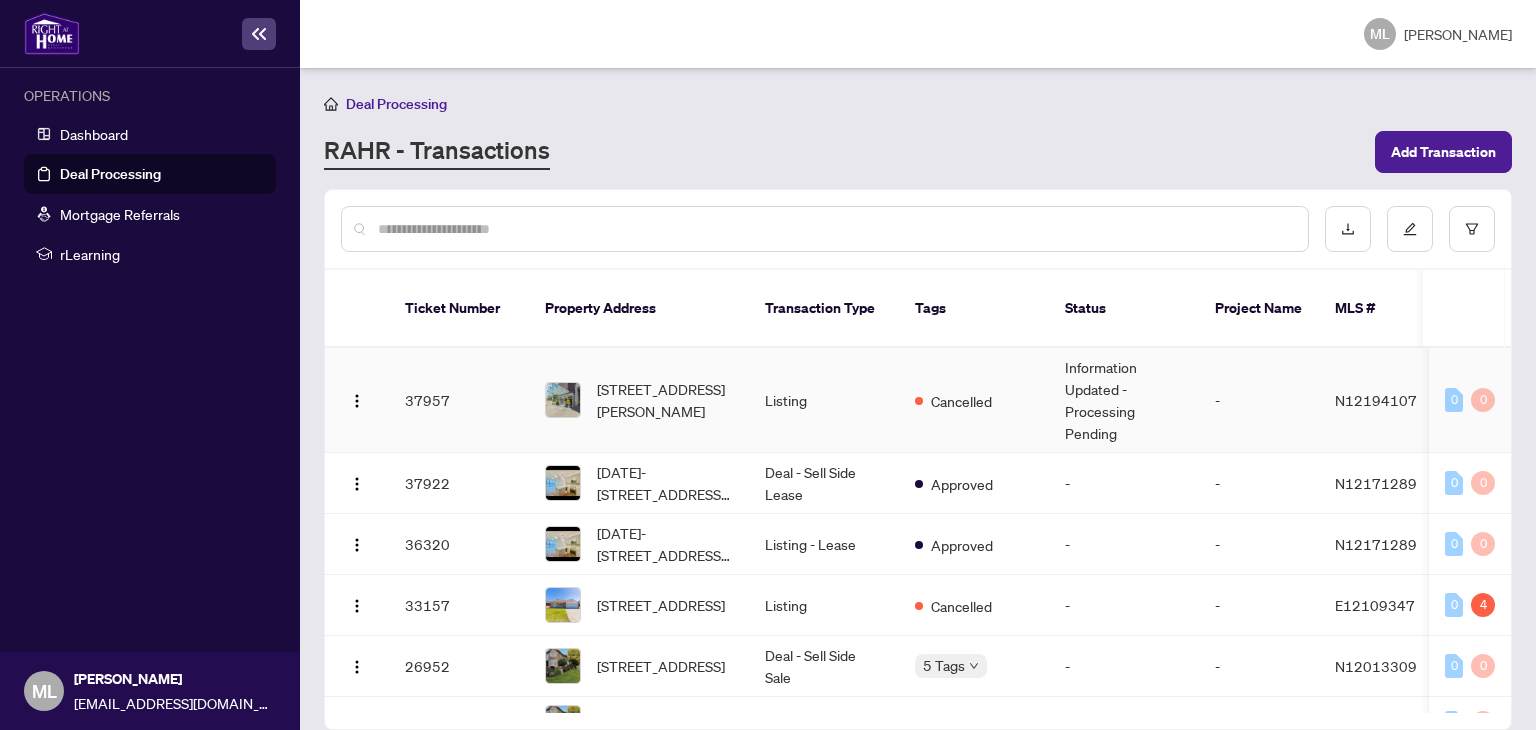 click on "Information Updated - Processing Pending" at bounding box center [1124, 400] 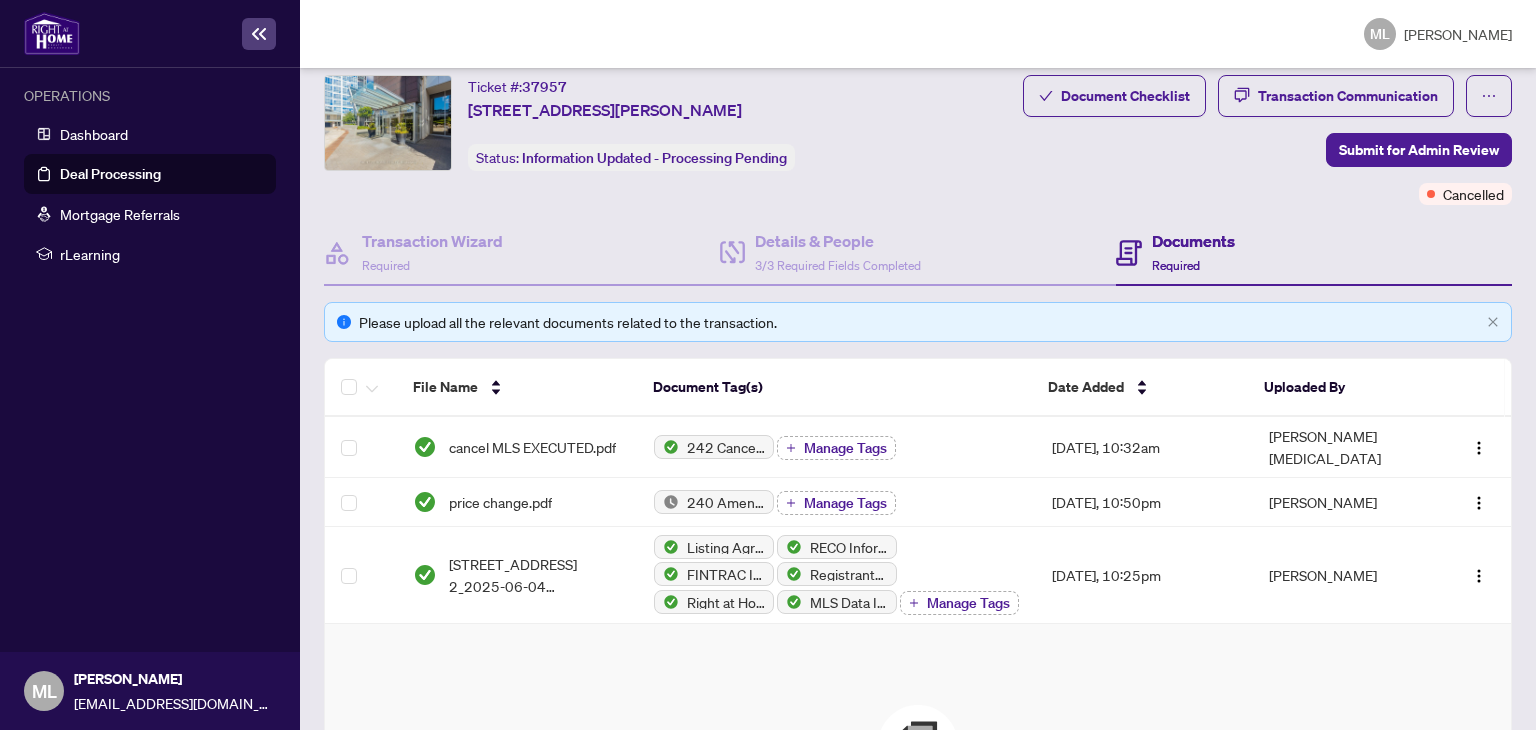 scroll, scrollTop: 21, scrollLeft: 0, axis: vertical 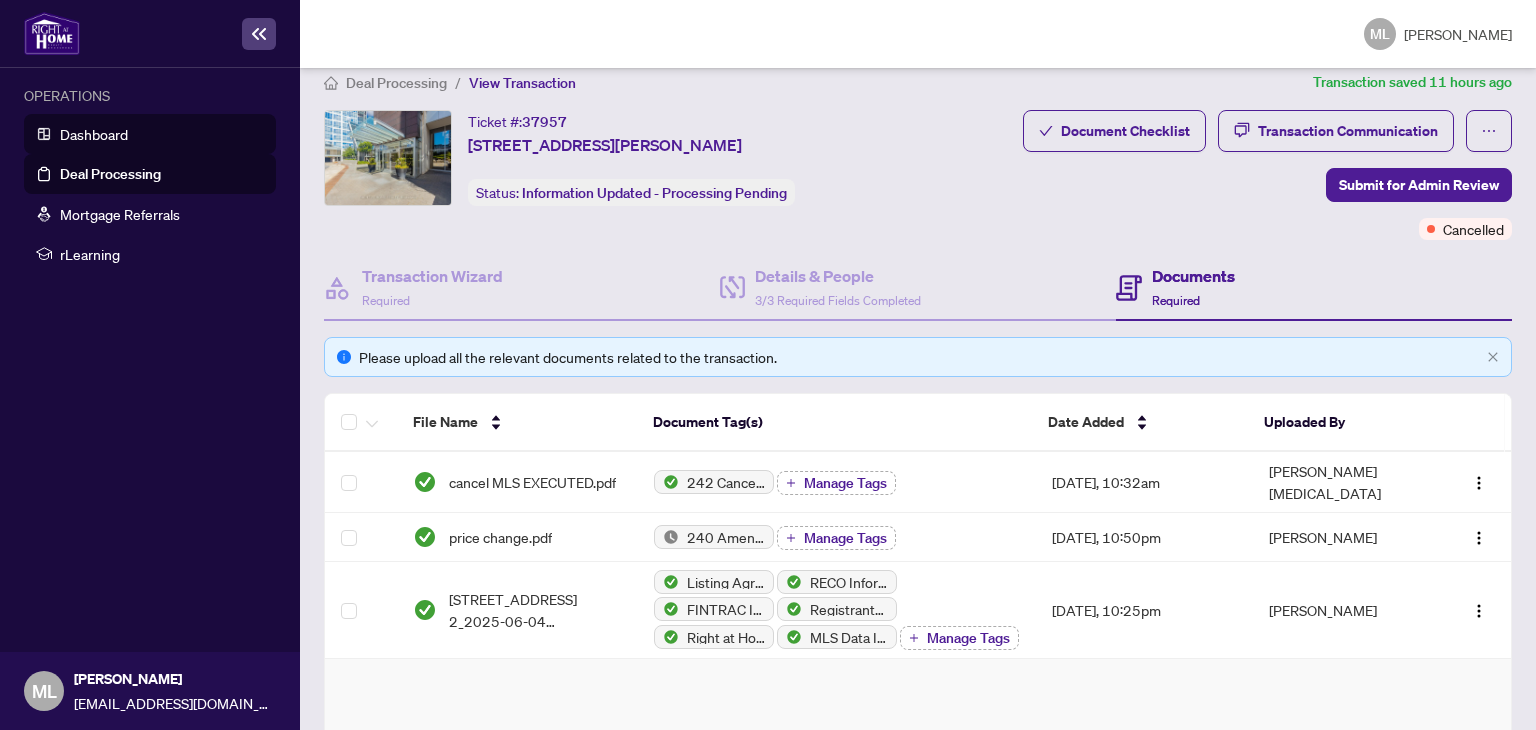 click on "Dashboard" at bounding box center (94, 134) 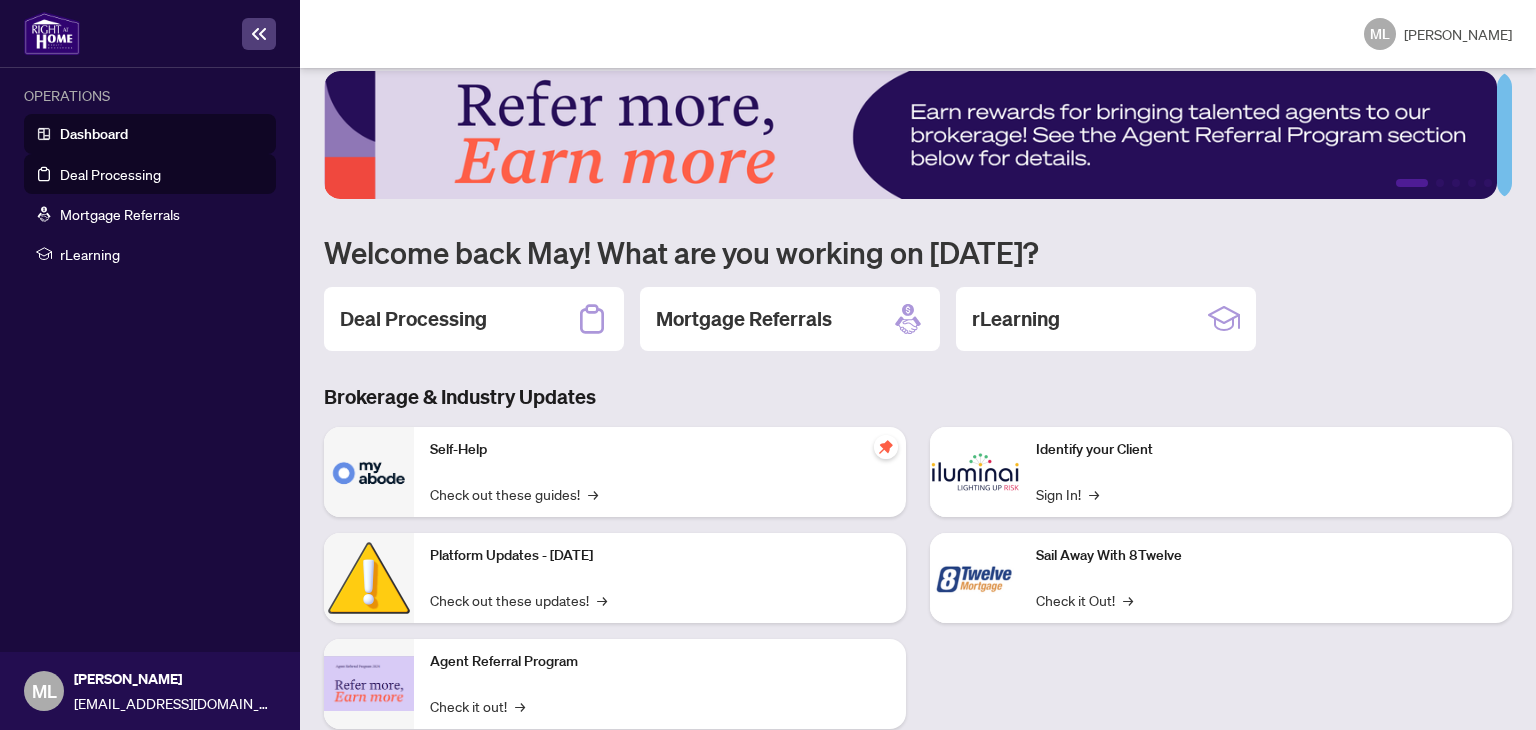 click on "Deal Processing" at bounding box center [110, 174] 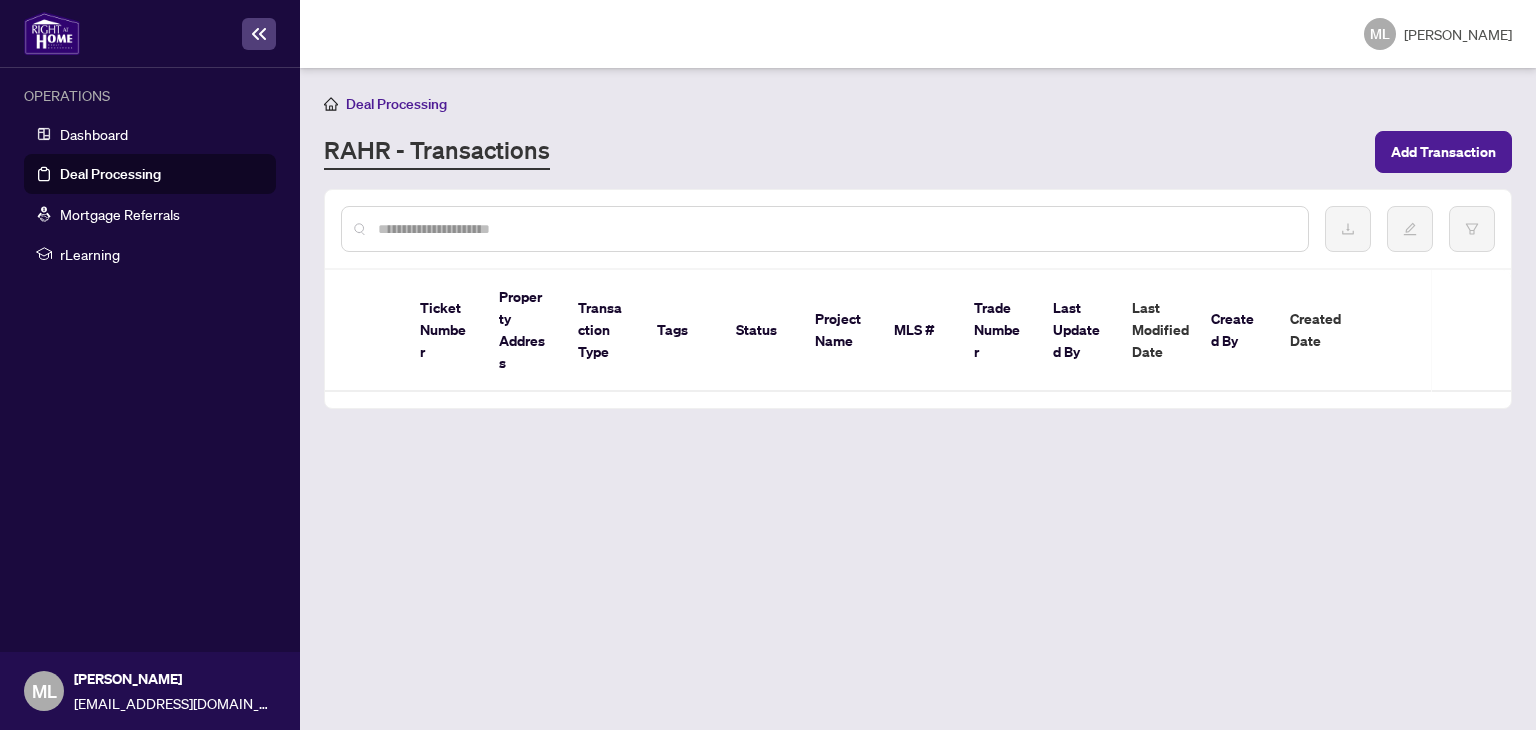 scroll, scrollTop: 0, scrollLeft: 0, axis: both 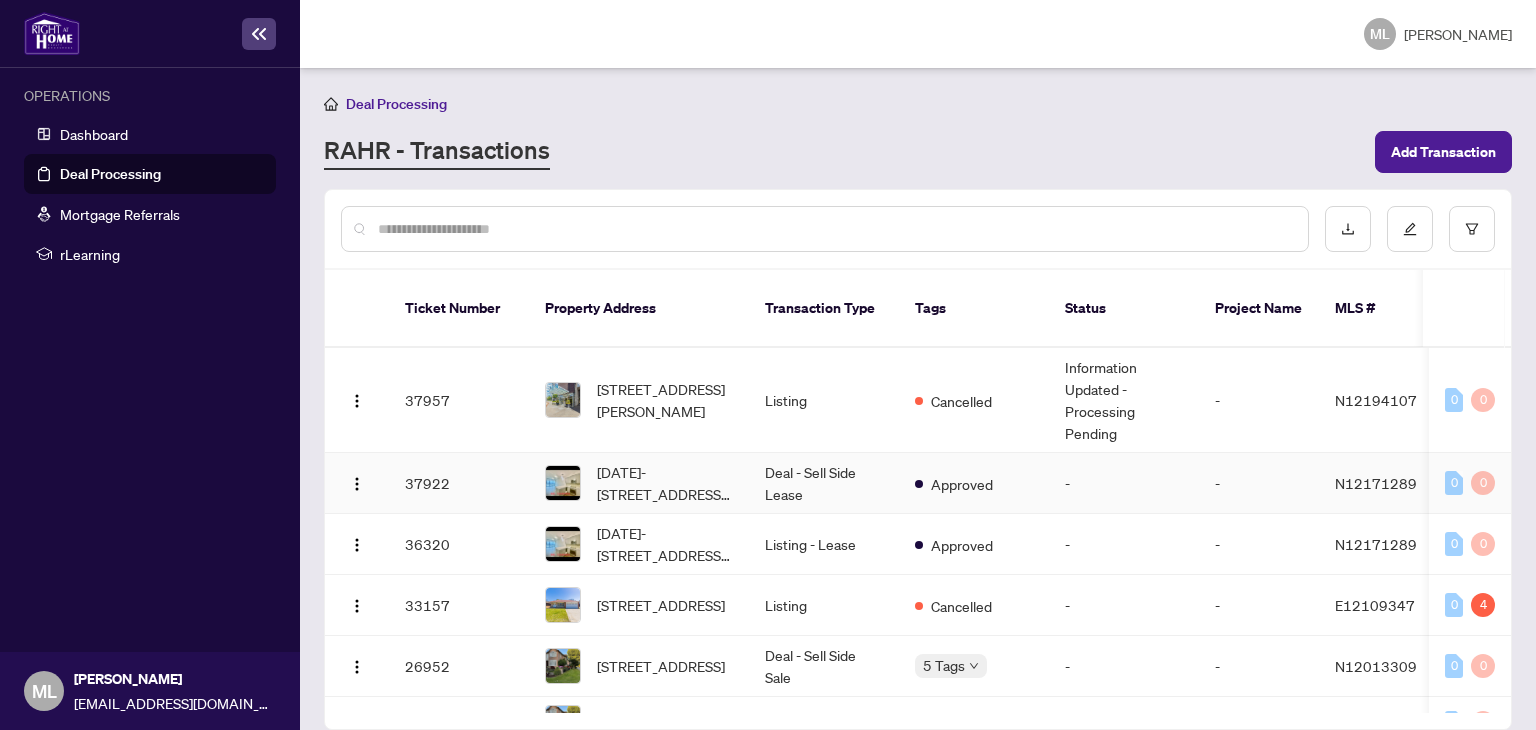 click on "Deal - Sell Side Lease" at bounding box center (824, 483) 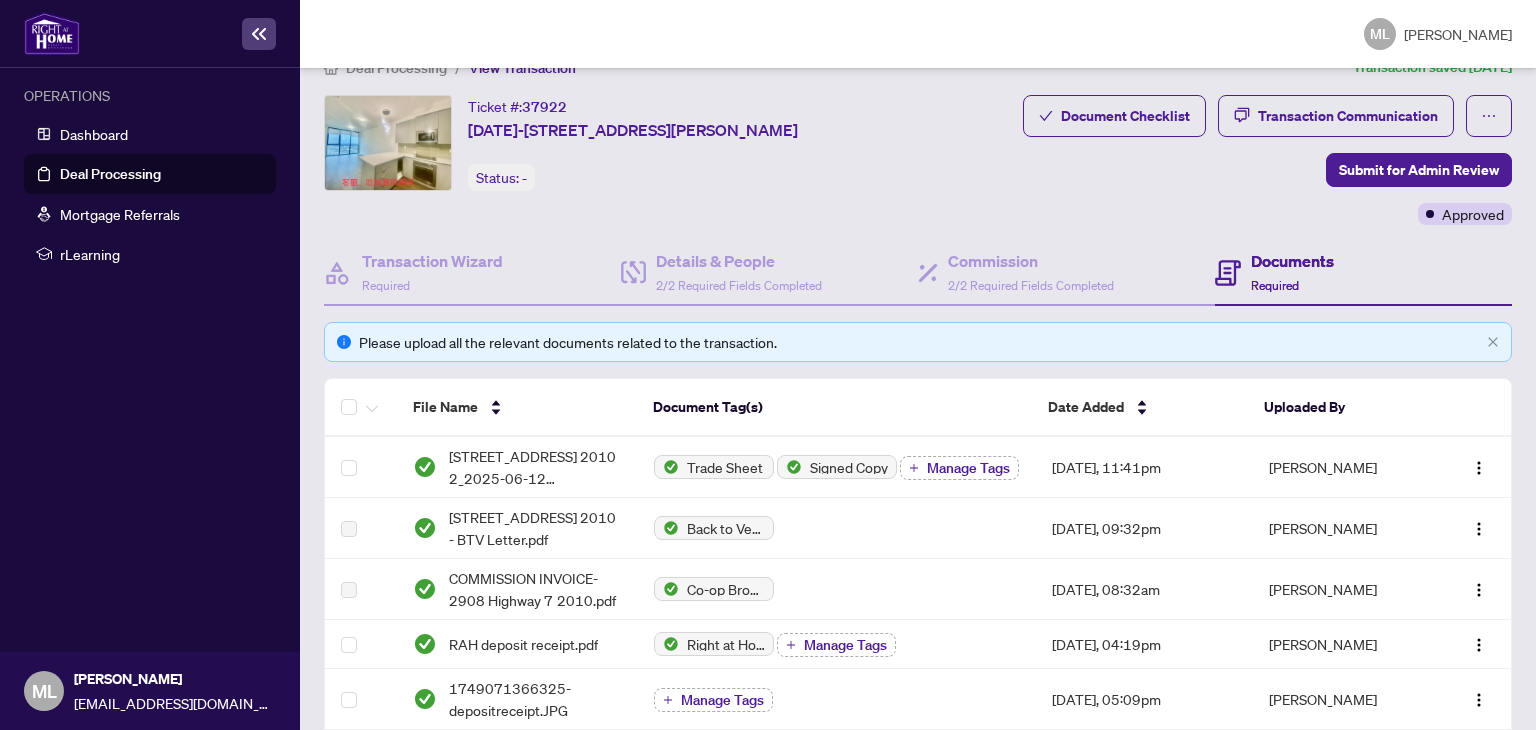 scroll, scrollTop: 32, scrollLeft: 0, axis: vertical 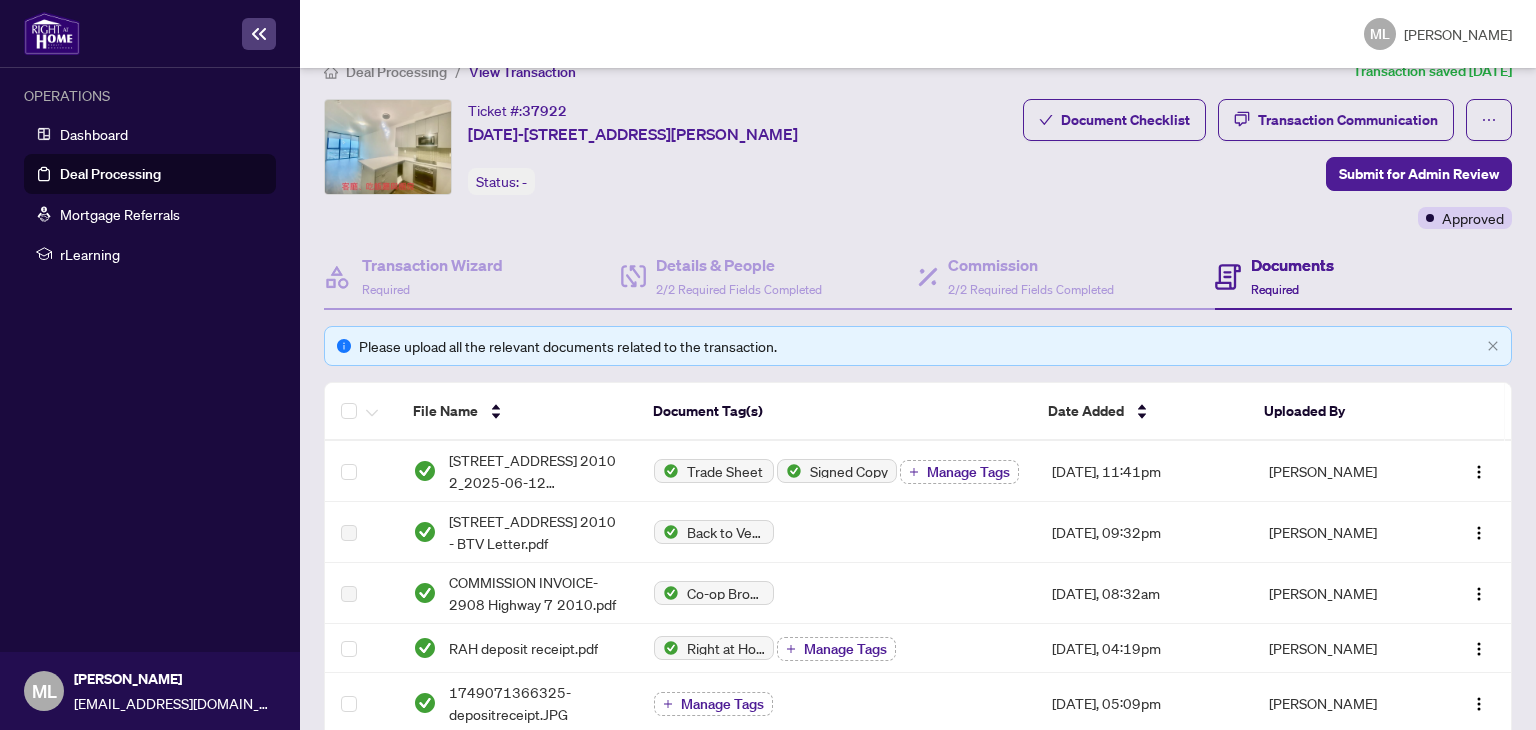 click on "Required" at bounding box center [1275, 289] 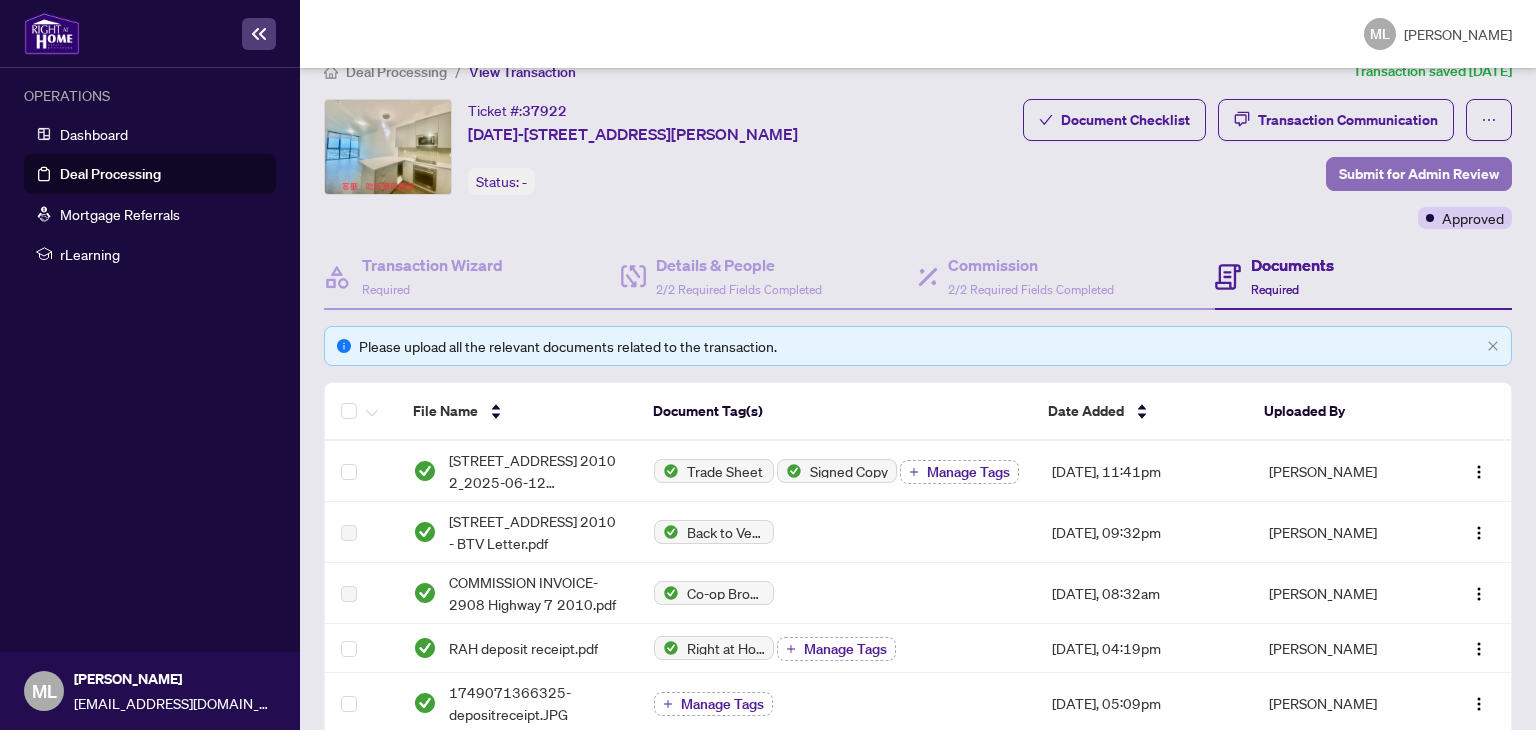 click on "Submit for Admin Review" at bounding box center (1419, 174) 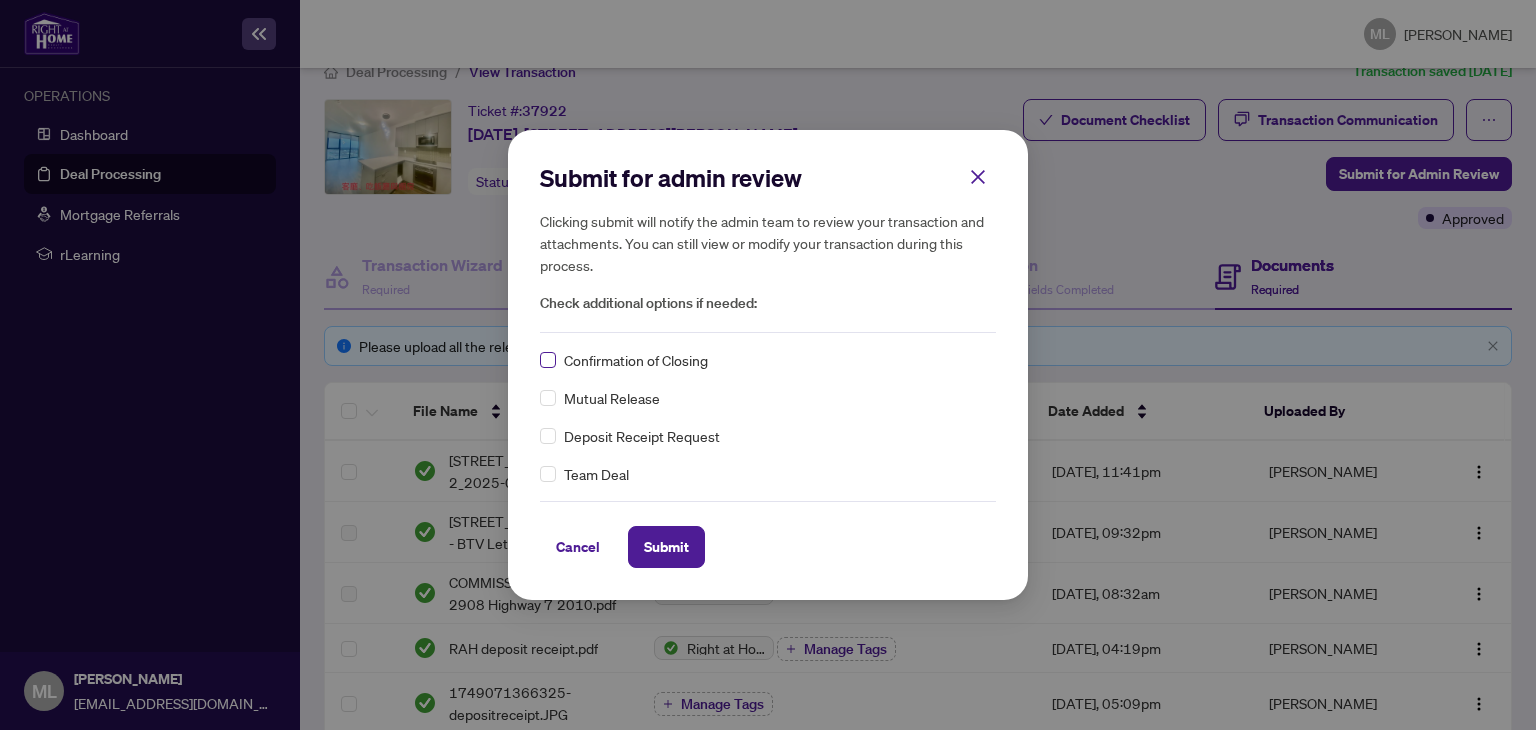 click at bounding box center [548, 360] 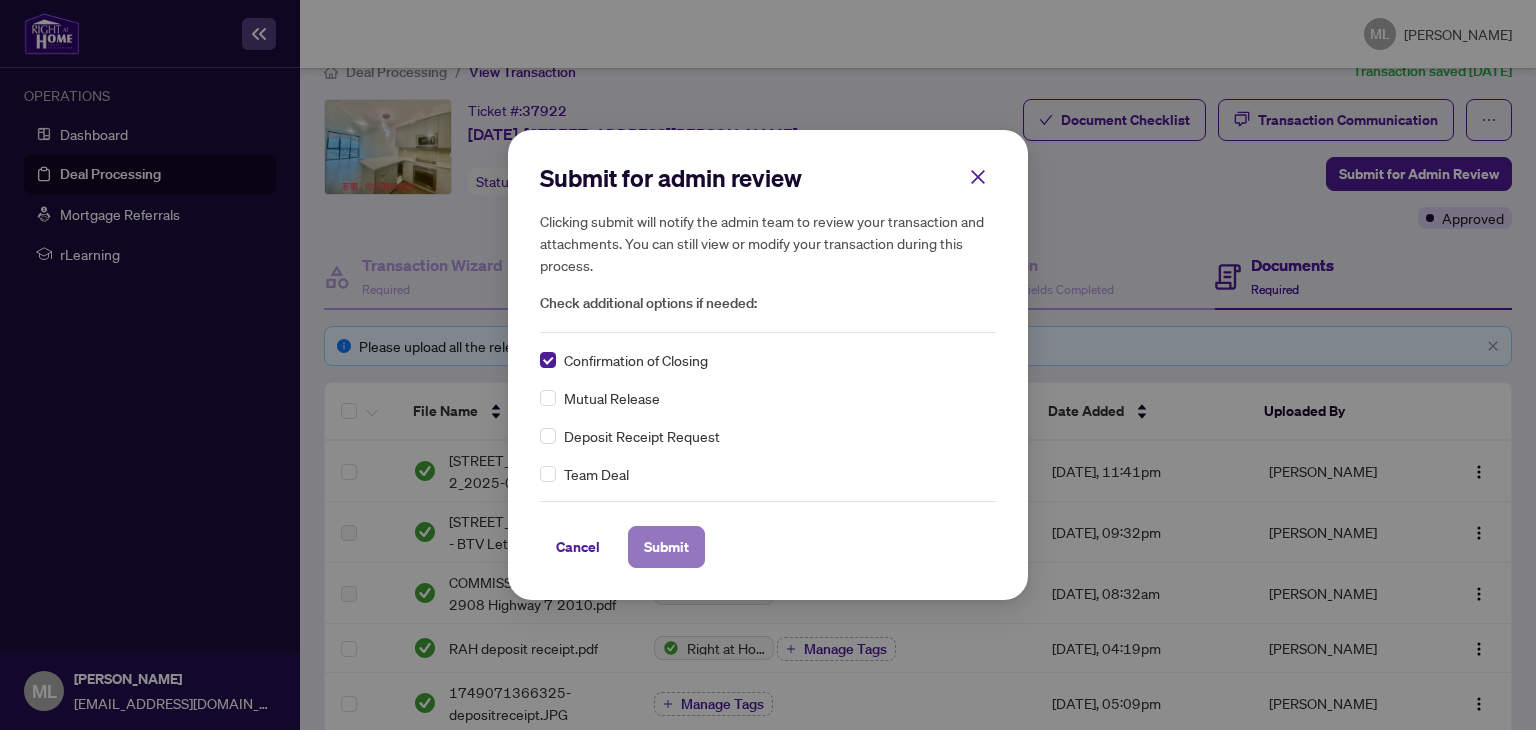 click on "Submit" at bounding box center [666, 547] 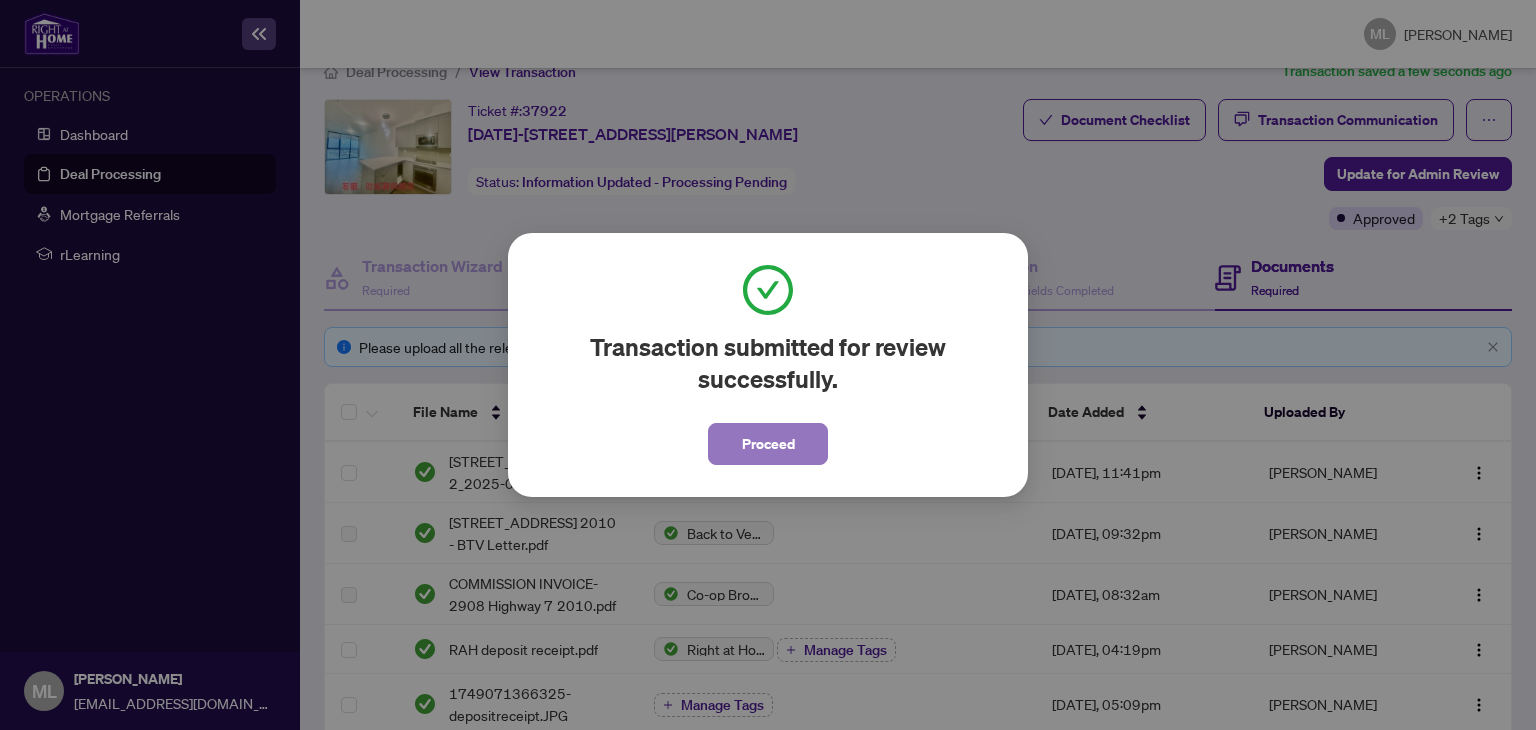 click on "Proceed" at bounding box center (768, 444) 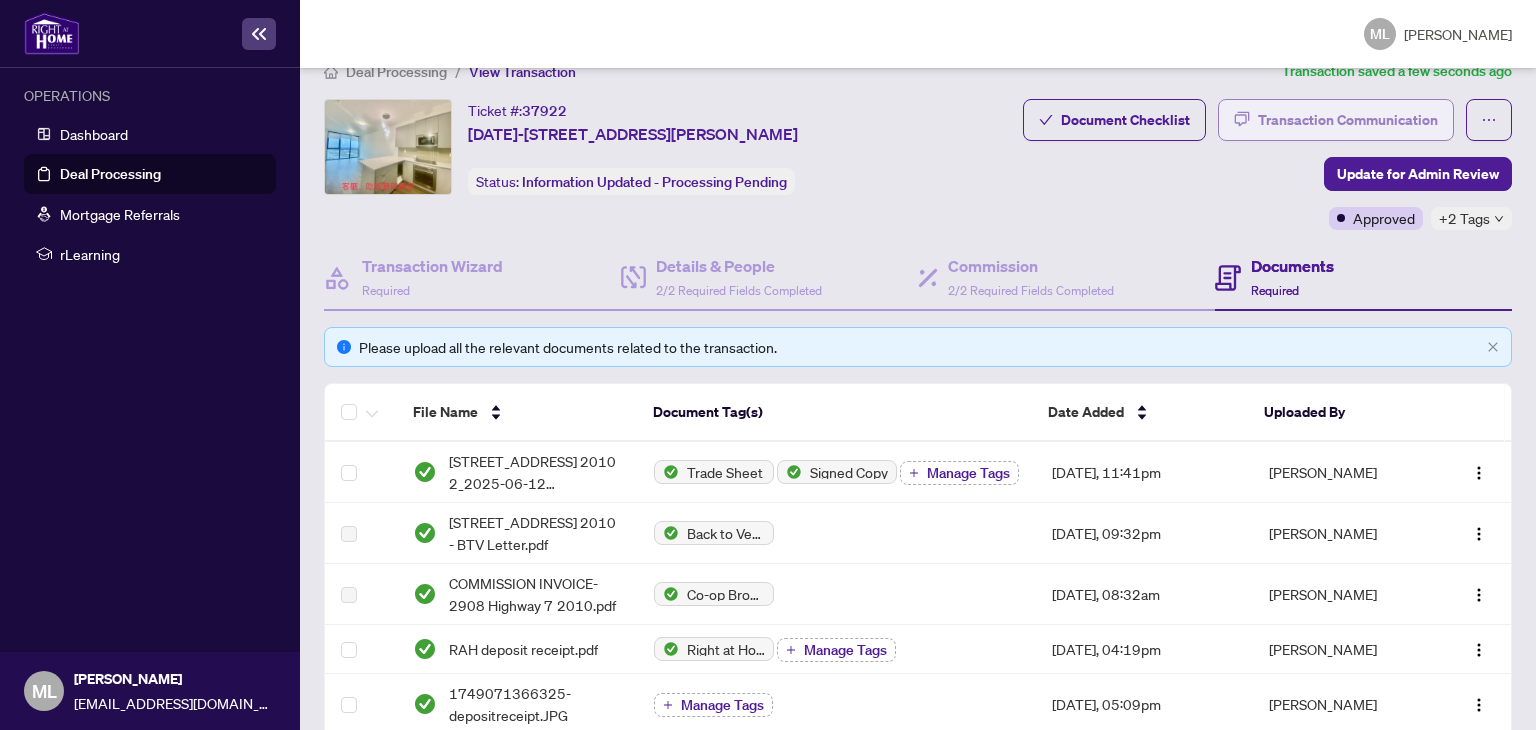 click on "Transaction Communication" at bounding box center (1348, 120) 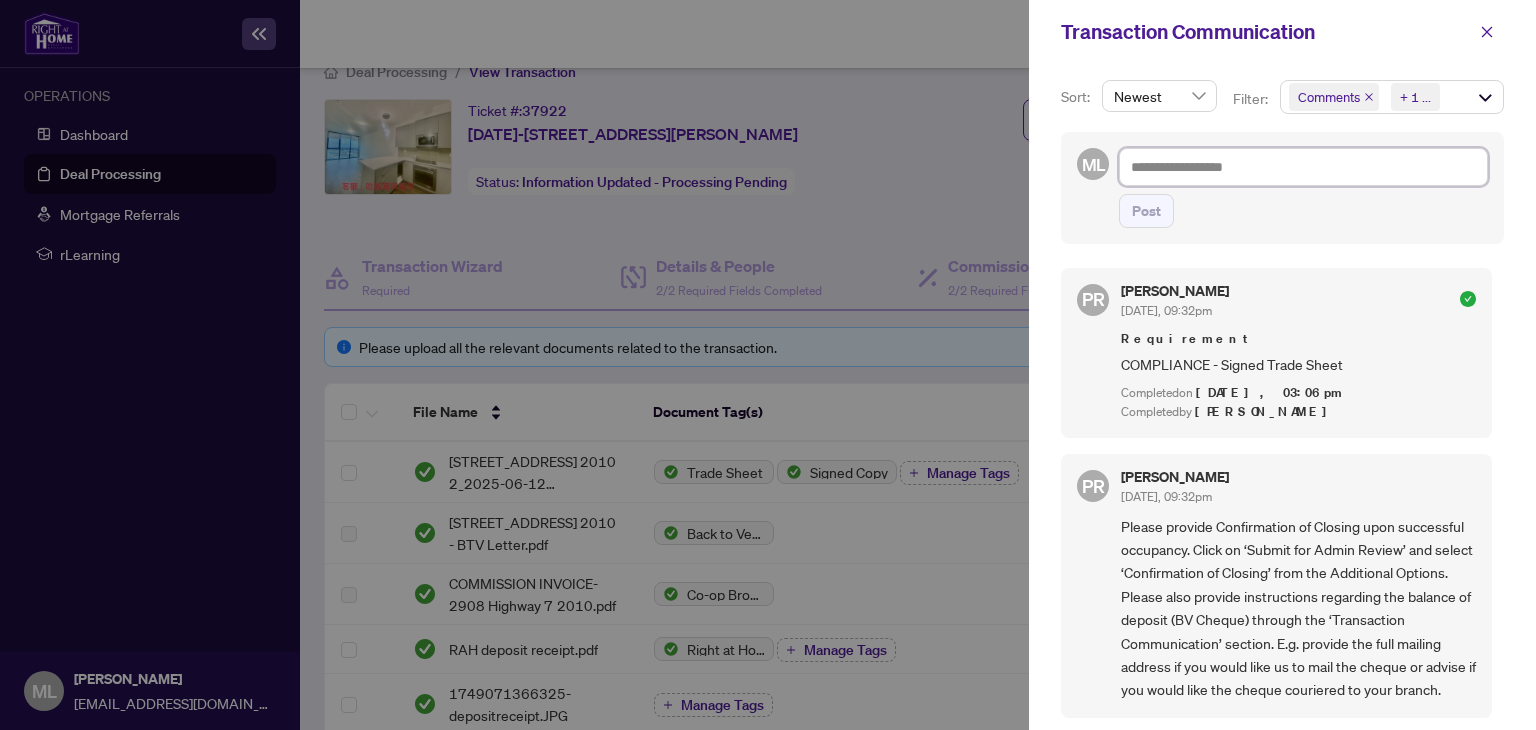 click at bounding box center [1303, 167] 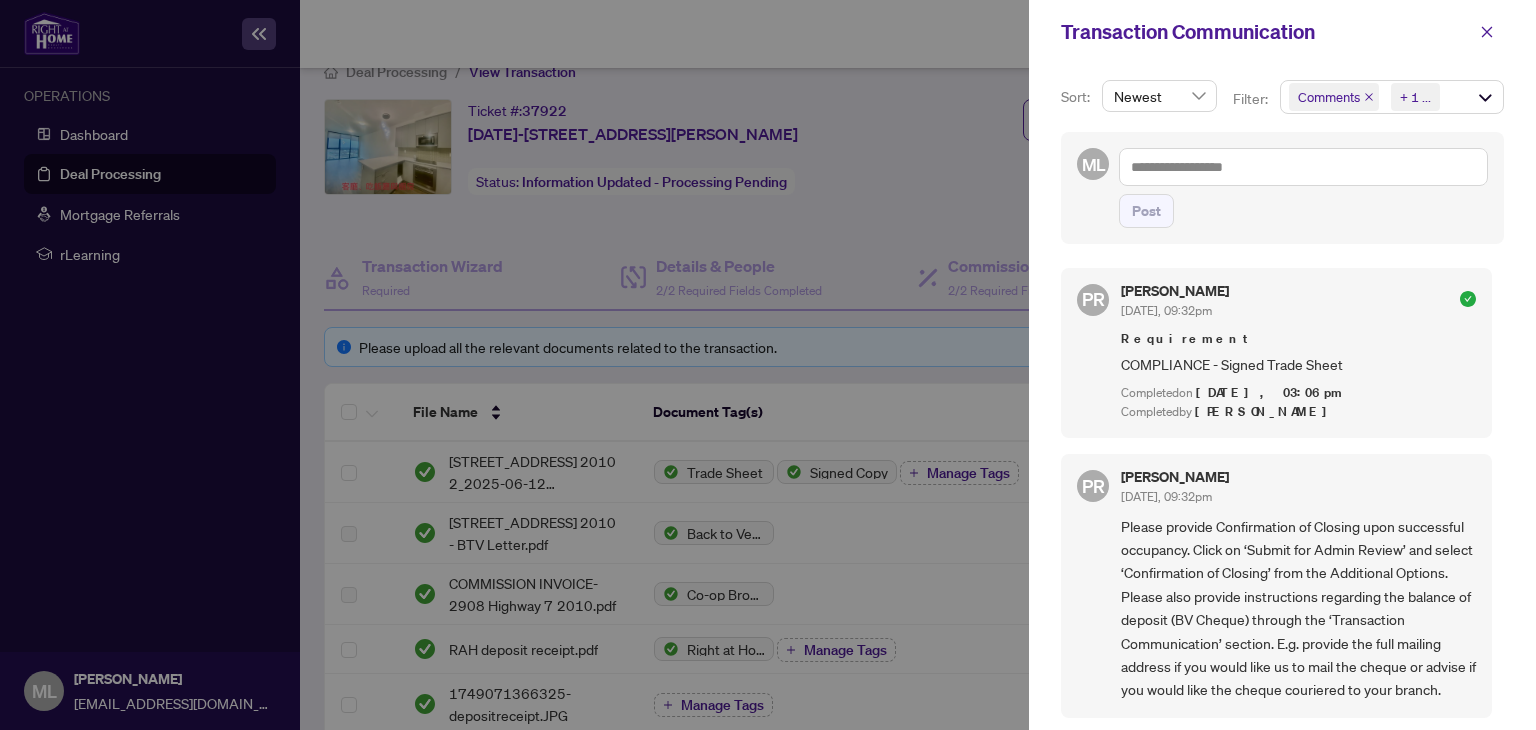 drag, startPoint x: 1492, startPoint y: 365, endPoint x: 1492, endPoint y: 378, distance: 13 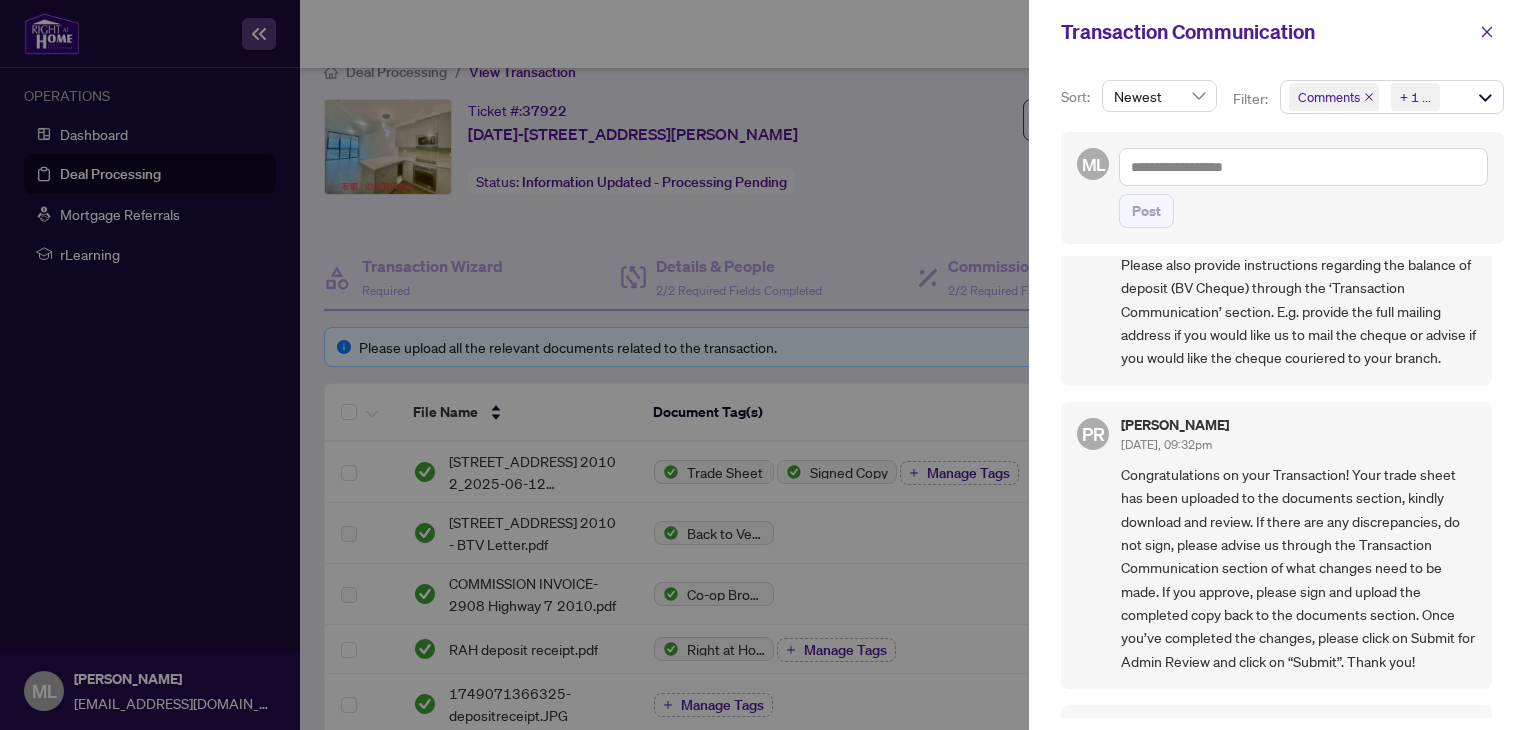 scroll, scrollTop: 0, scrollLeft: 0, axis: both 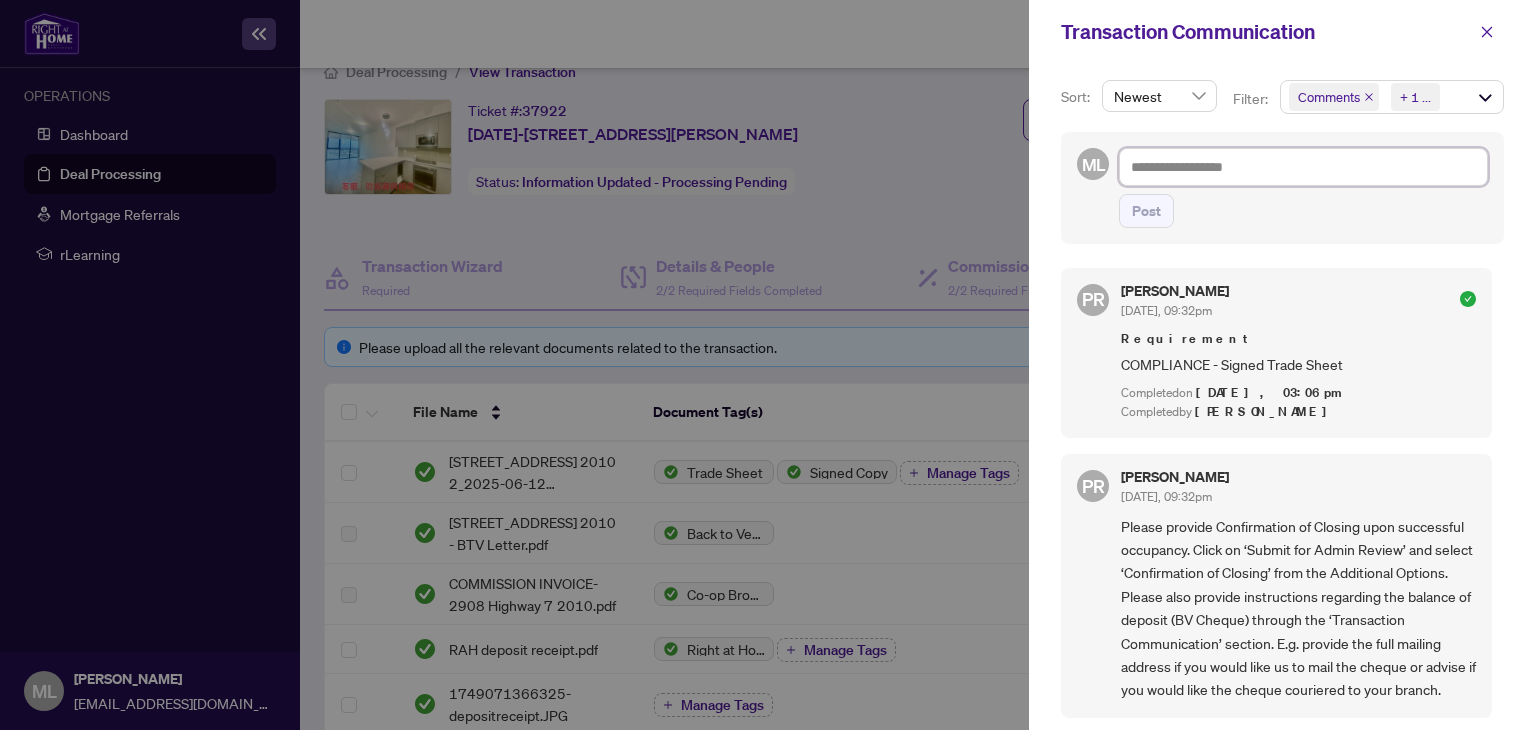 click at bounding box center [1303, 167] 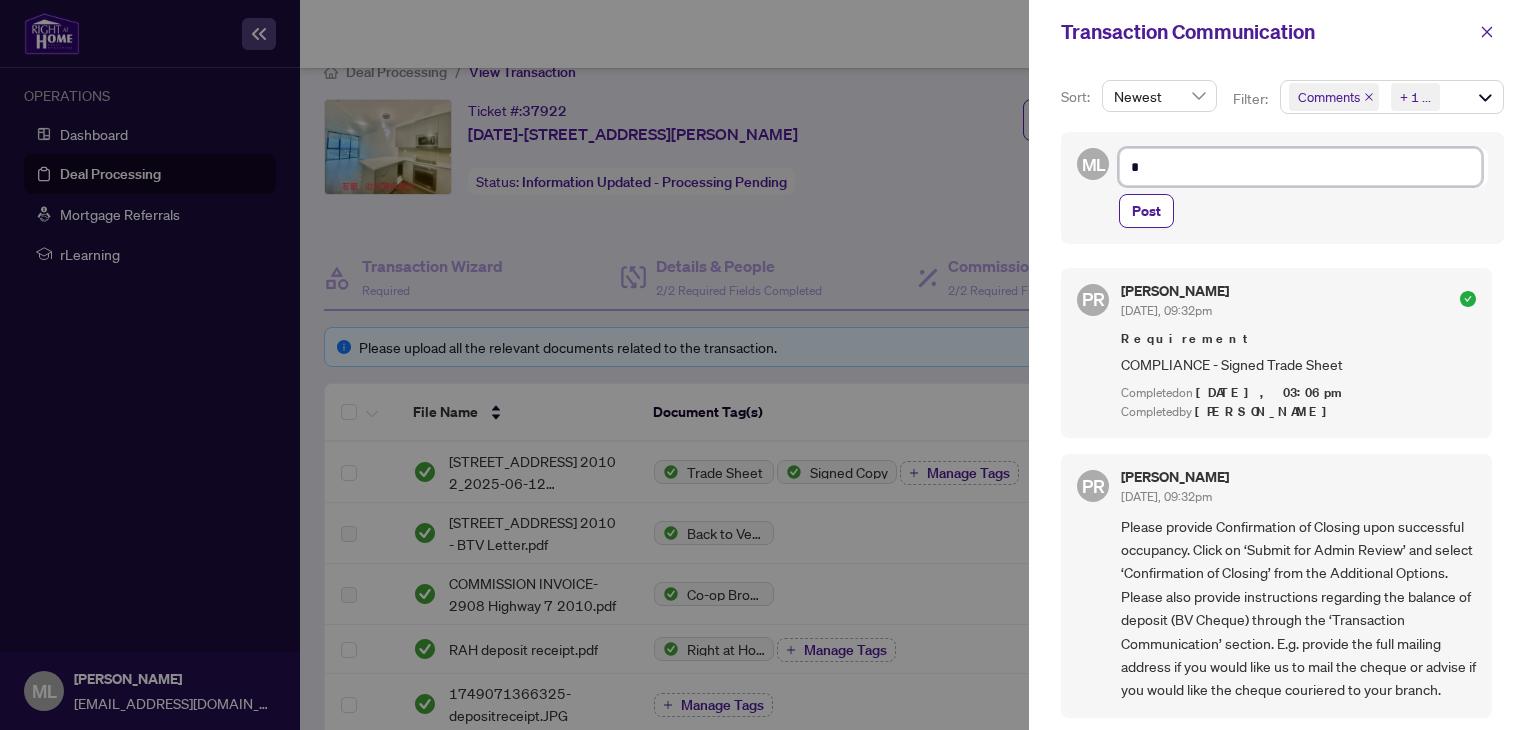 type on "**" 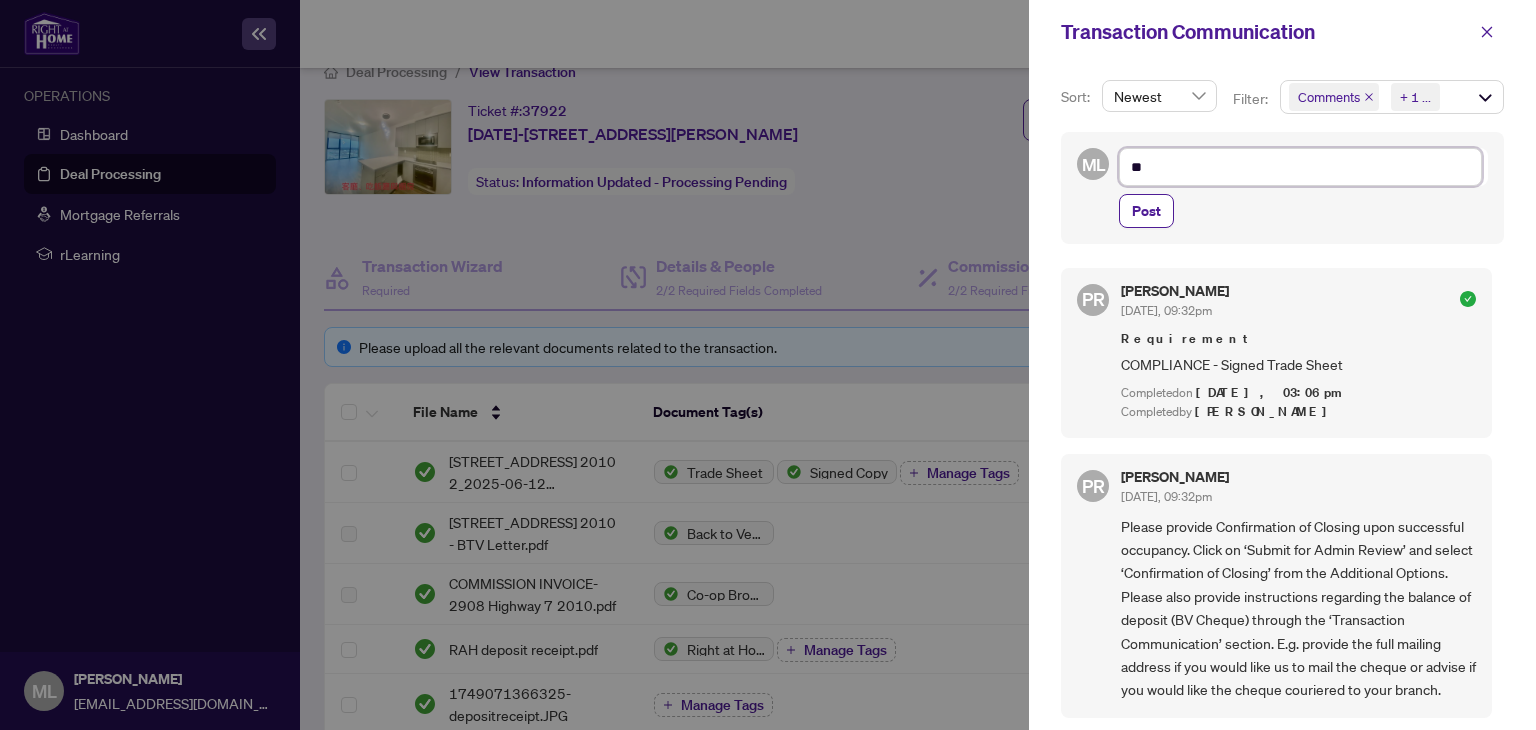 type on "***" 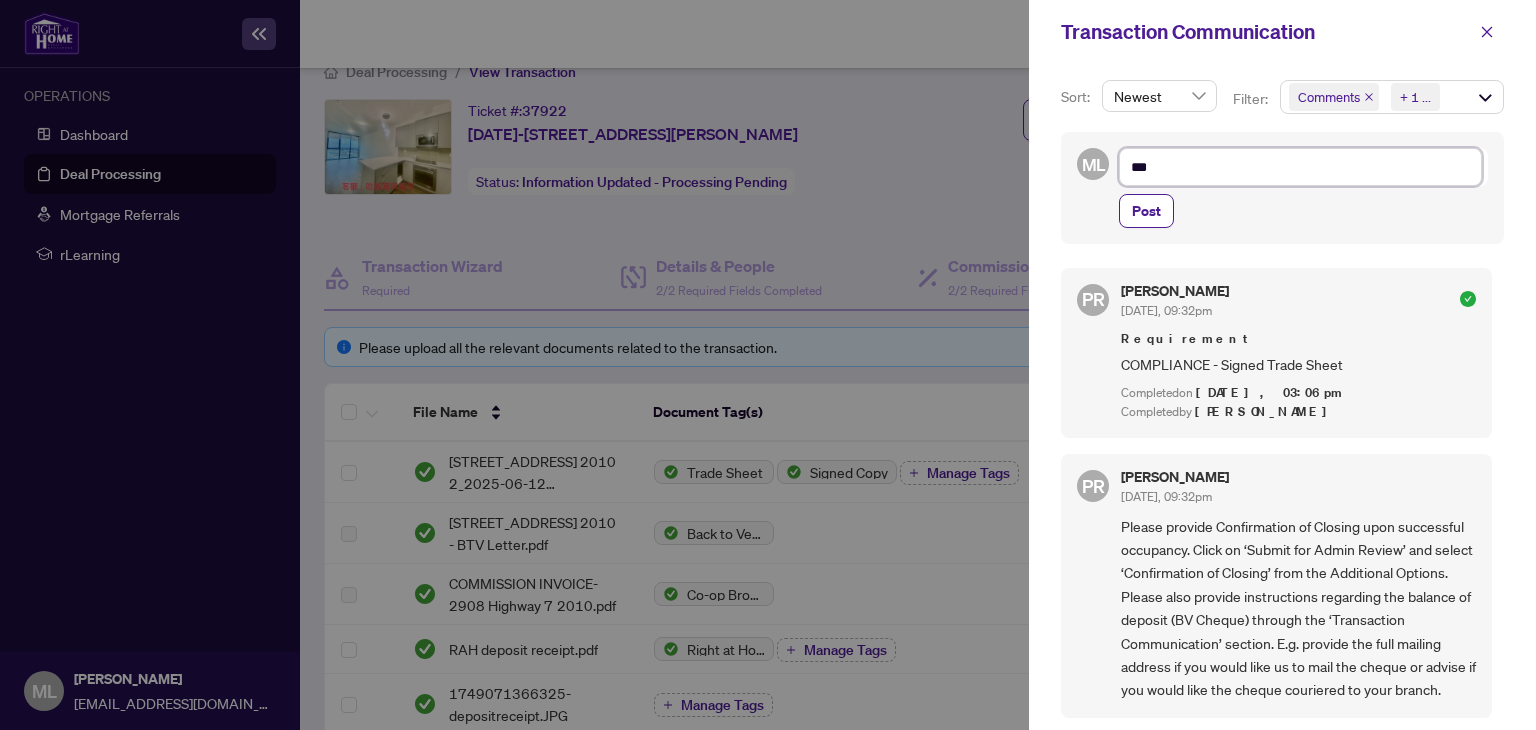 type on "****" 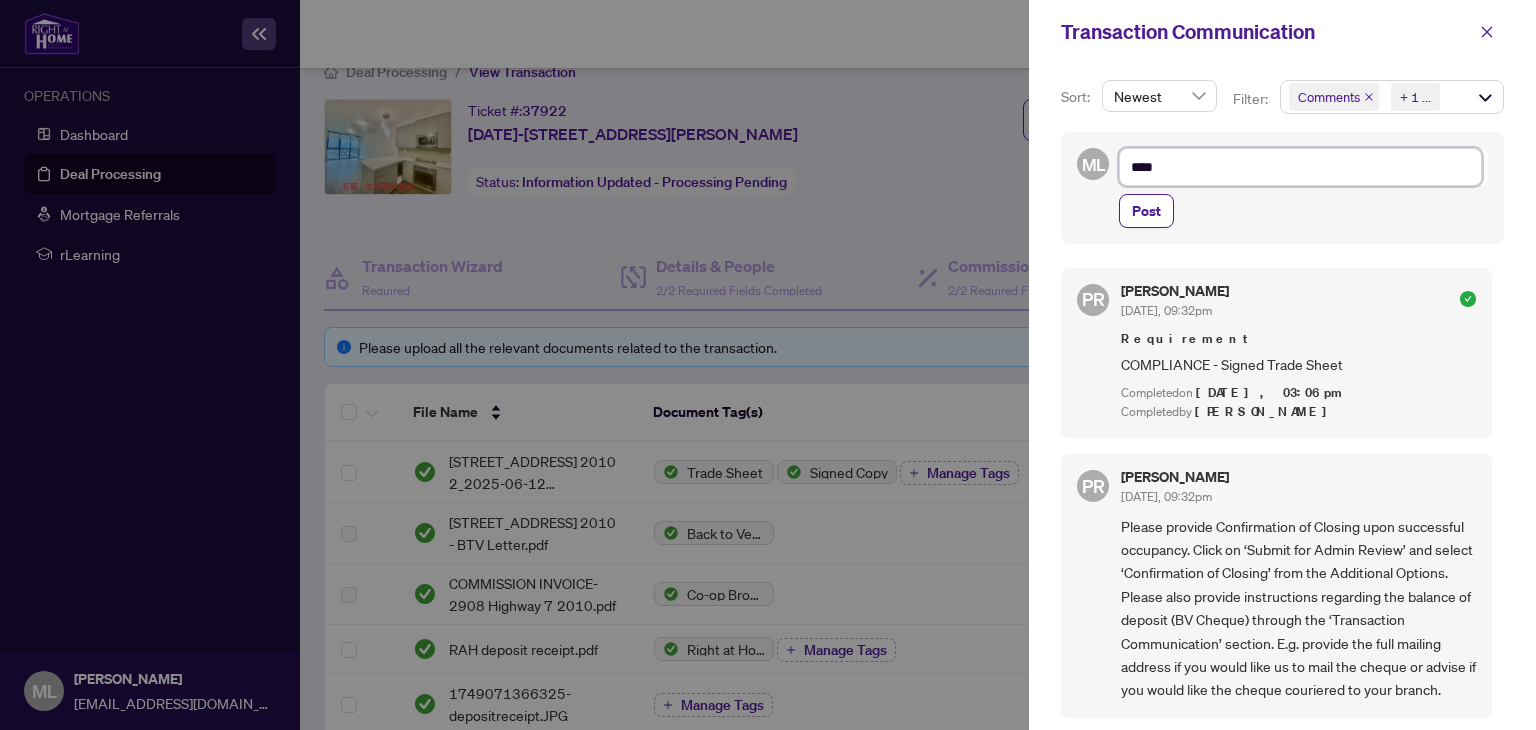 type on "*****" 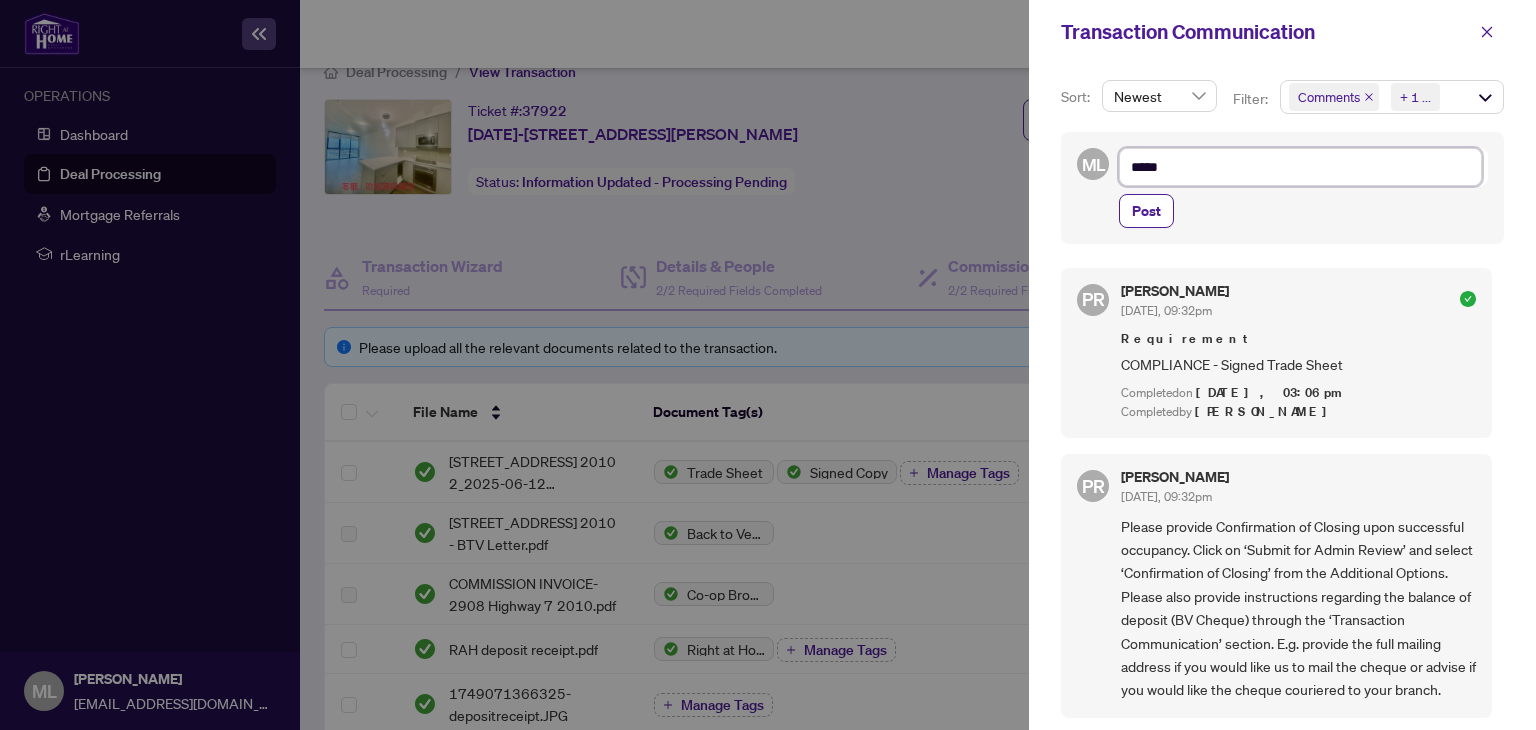 type on "******" 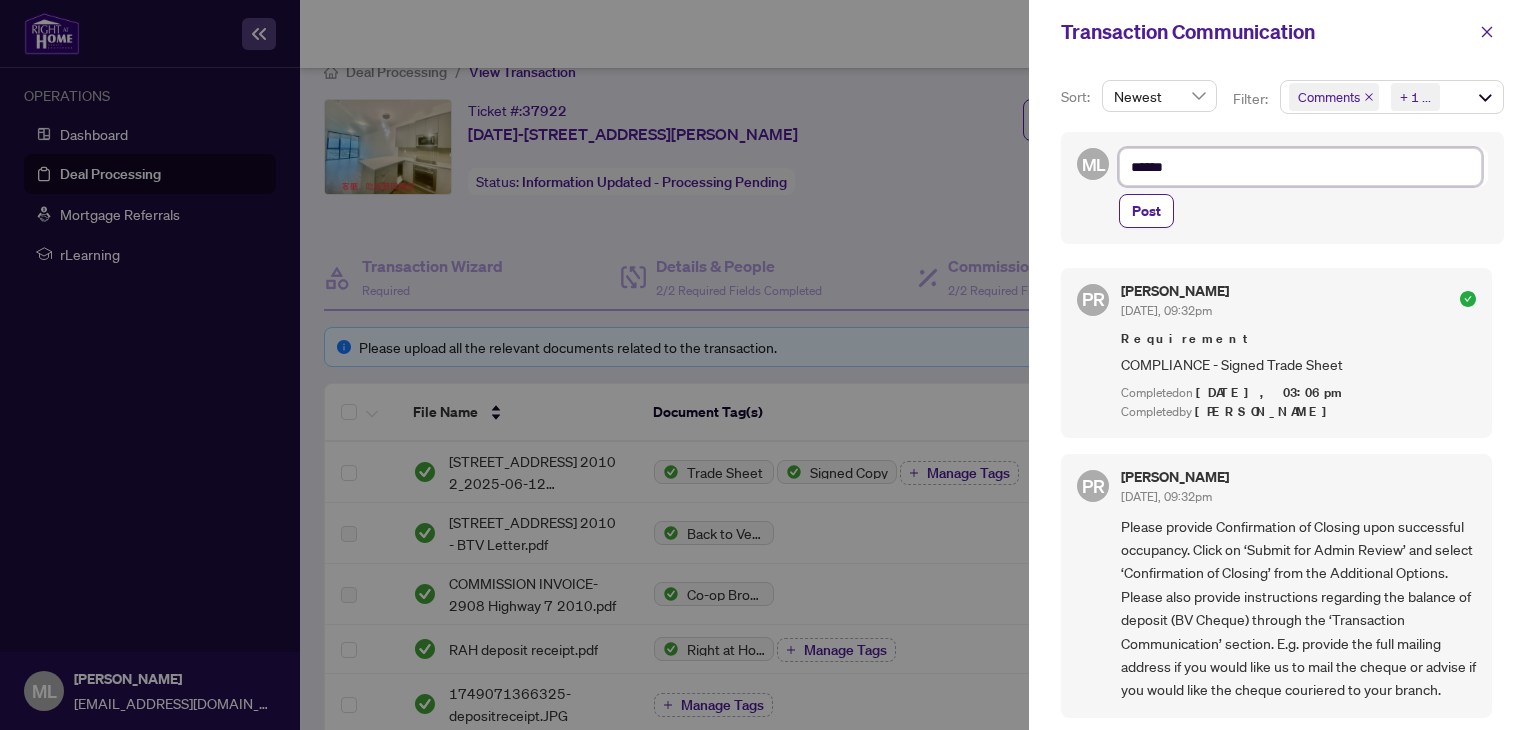 type on "******" 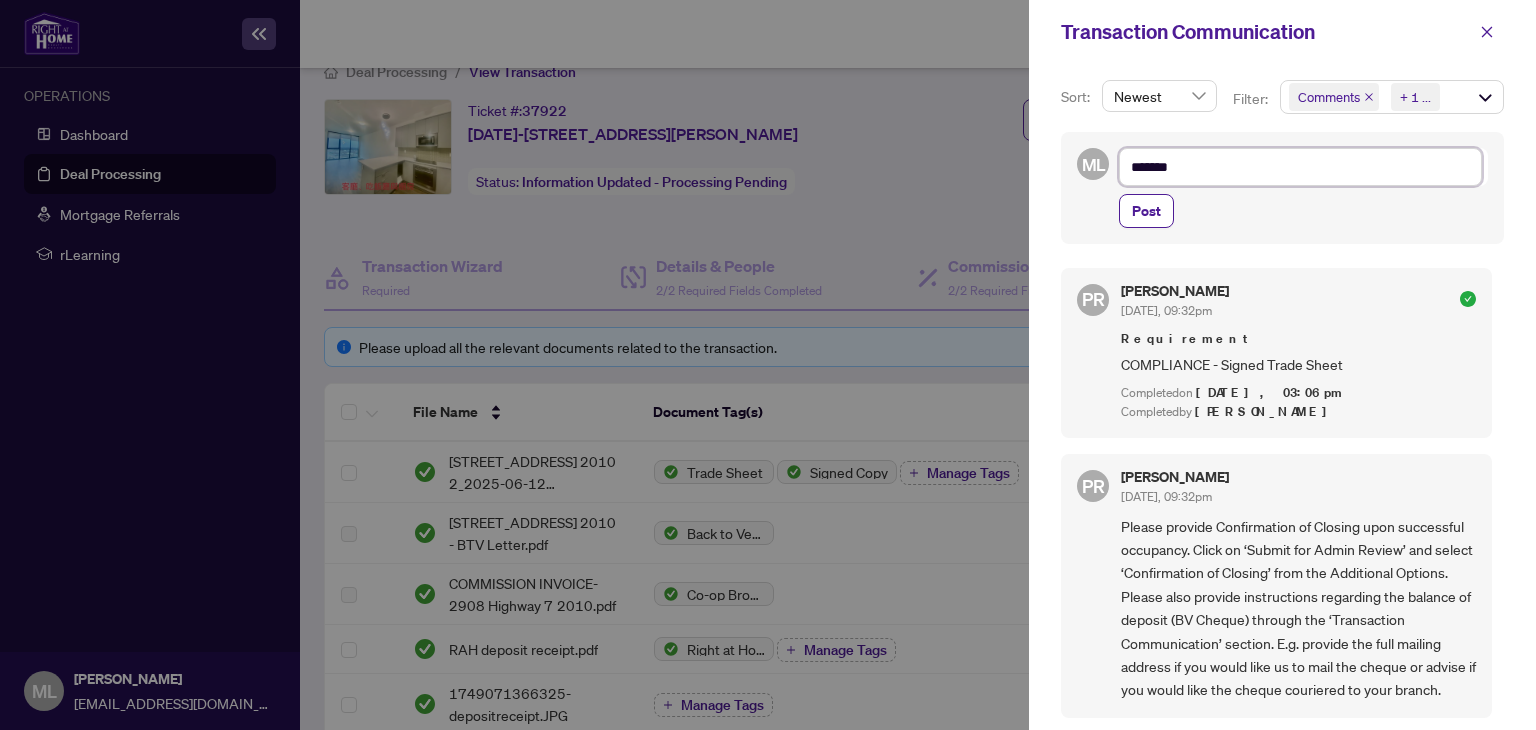 type on "********" 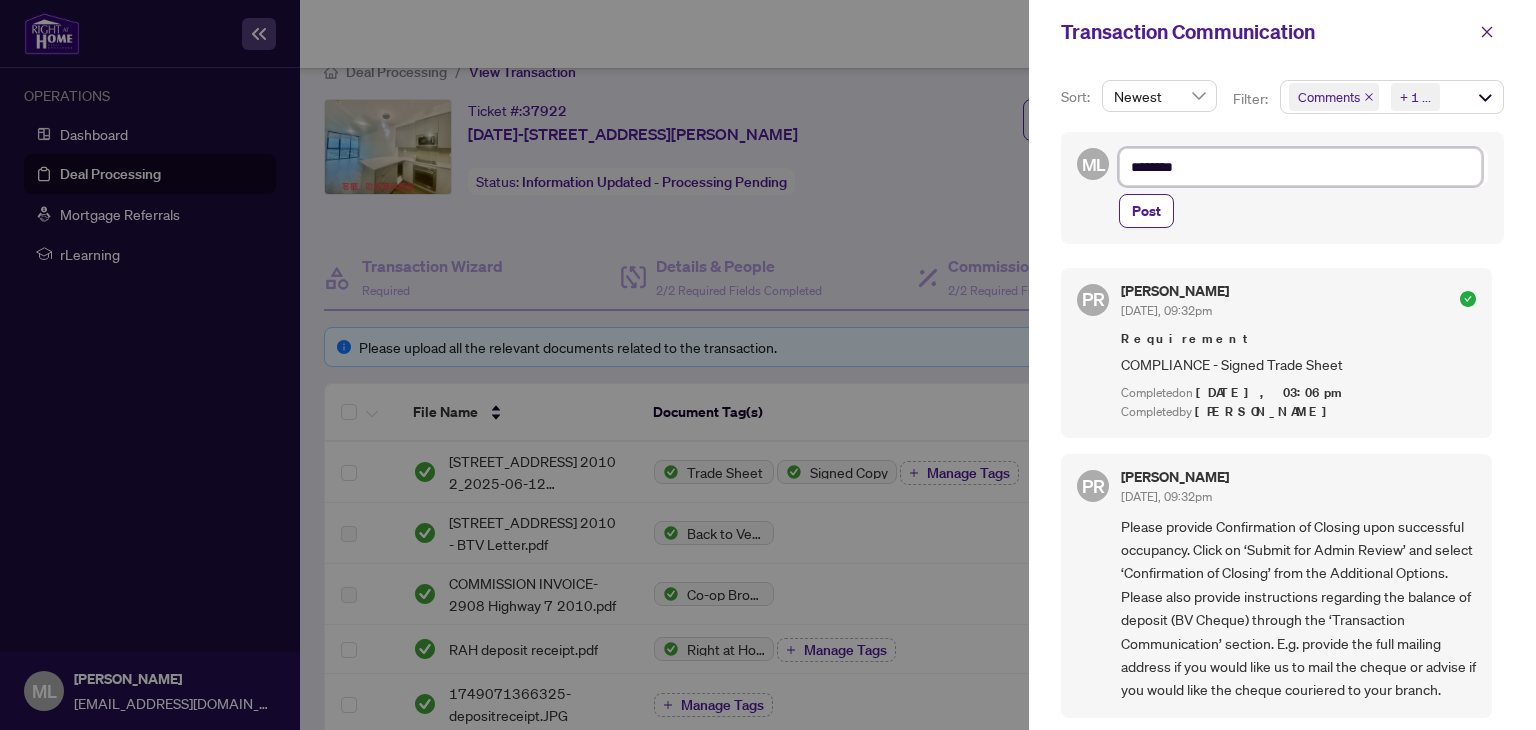 type on "*********" 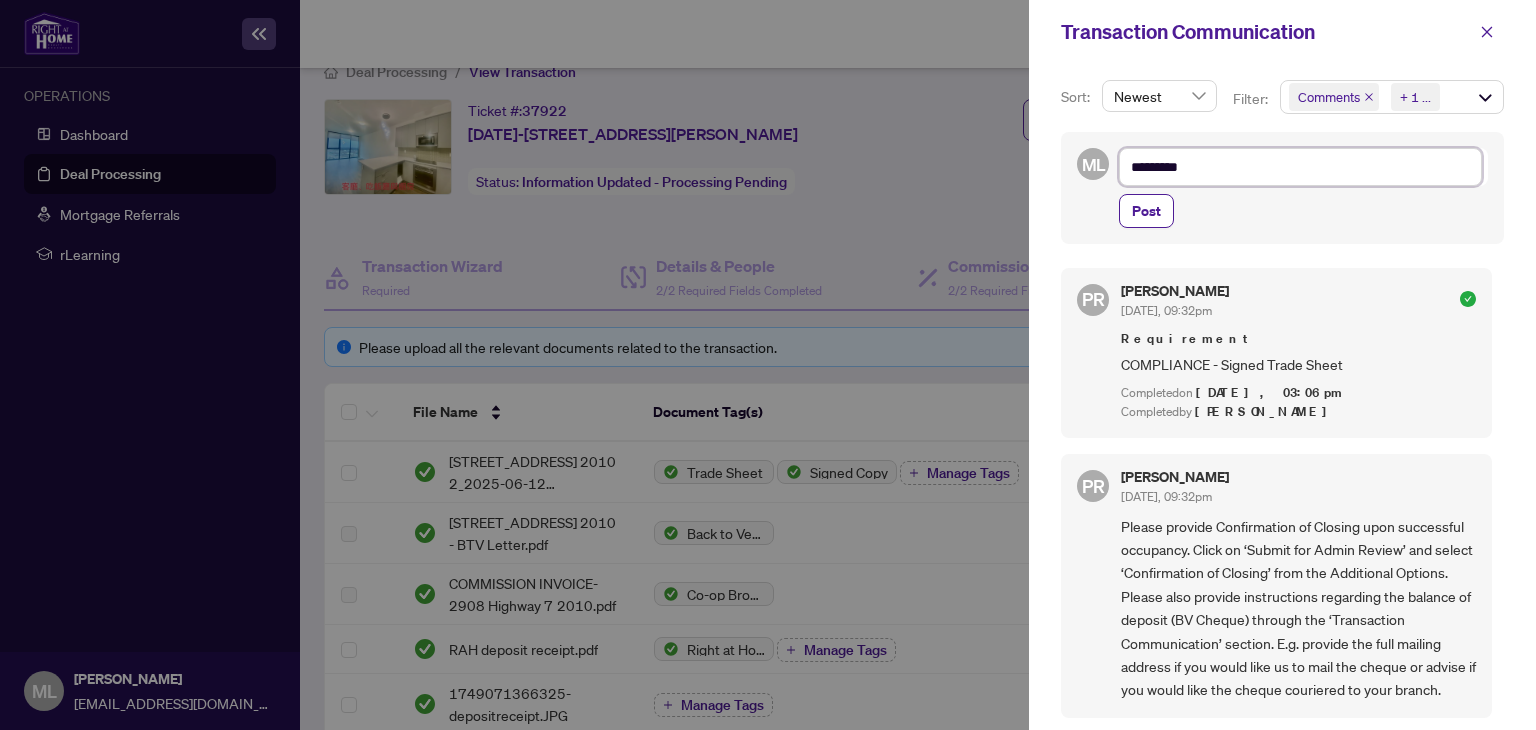 type on "**********" 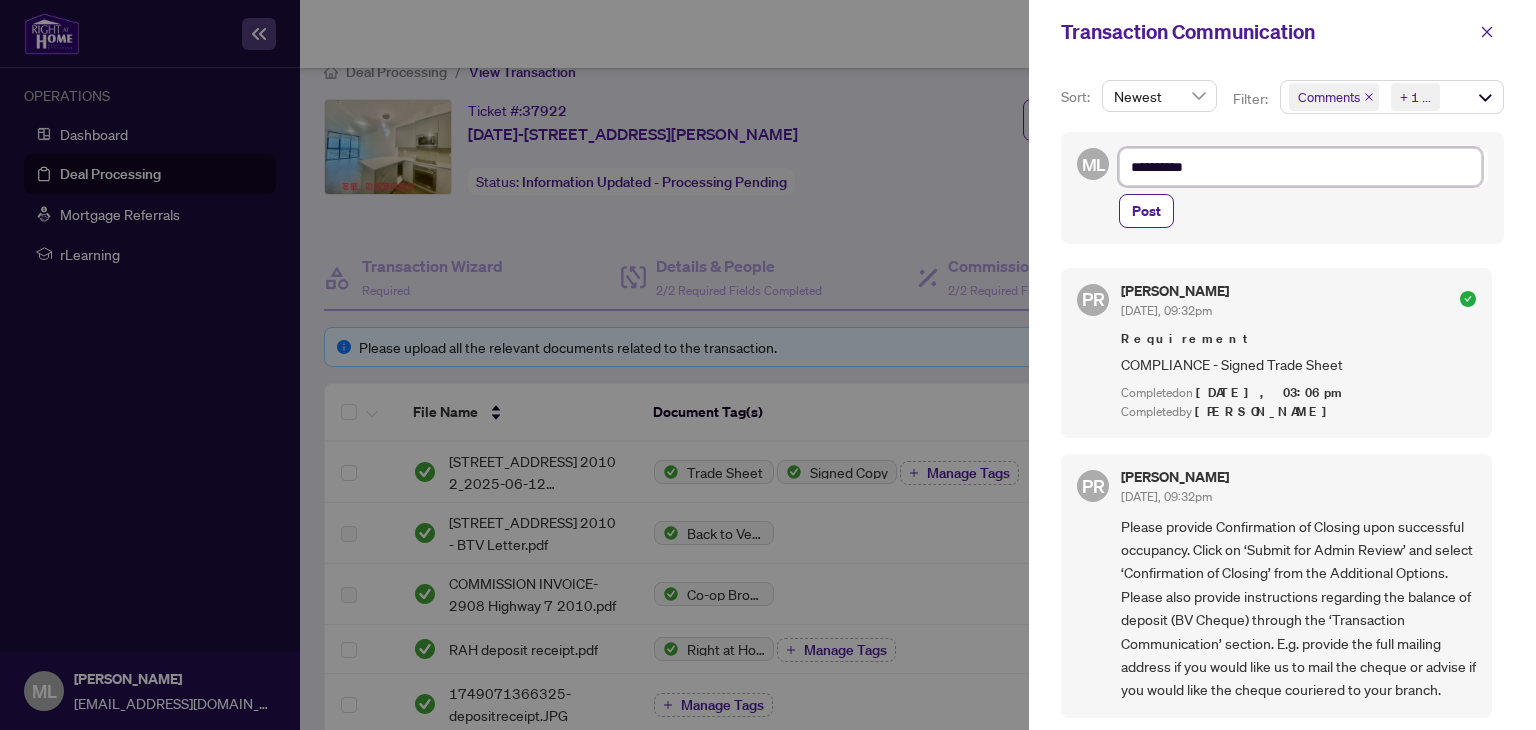 type on "**********" 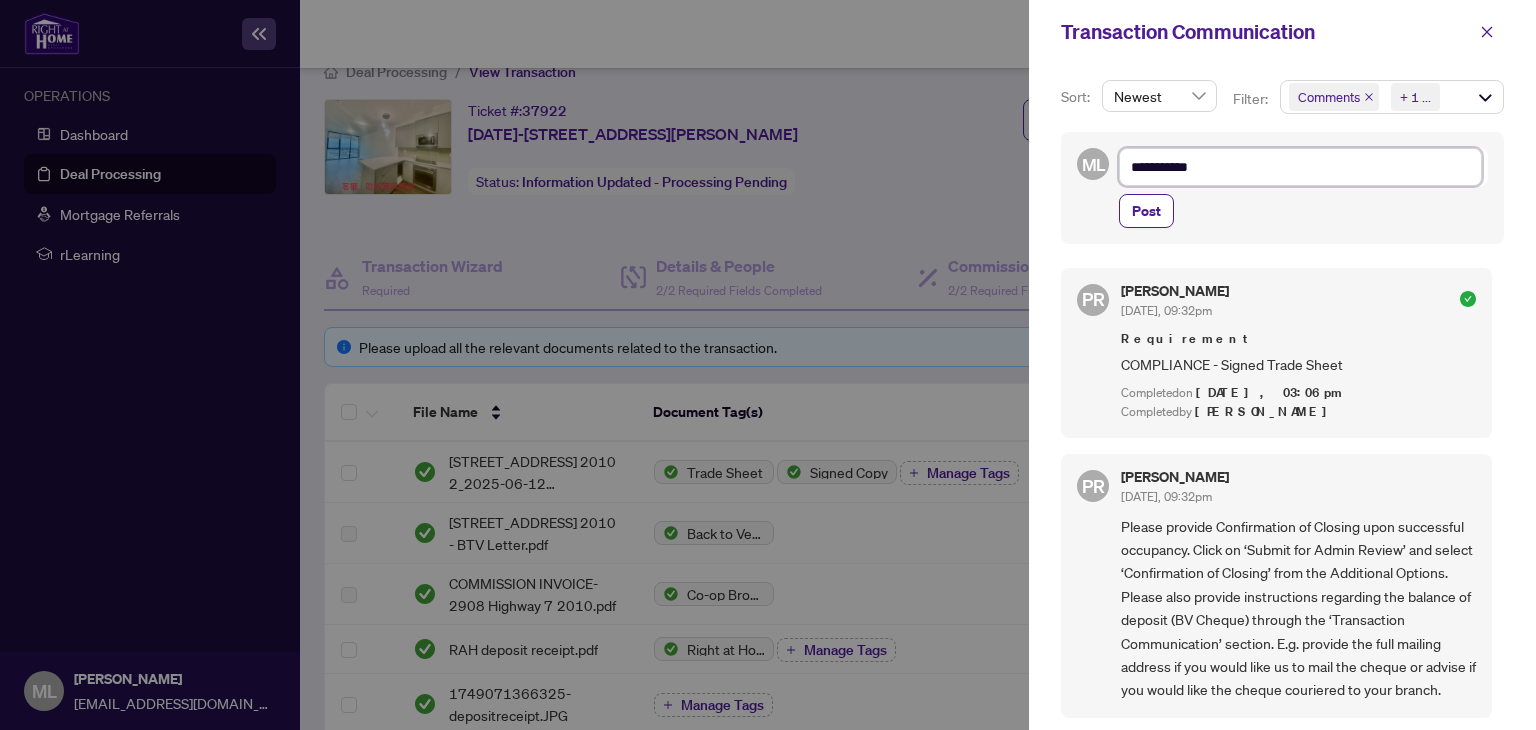 type on "**********" 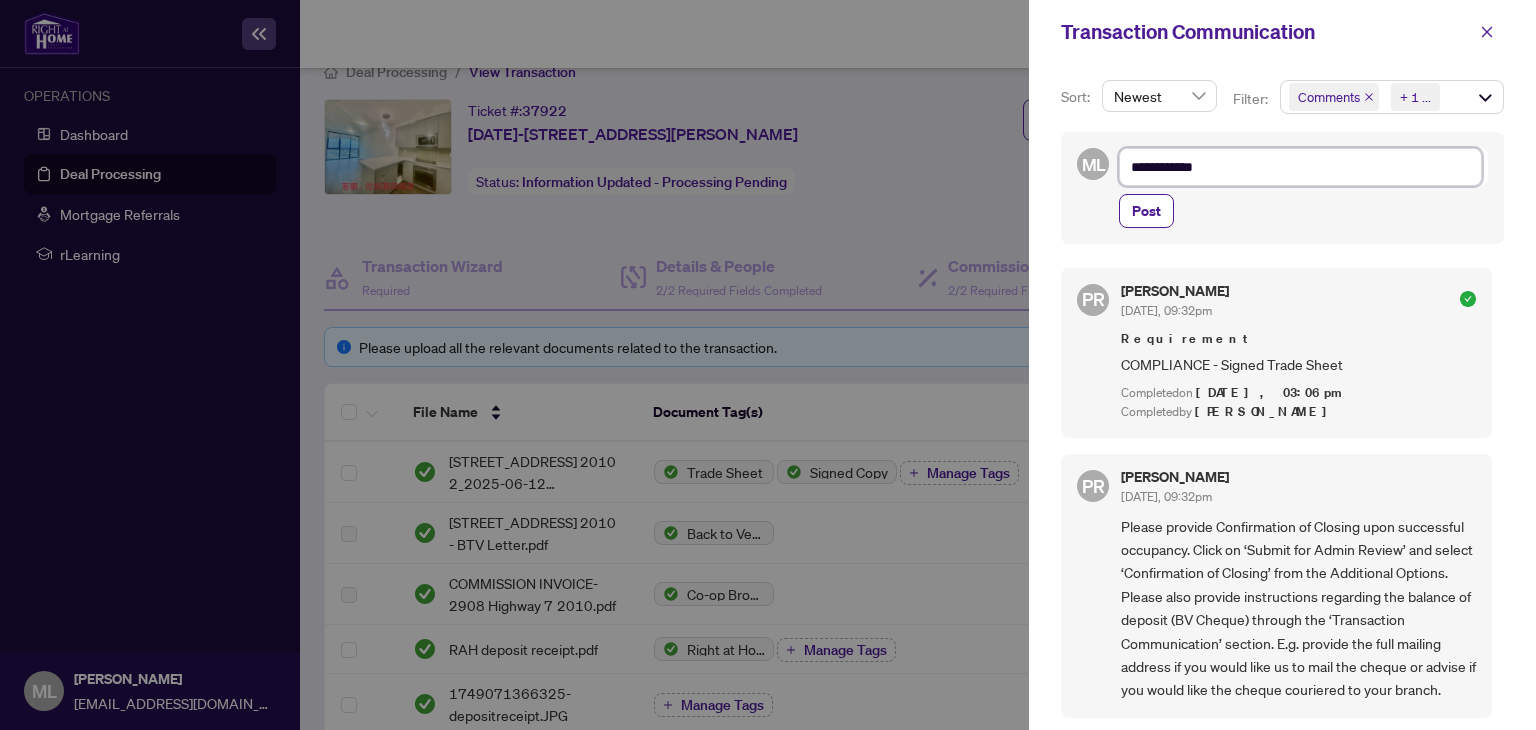 type on "**********" 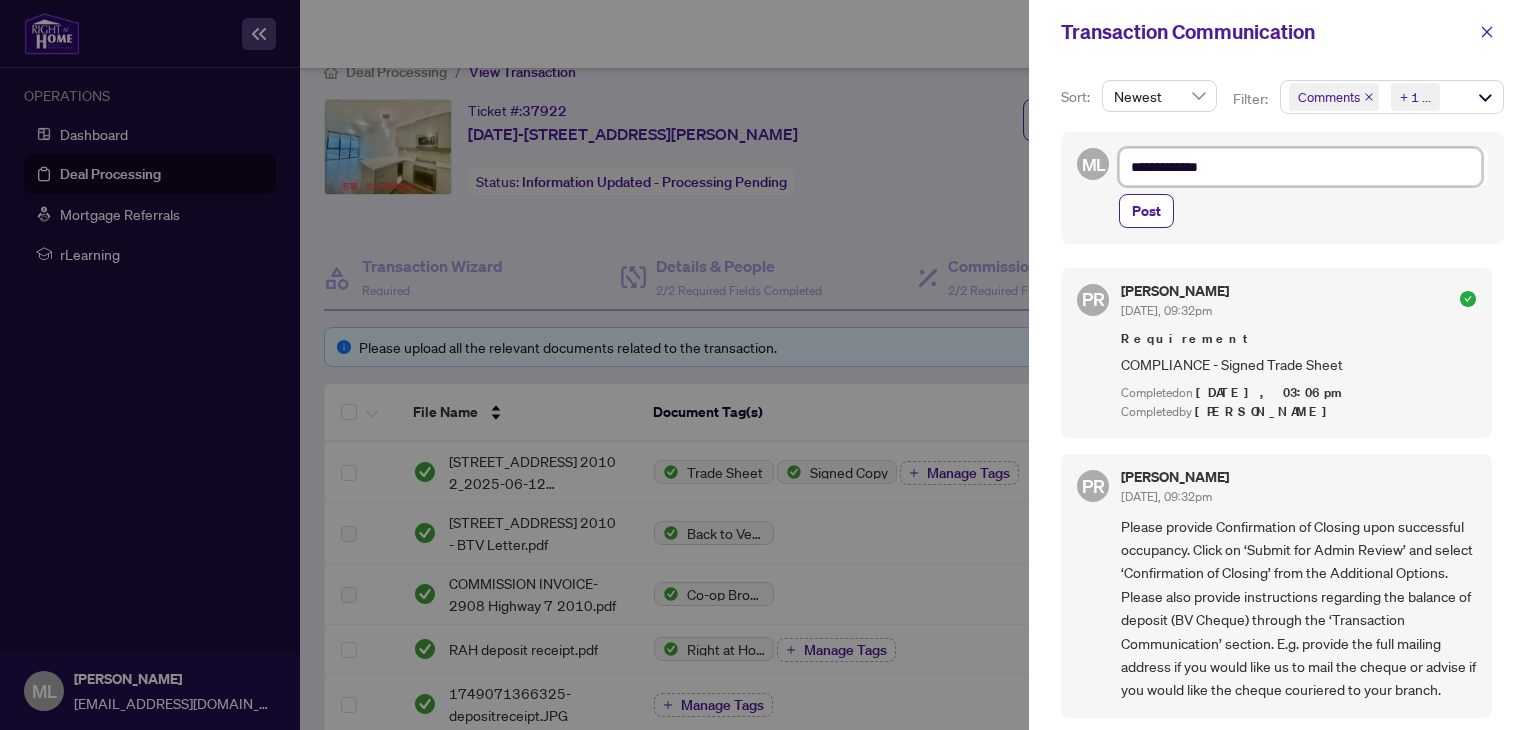 type on "**********" 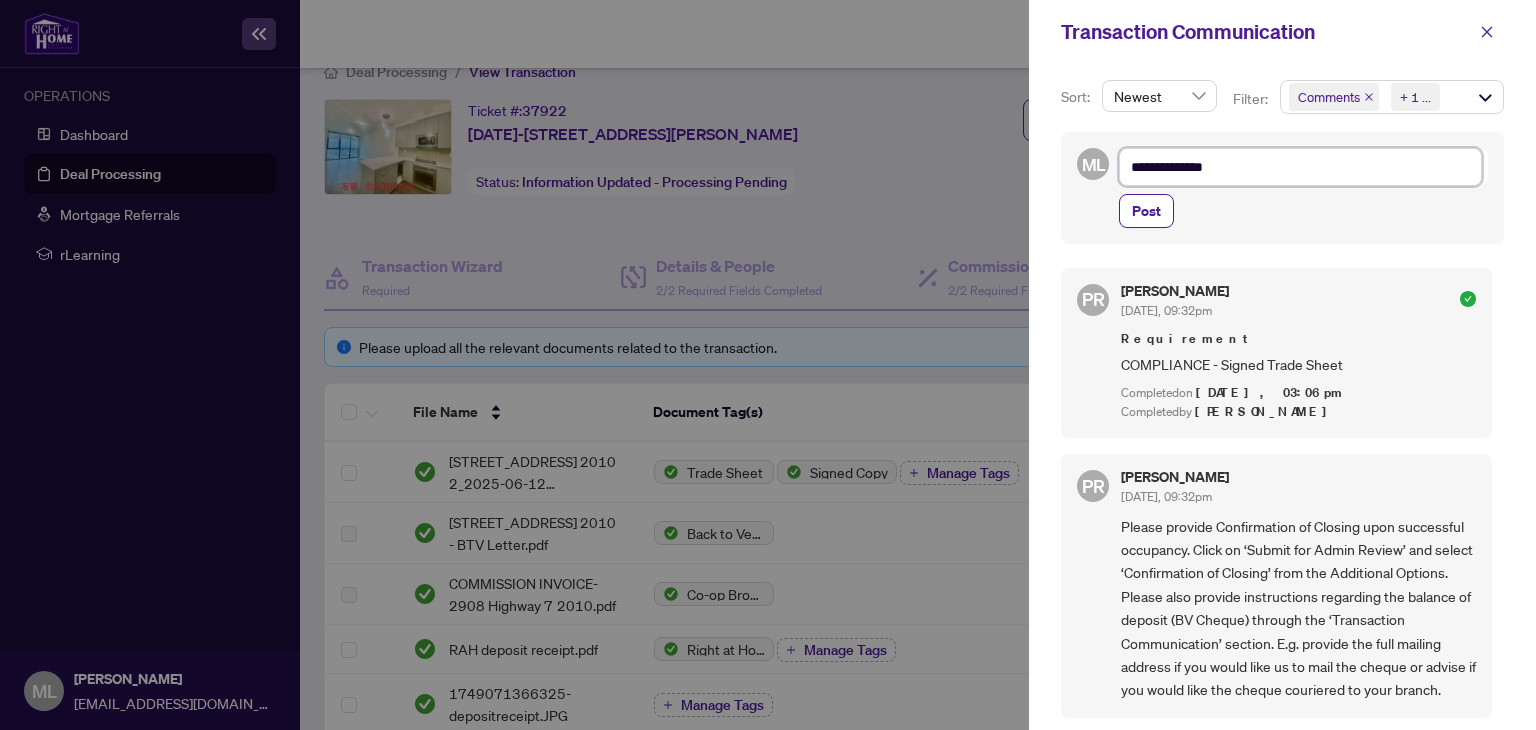 type on "**********" 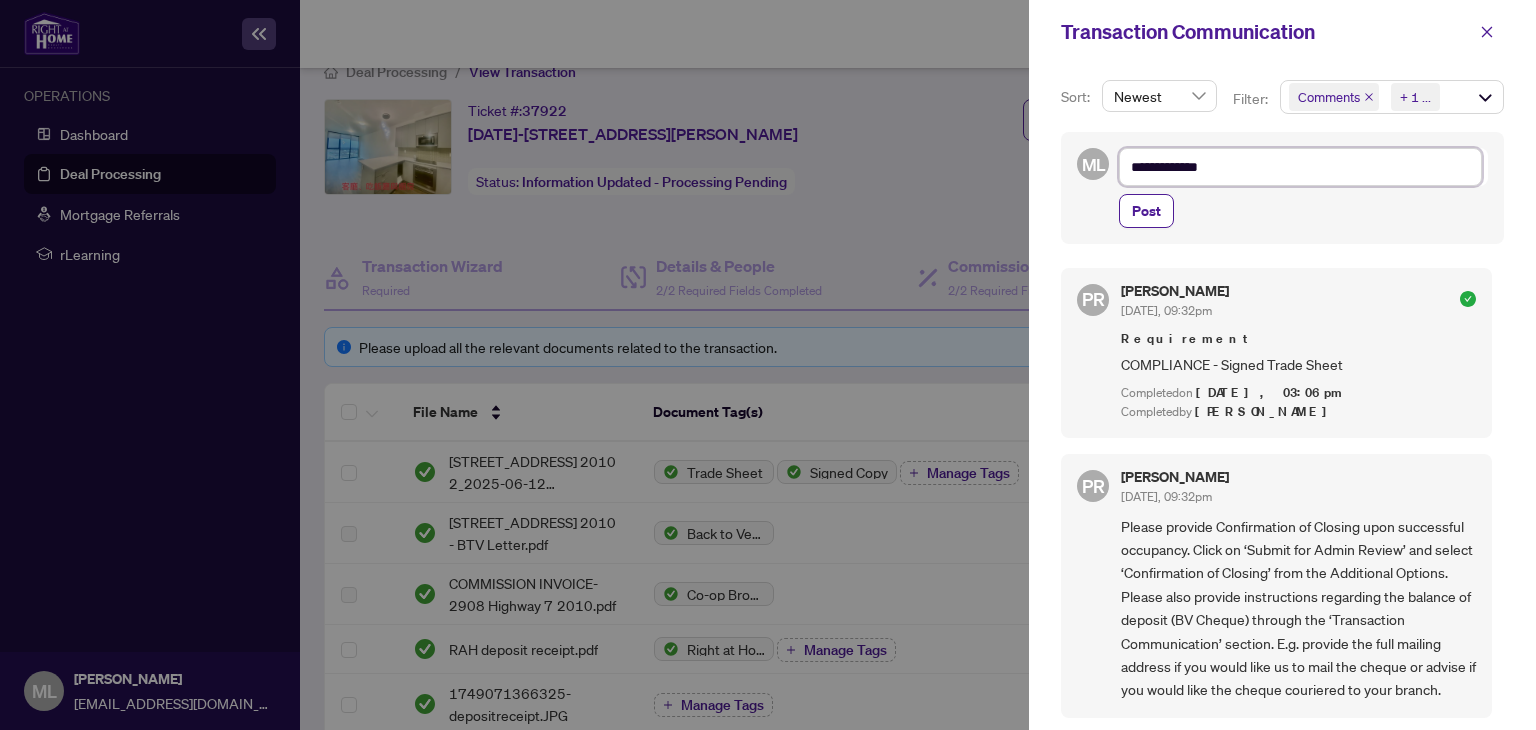 type on "**********" 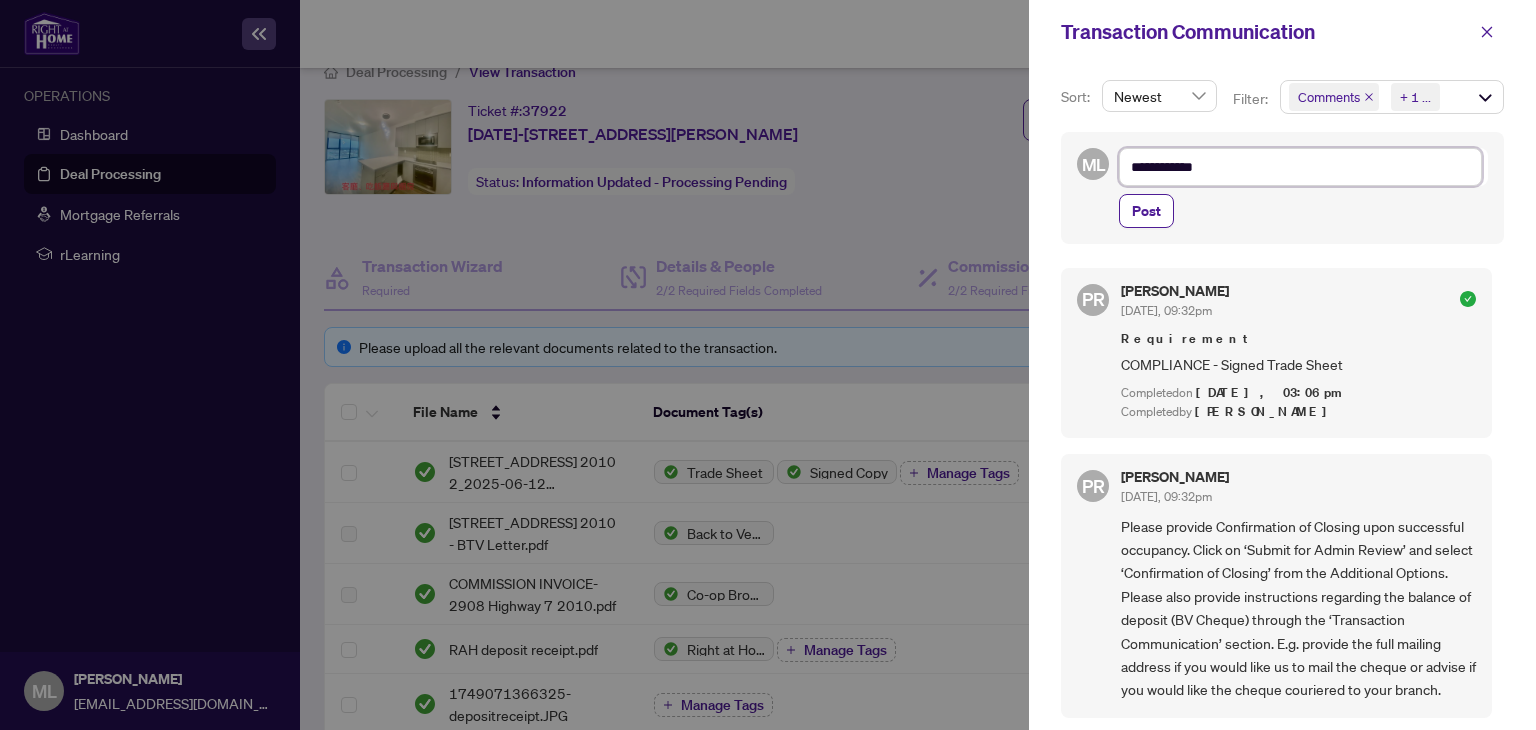 type on "**********" 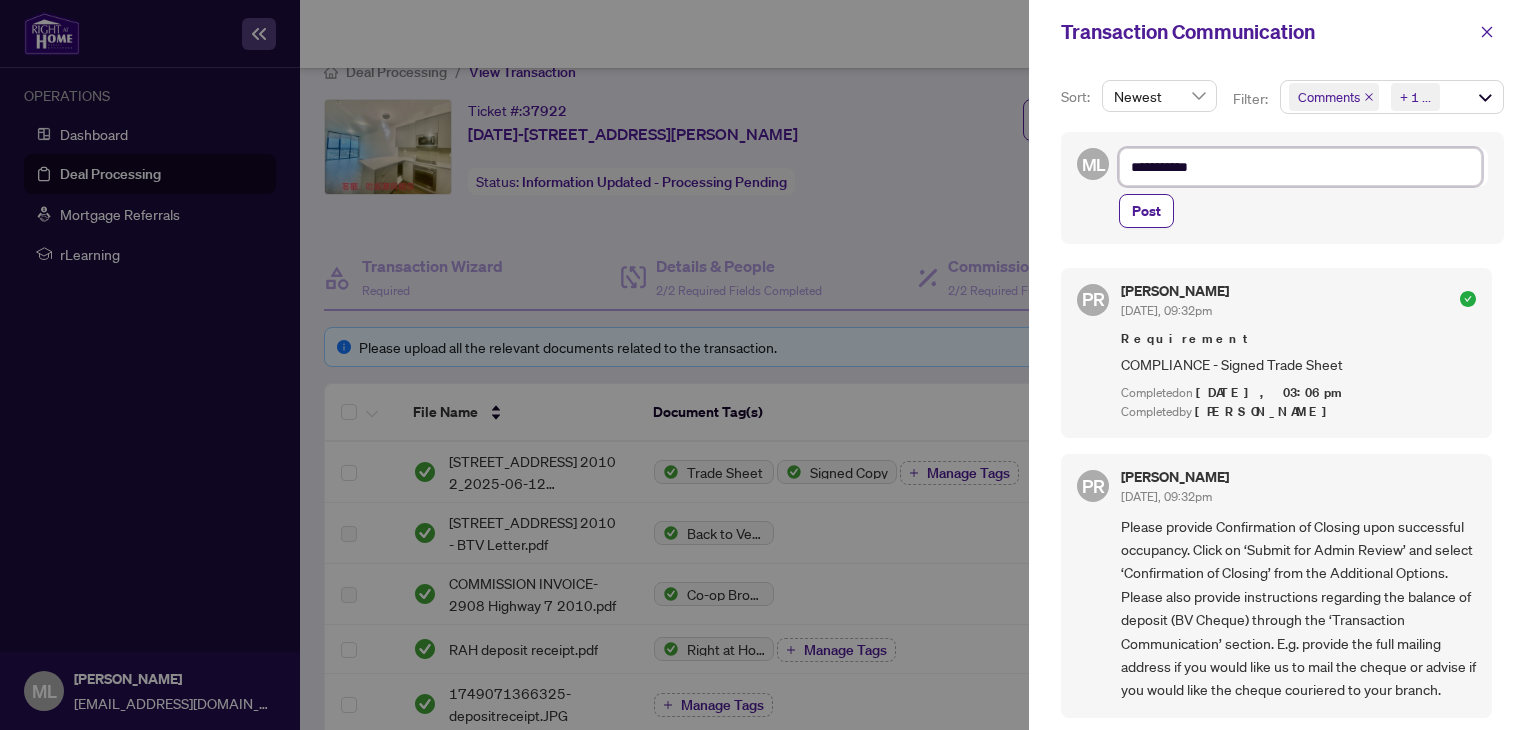 type on "**********" 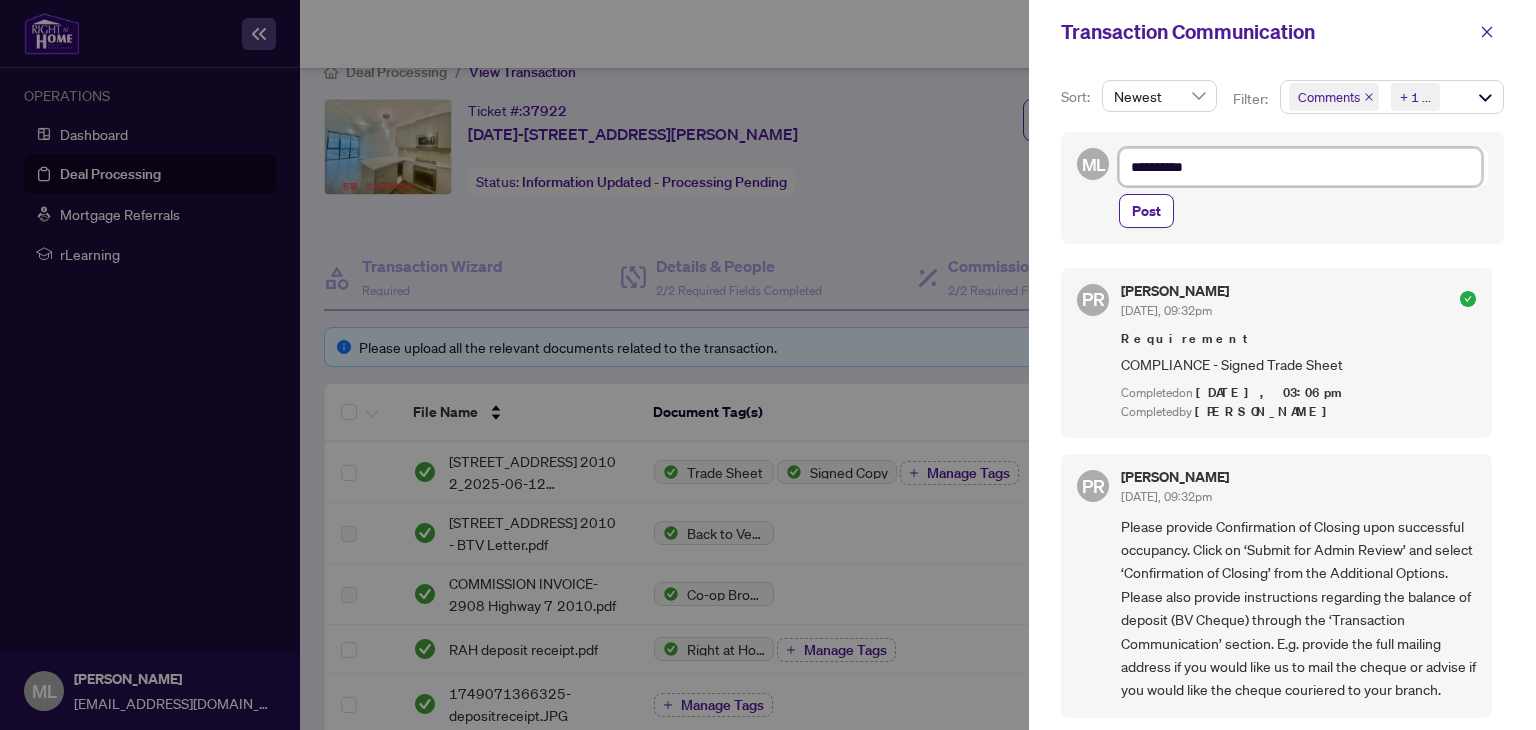 type on "**********" 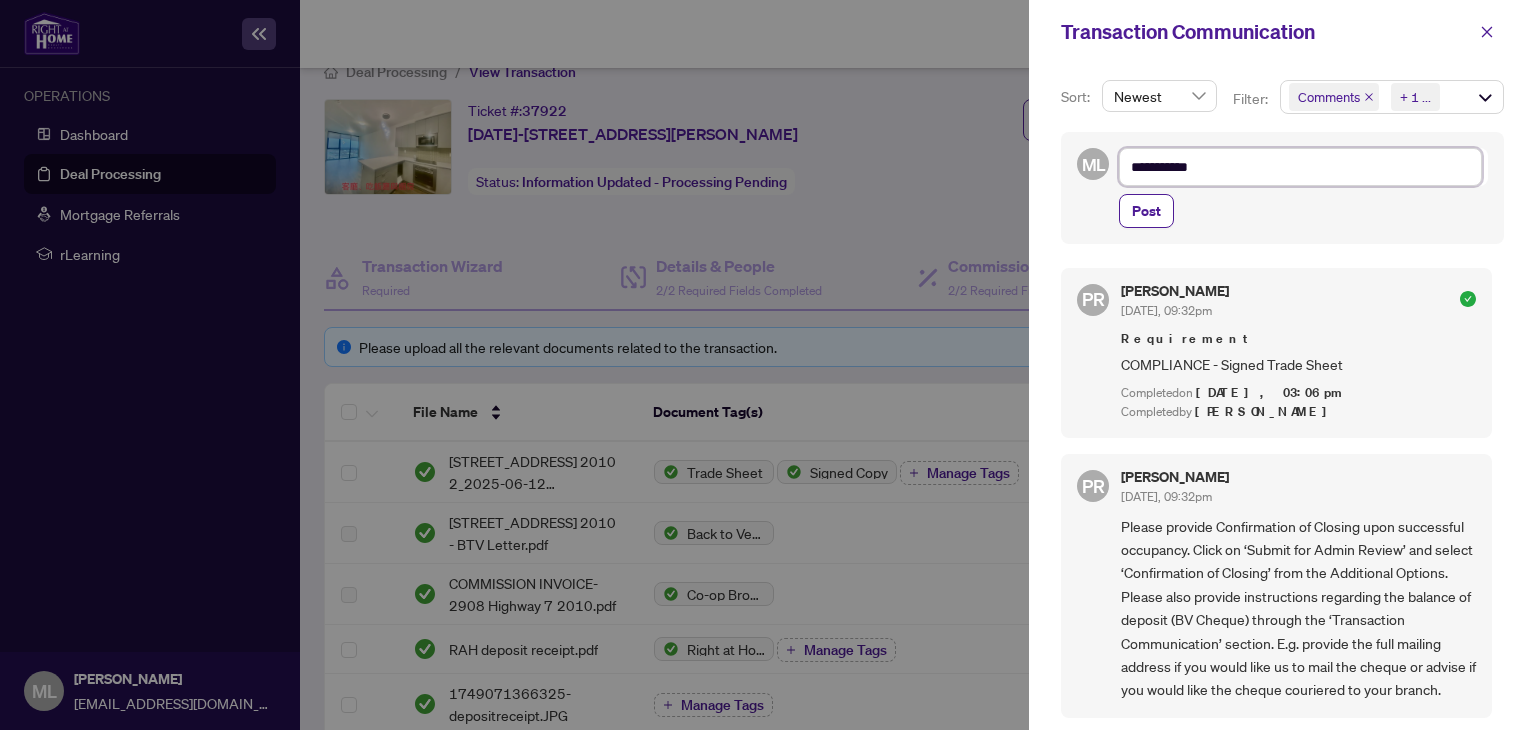 type on "**********" 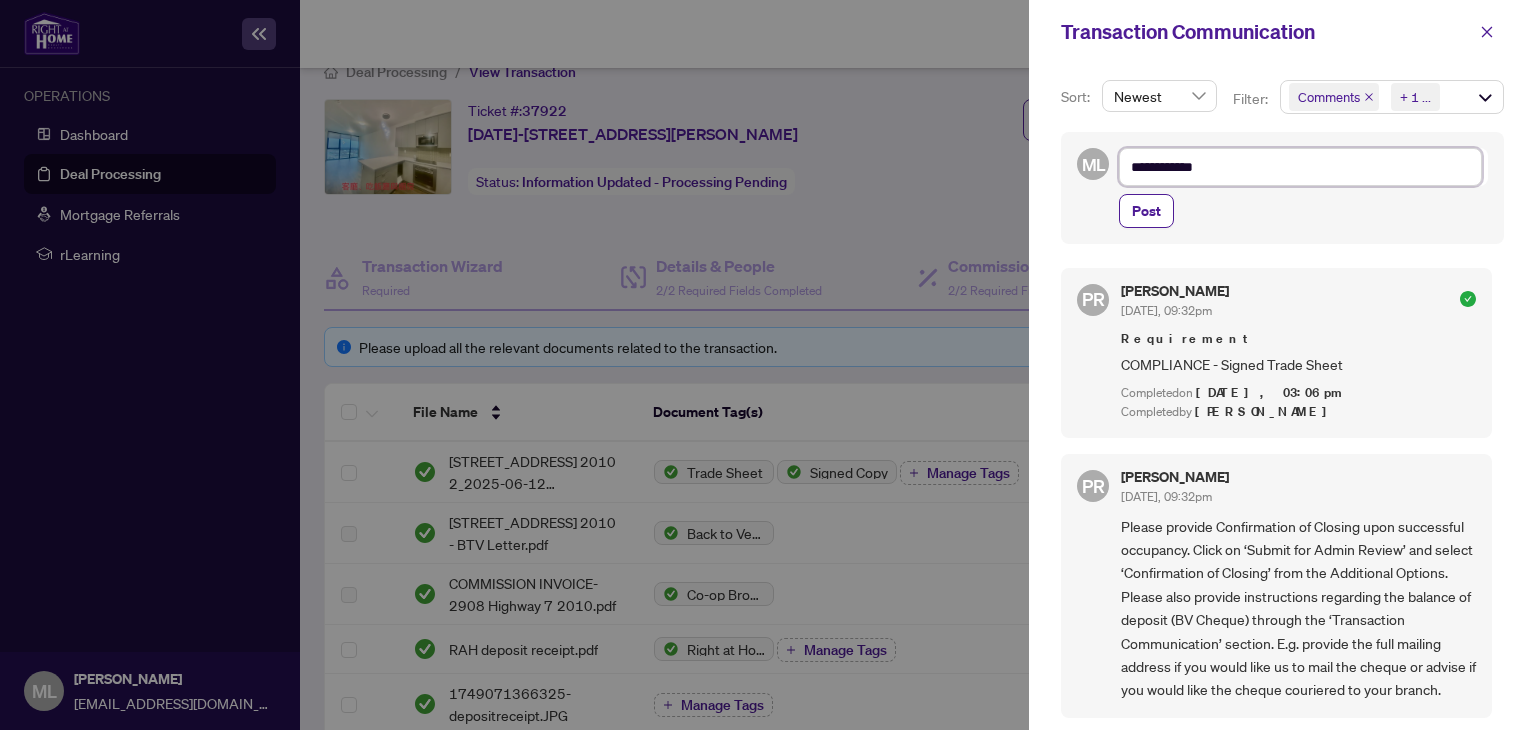 type on "**********" 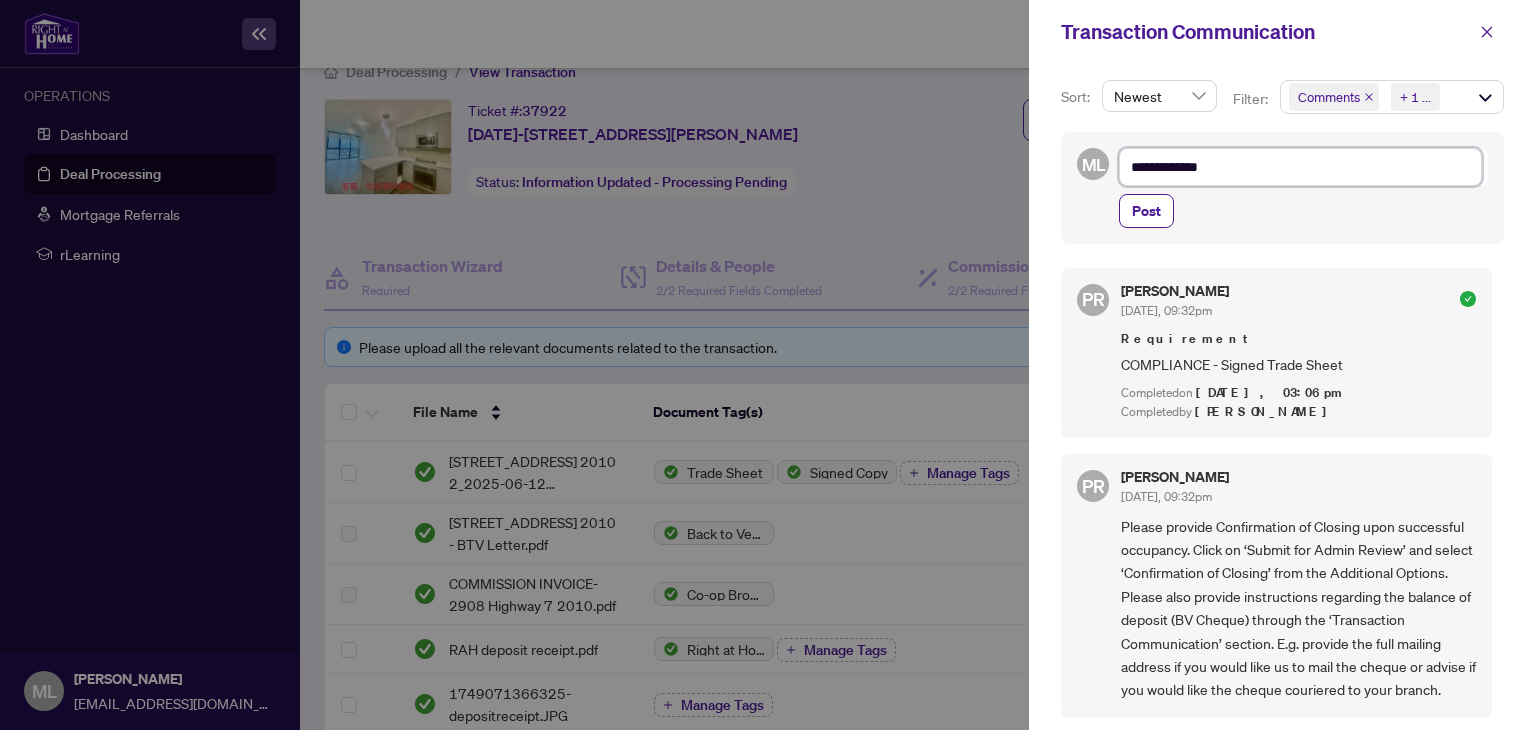 type on "**********" 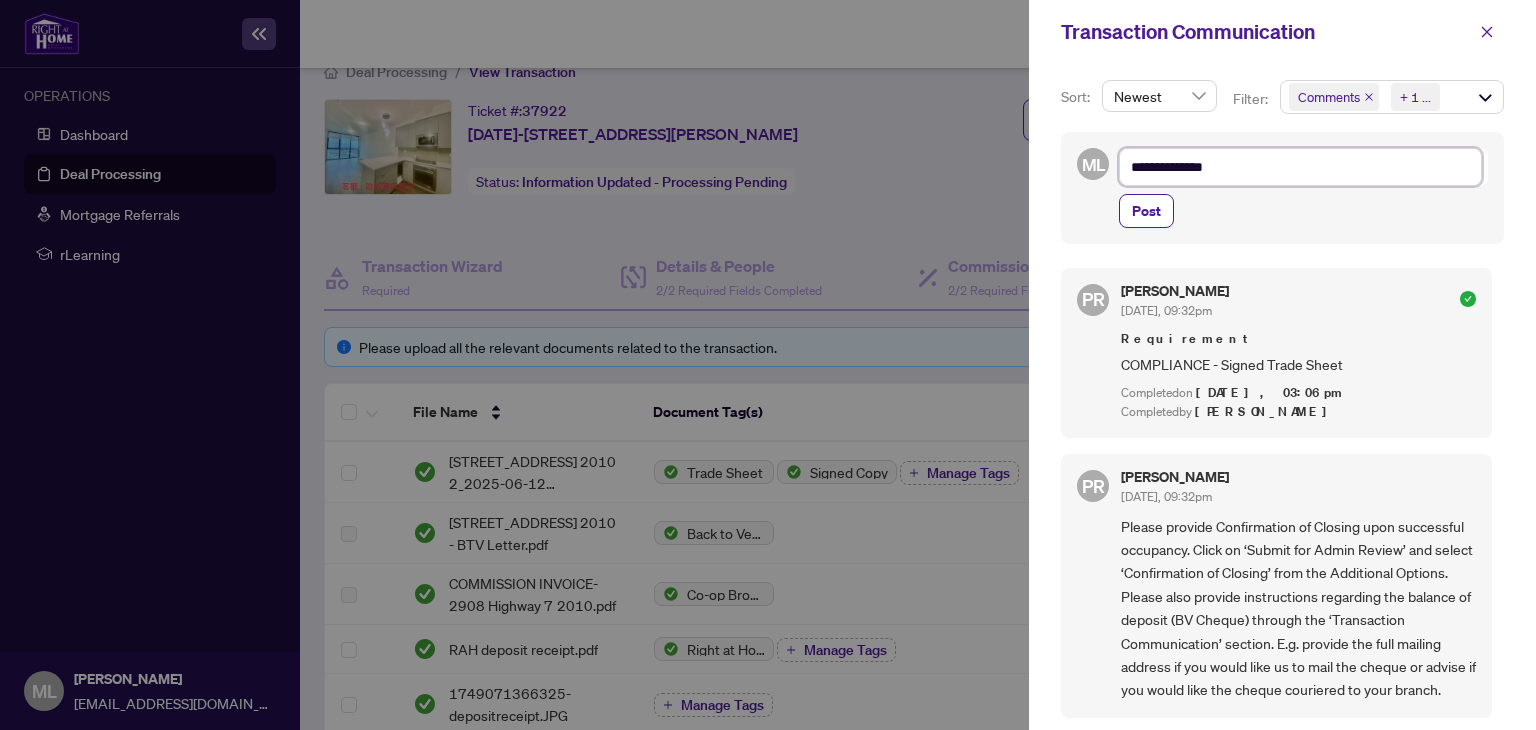 type on "**********" 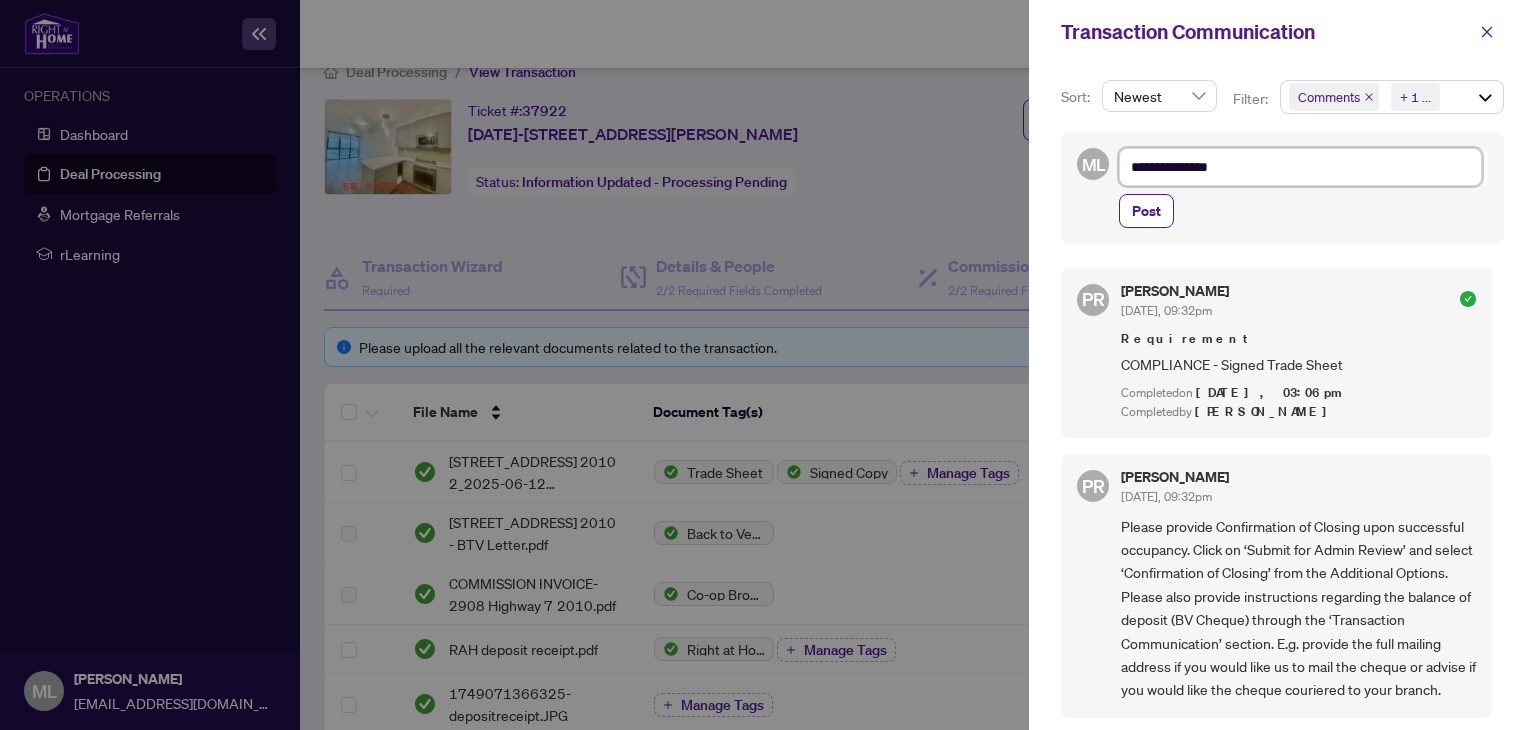 type on "**********" 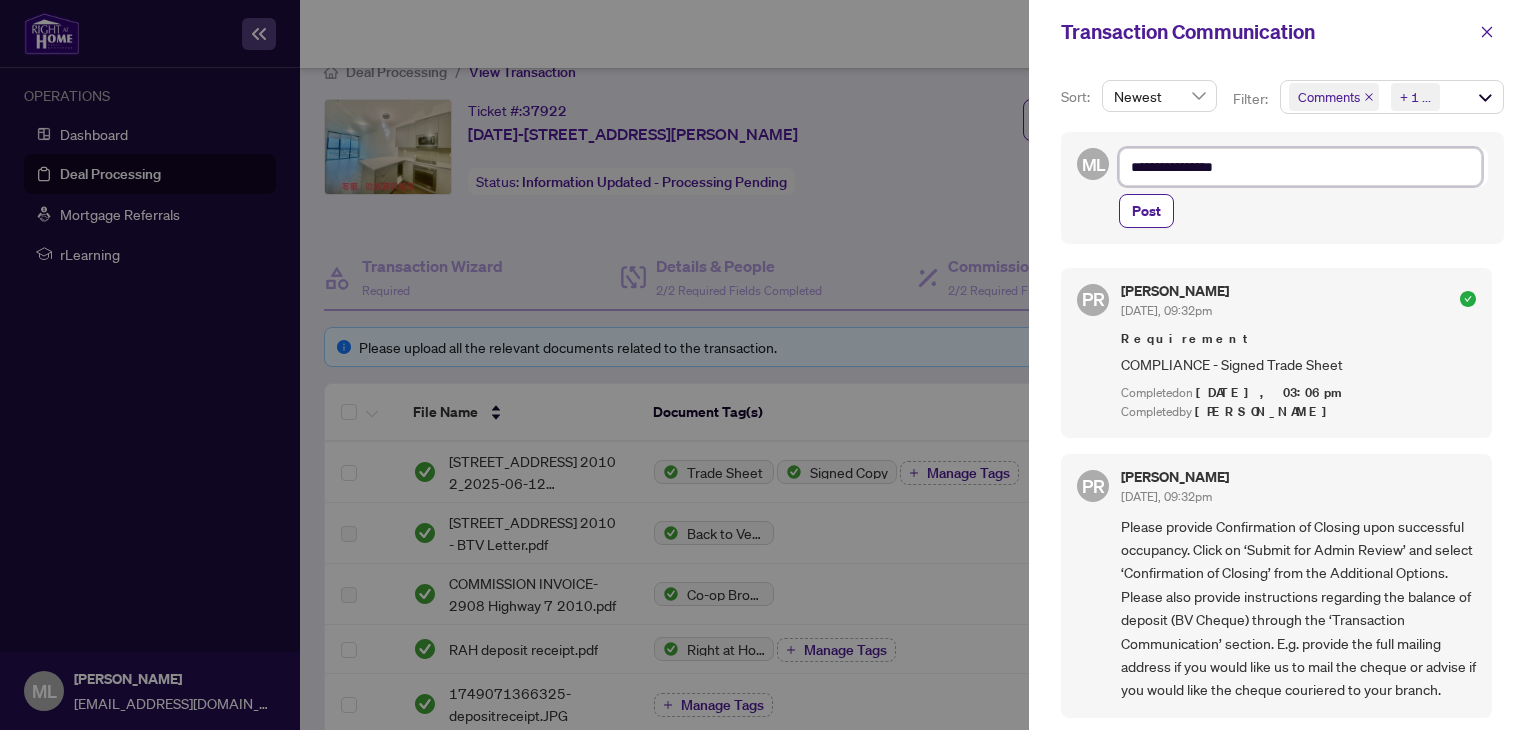type on "**********" 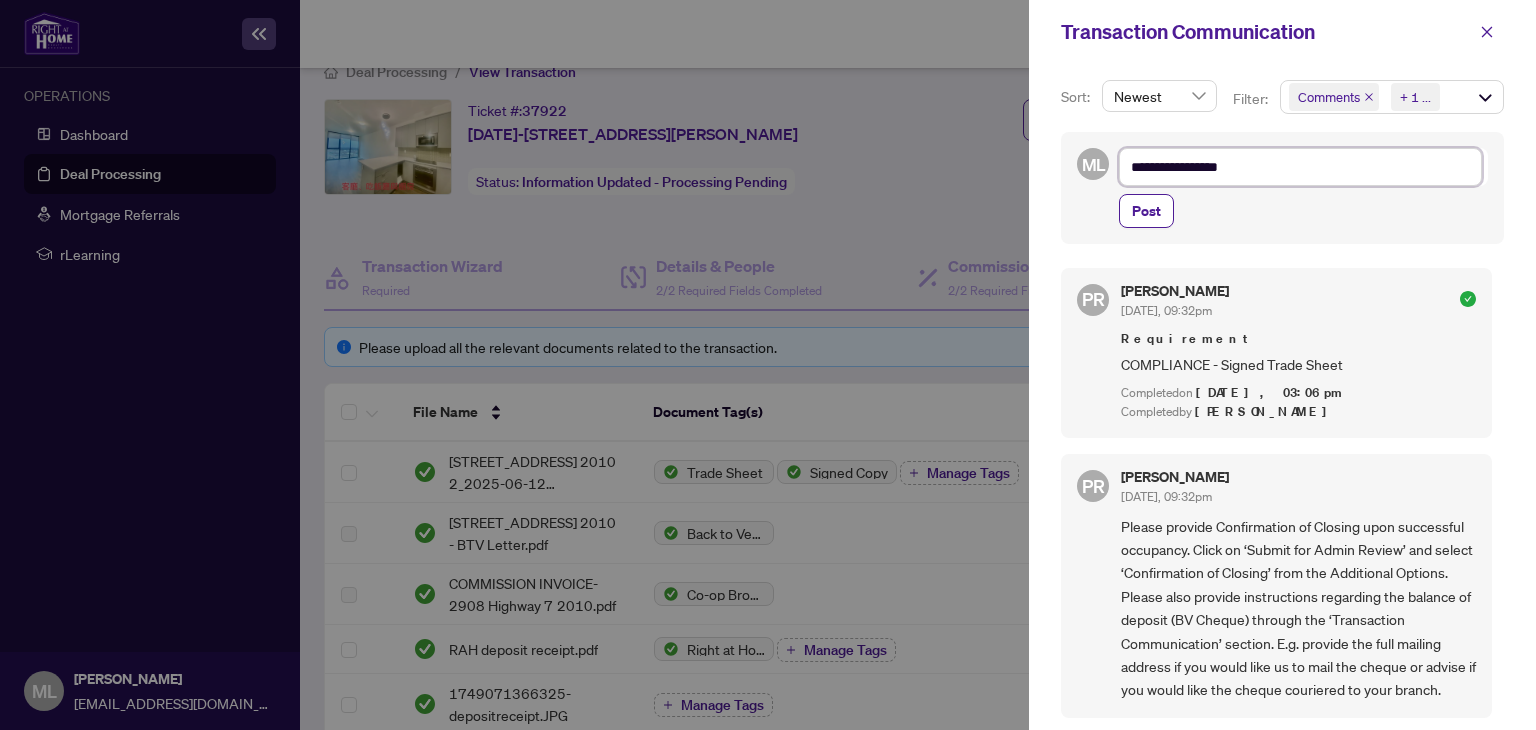 type on "**********" 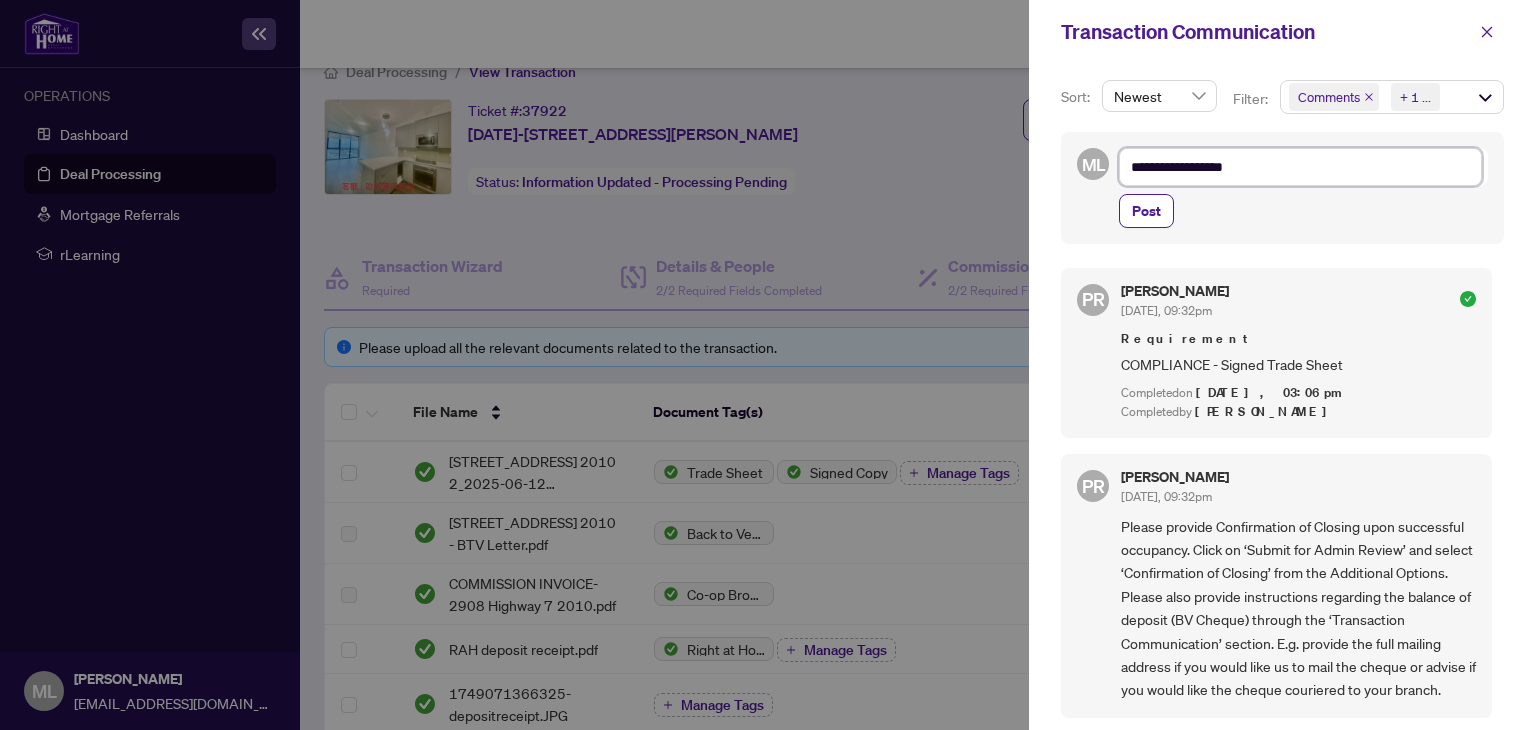 type on "**********" 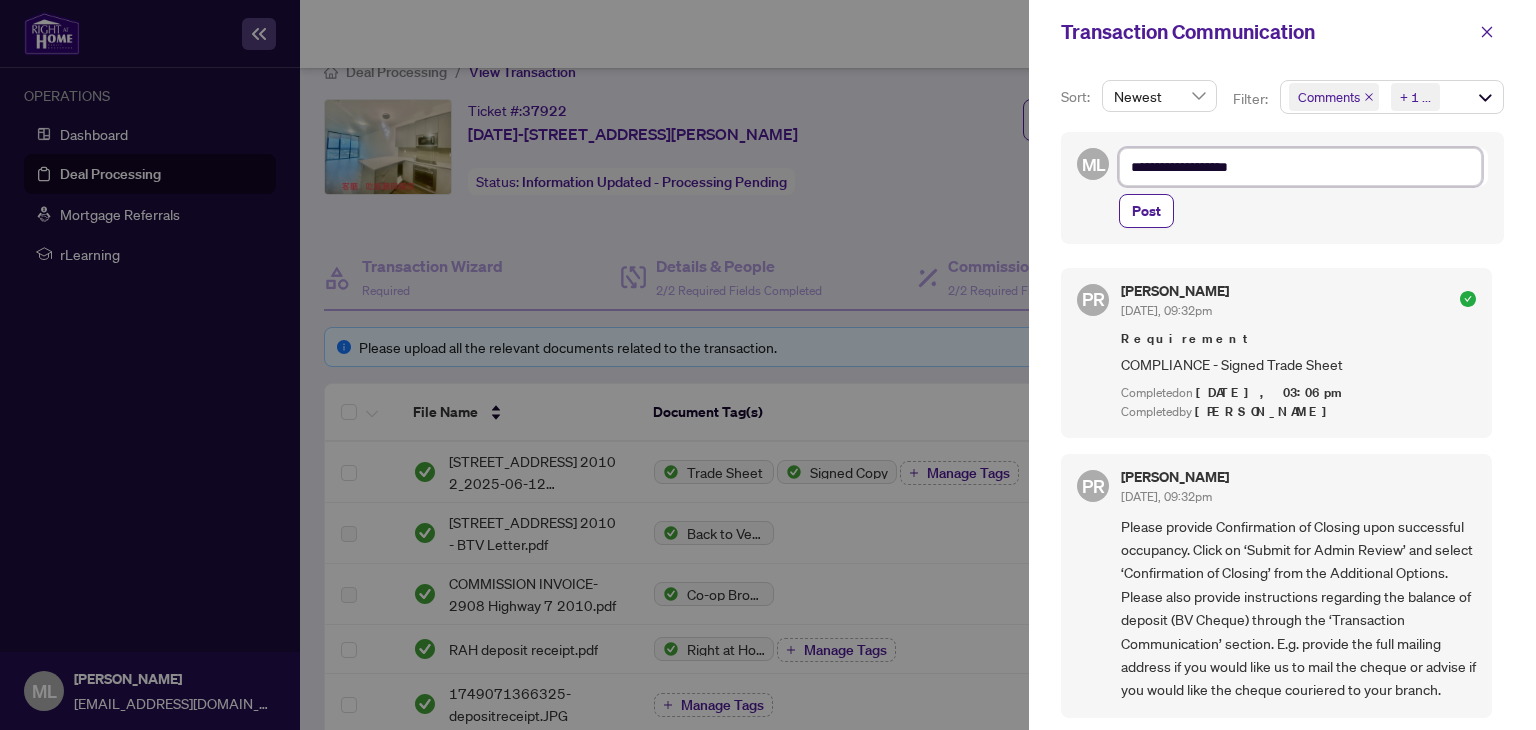 type on "**********" 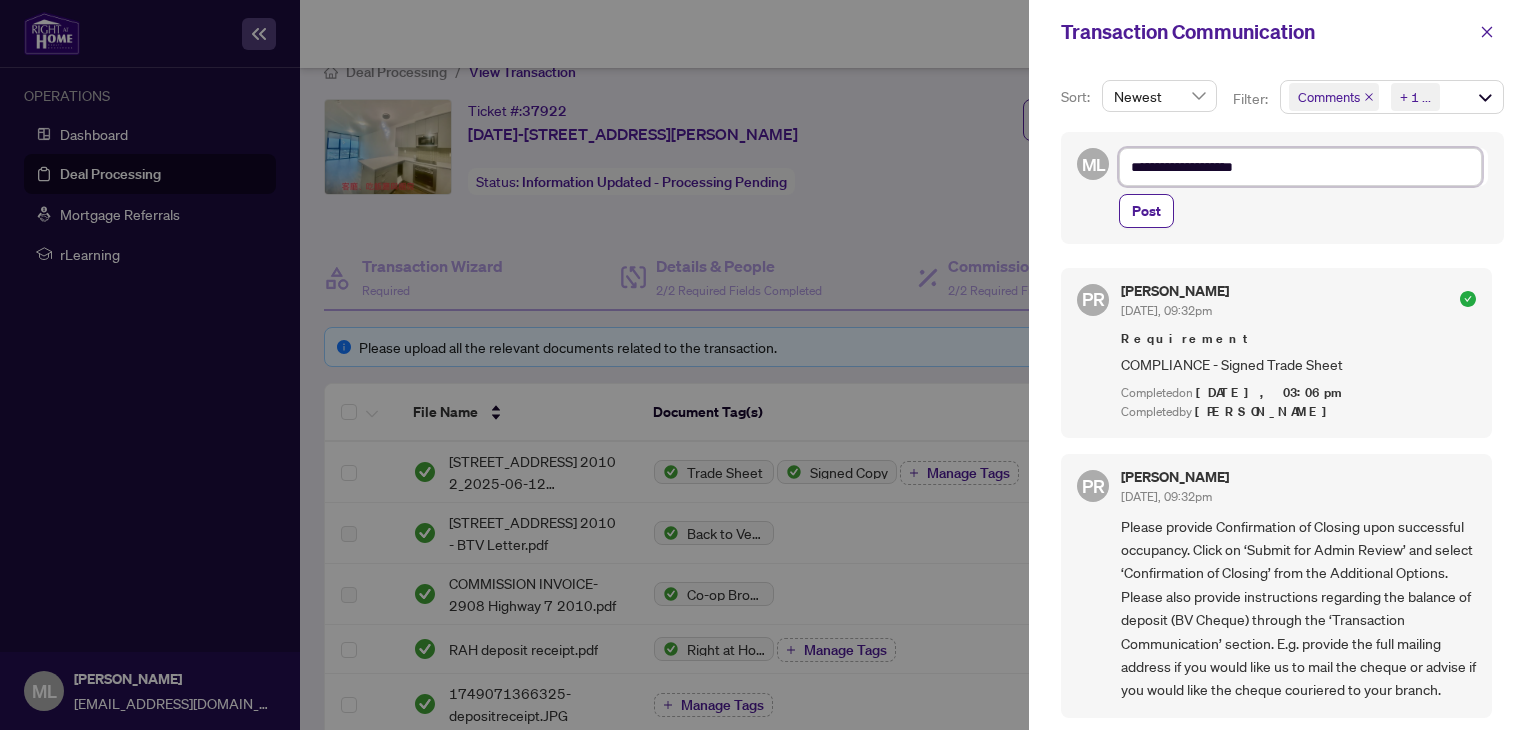 type on "**********" 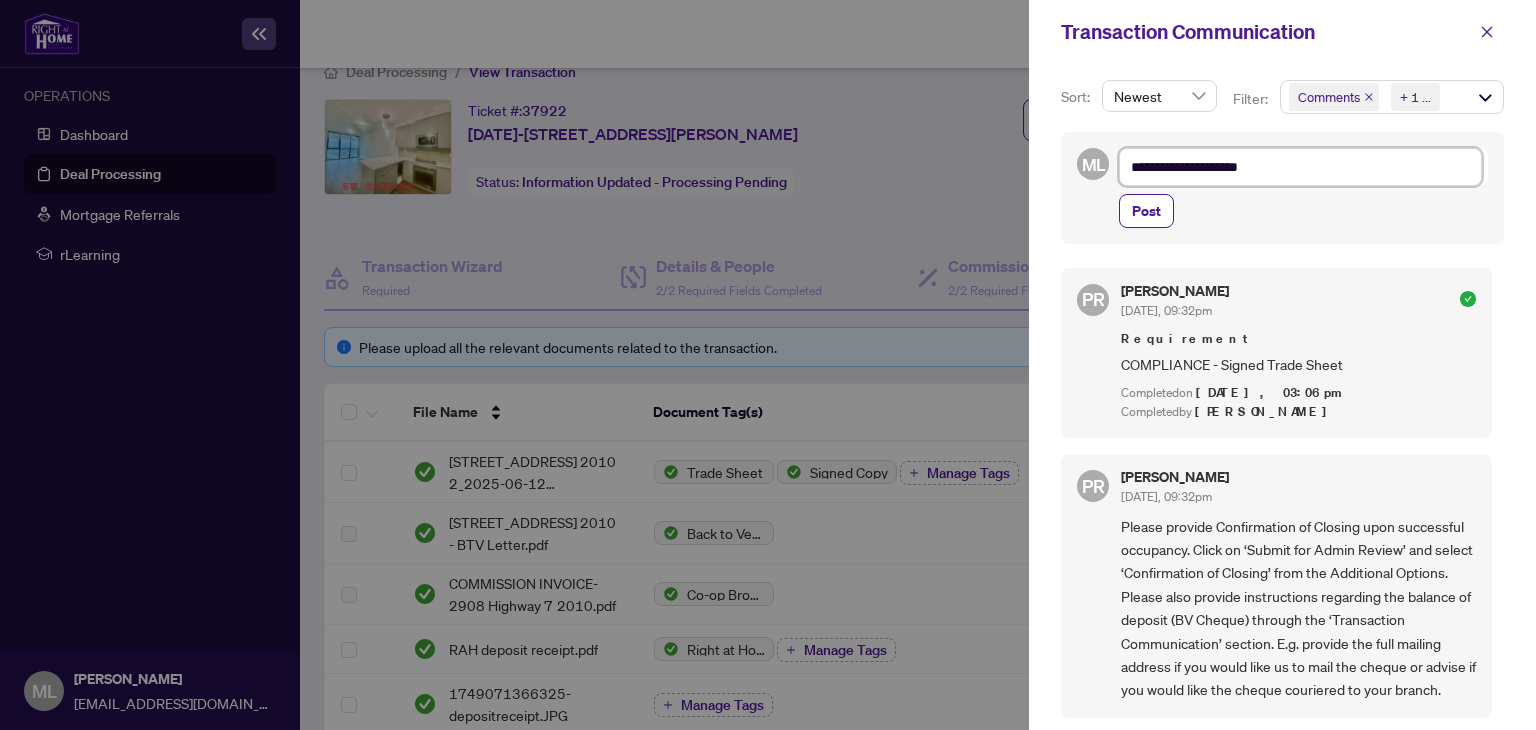 type on "**********" 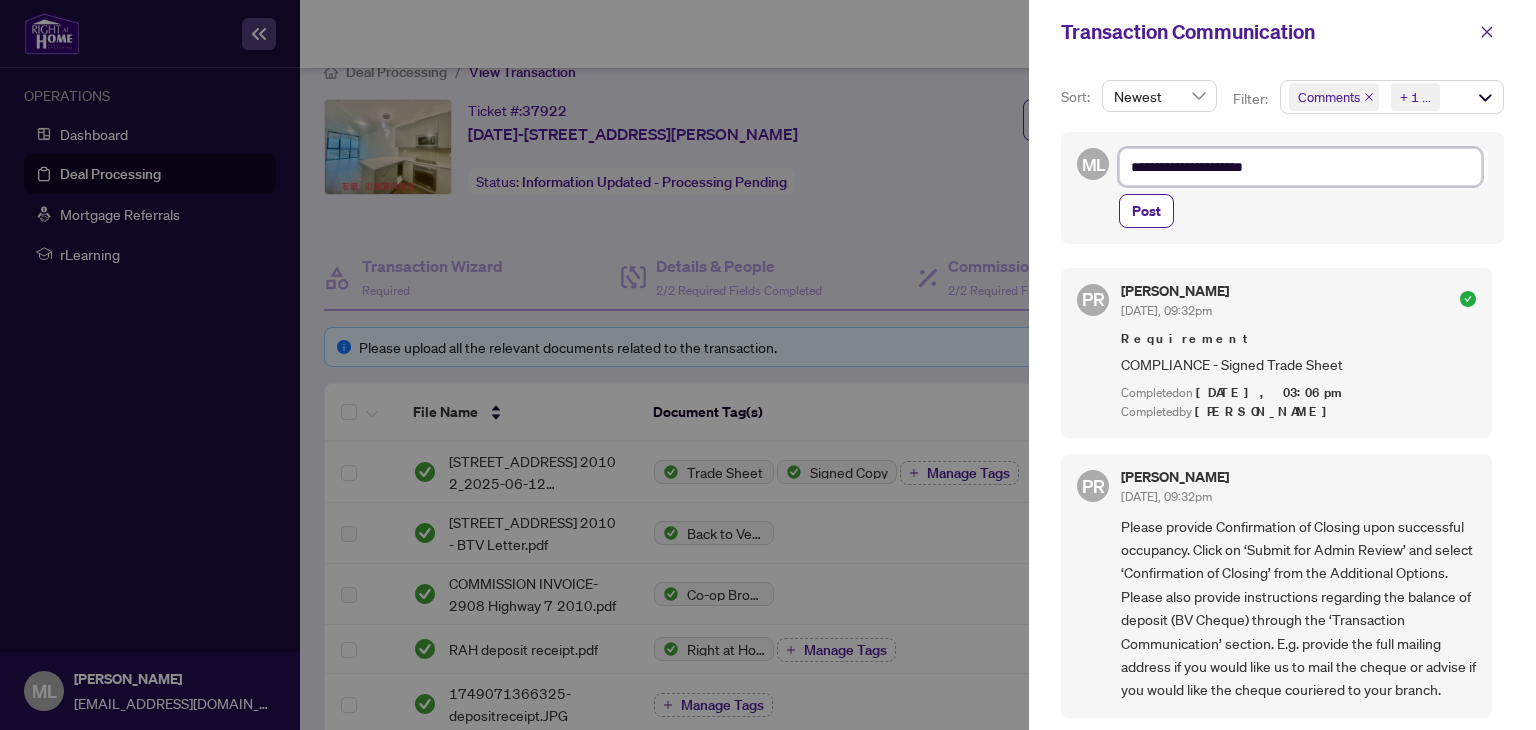 type on "**********" 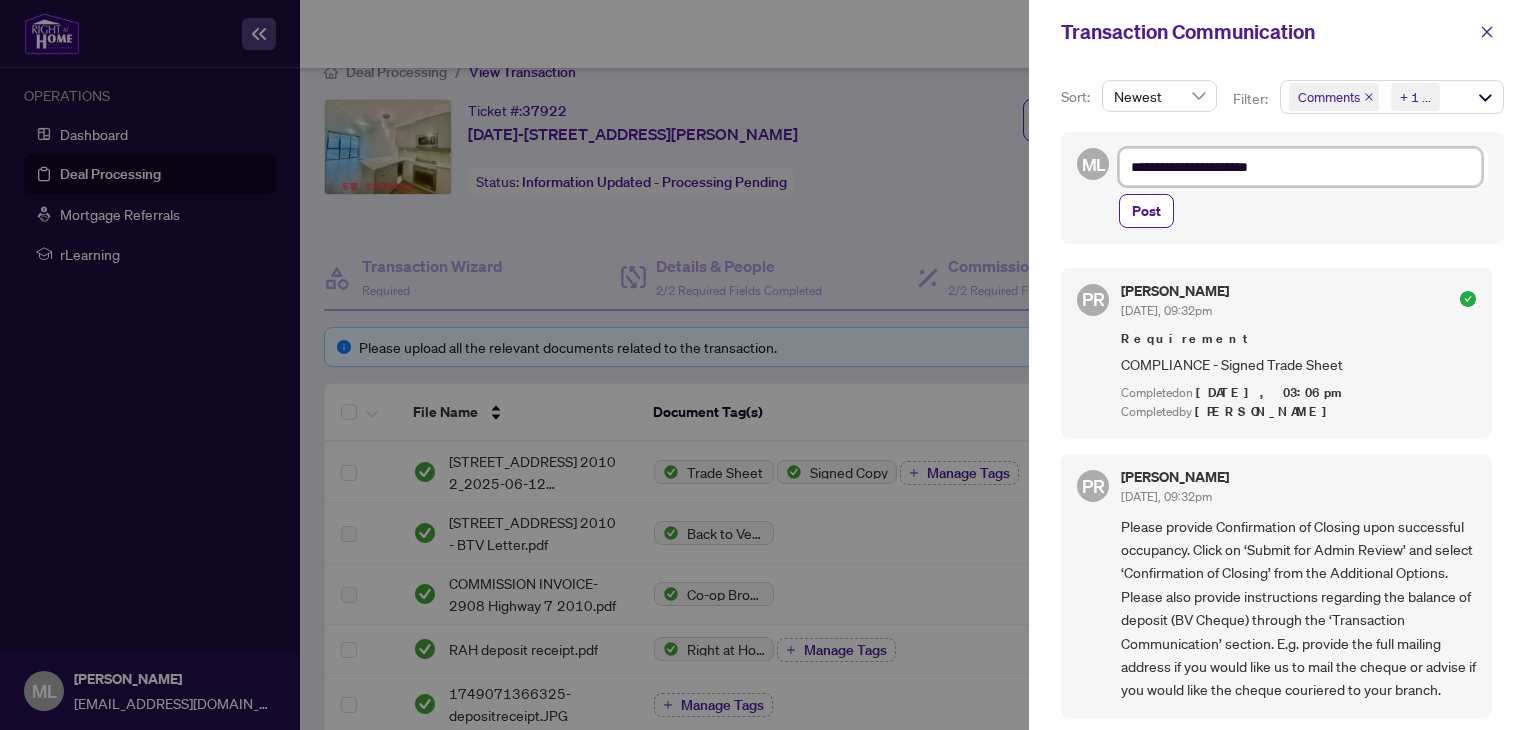 type on "**********" 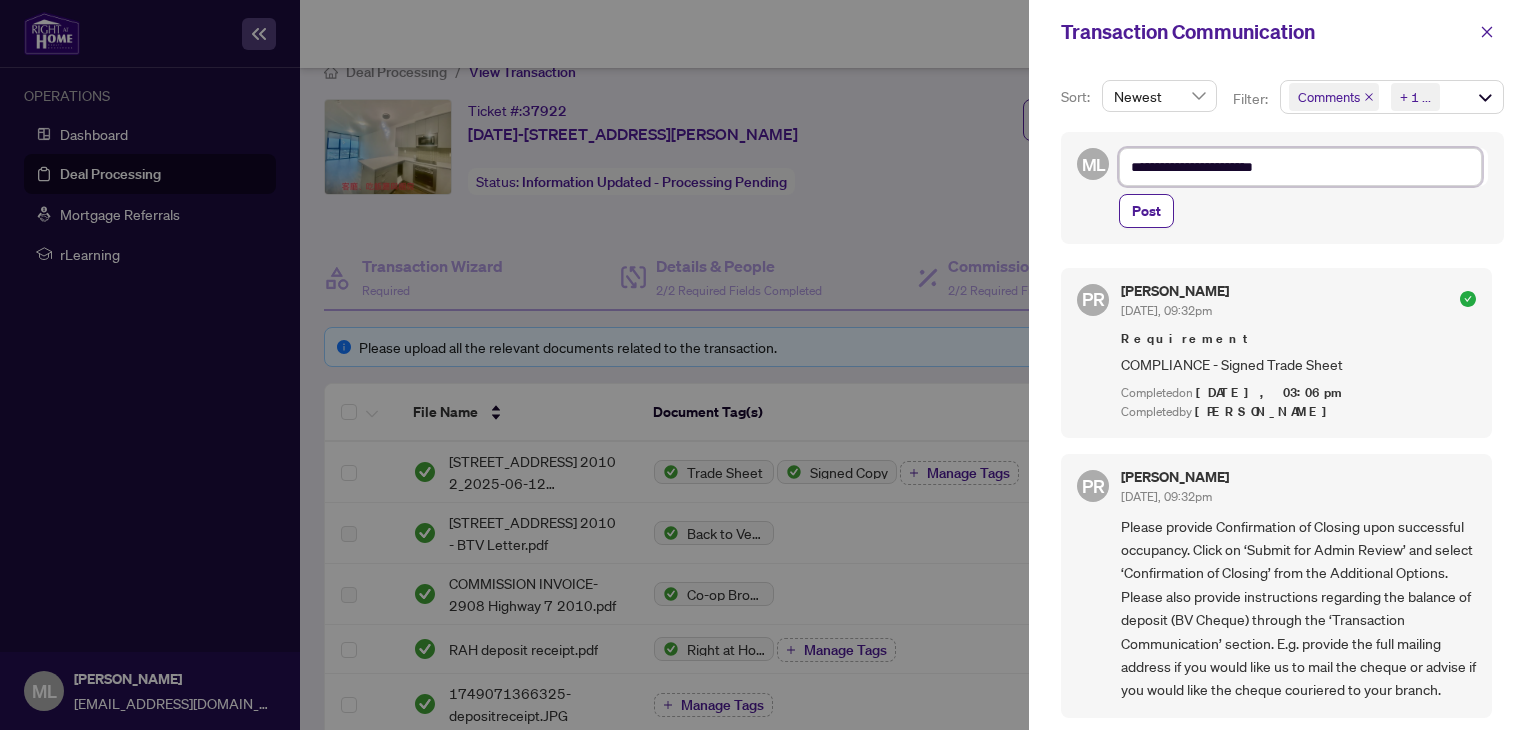 type on "**********" 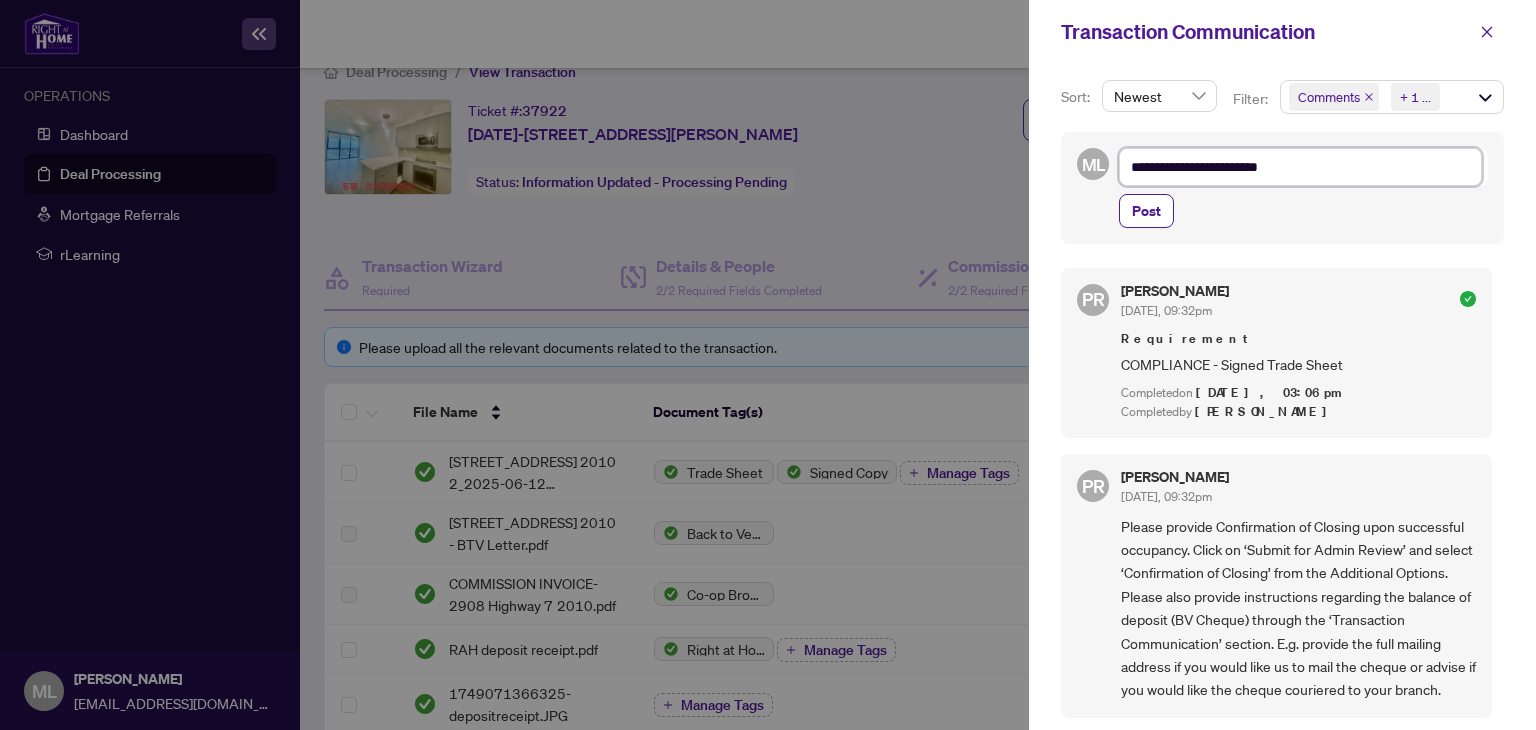type on "**********" 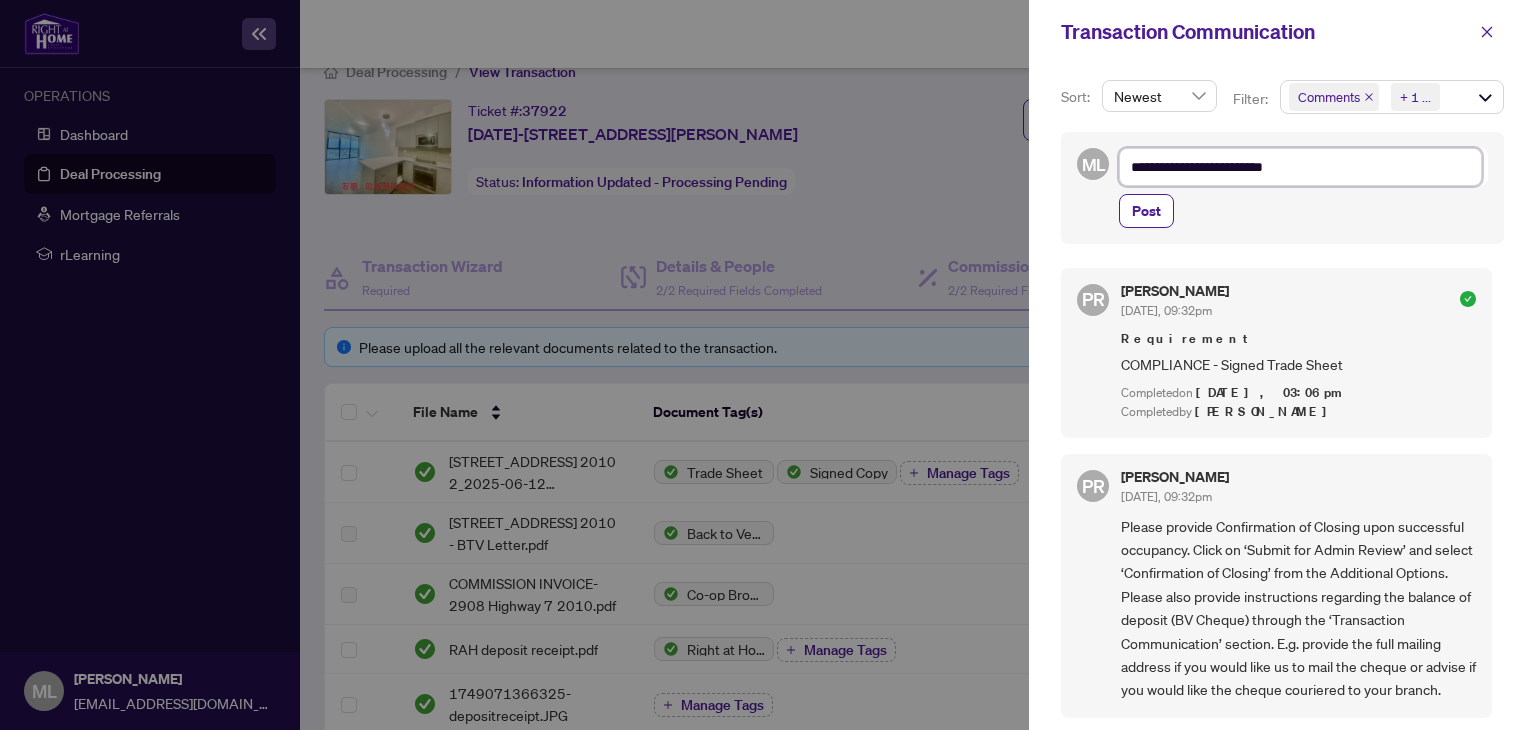 type on "**********" 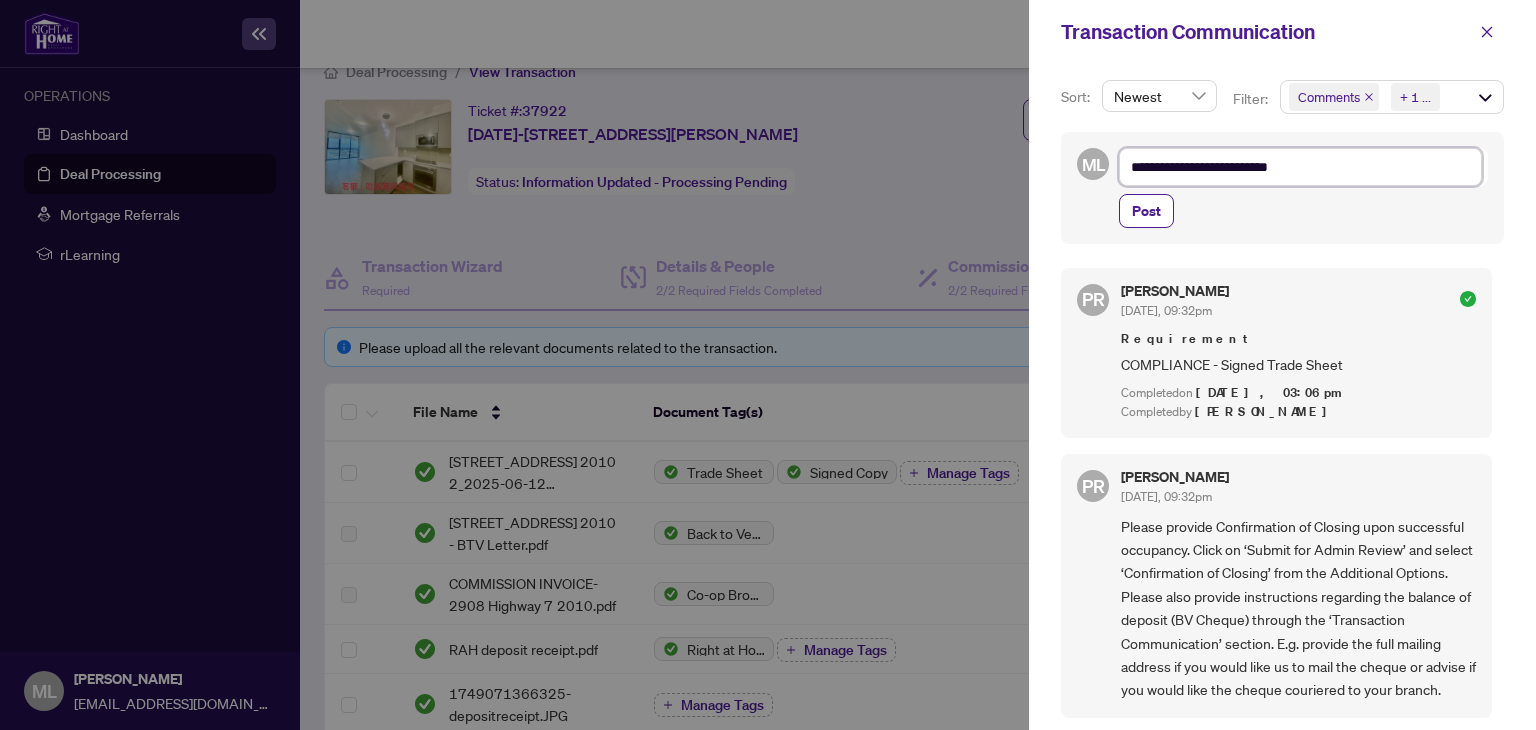 type on "**********" 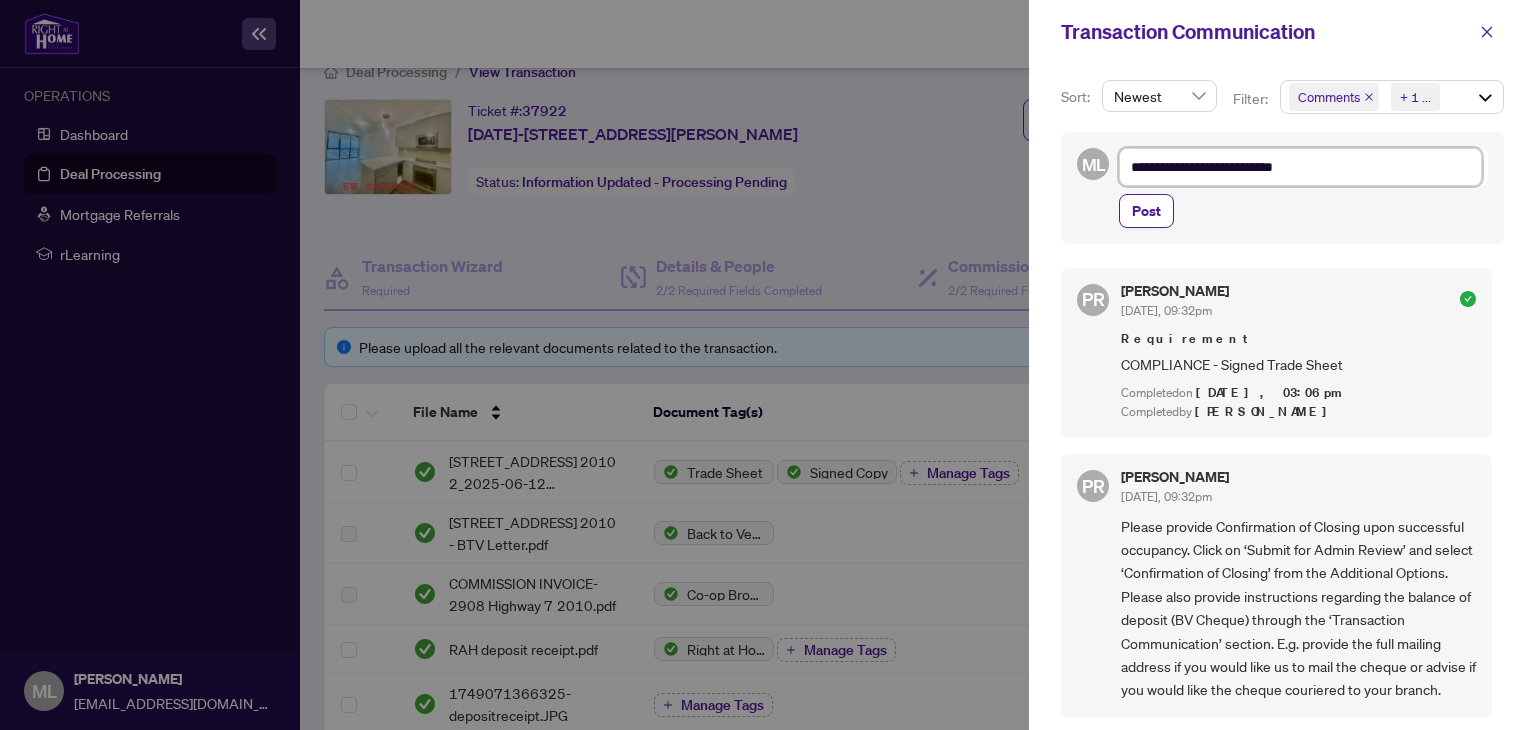 type on "**********" 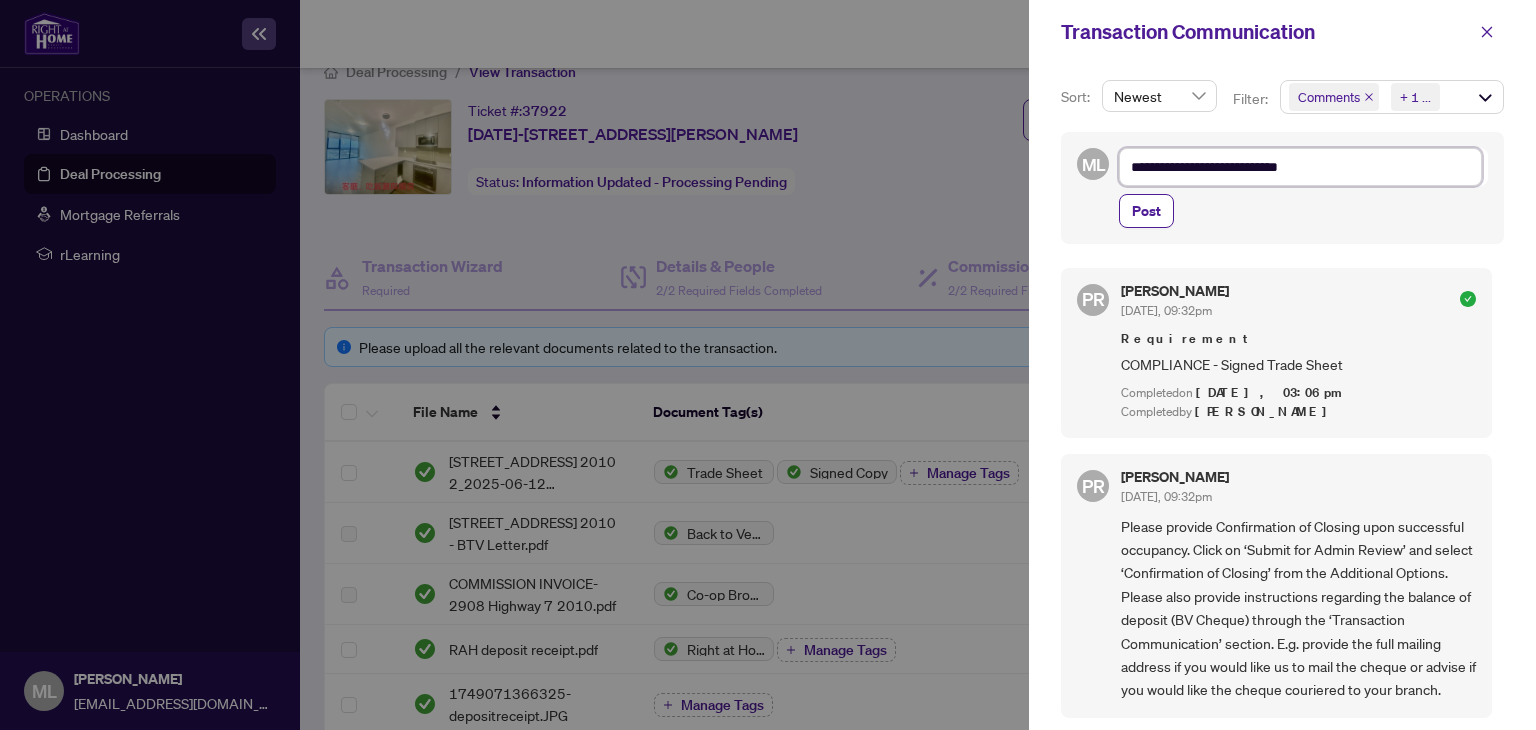 type on "**********" 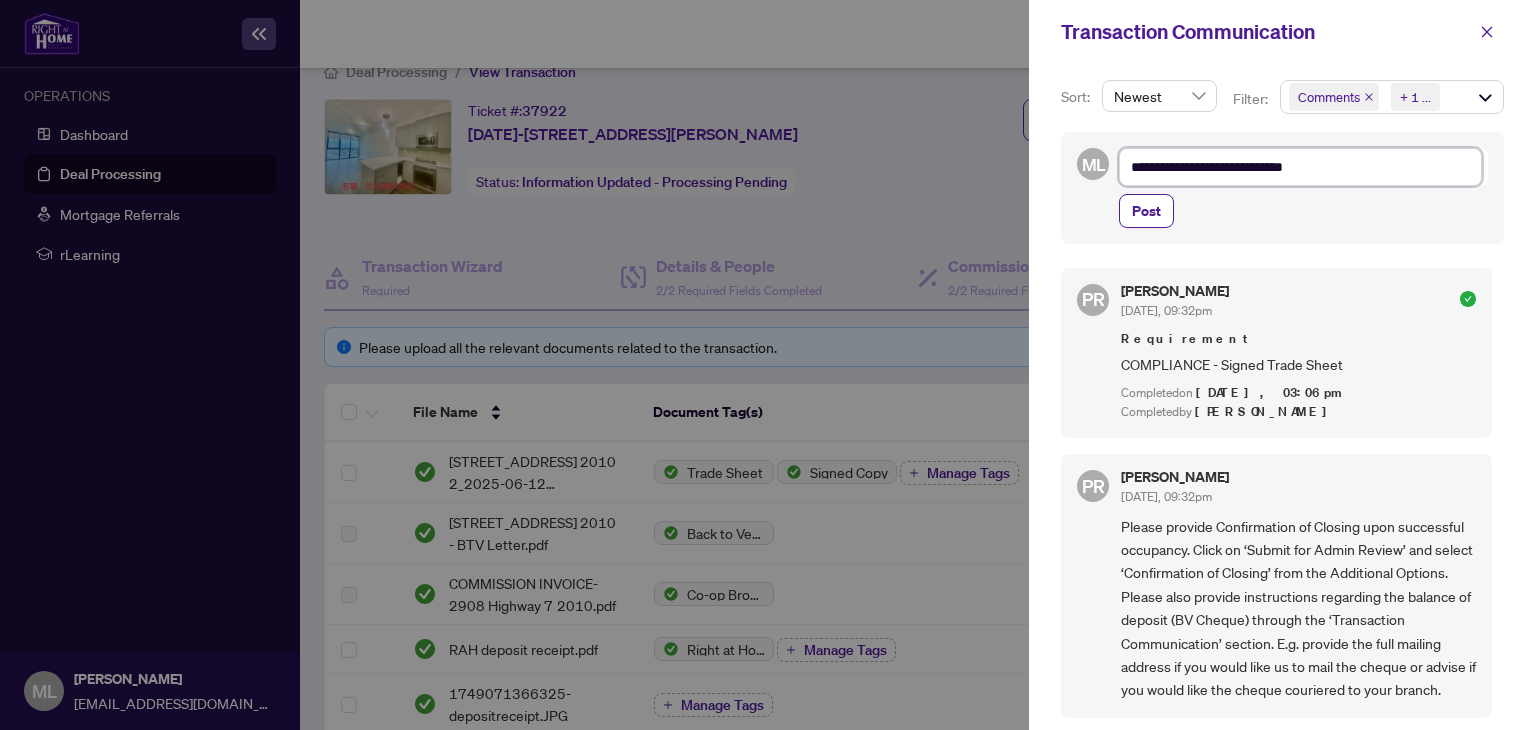 type on "**********" 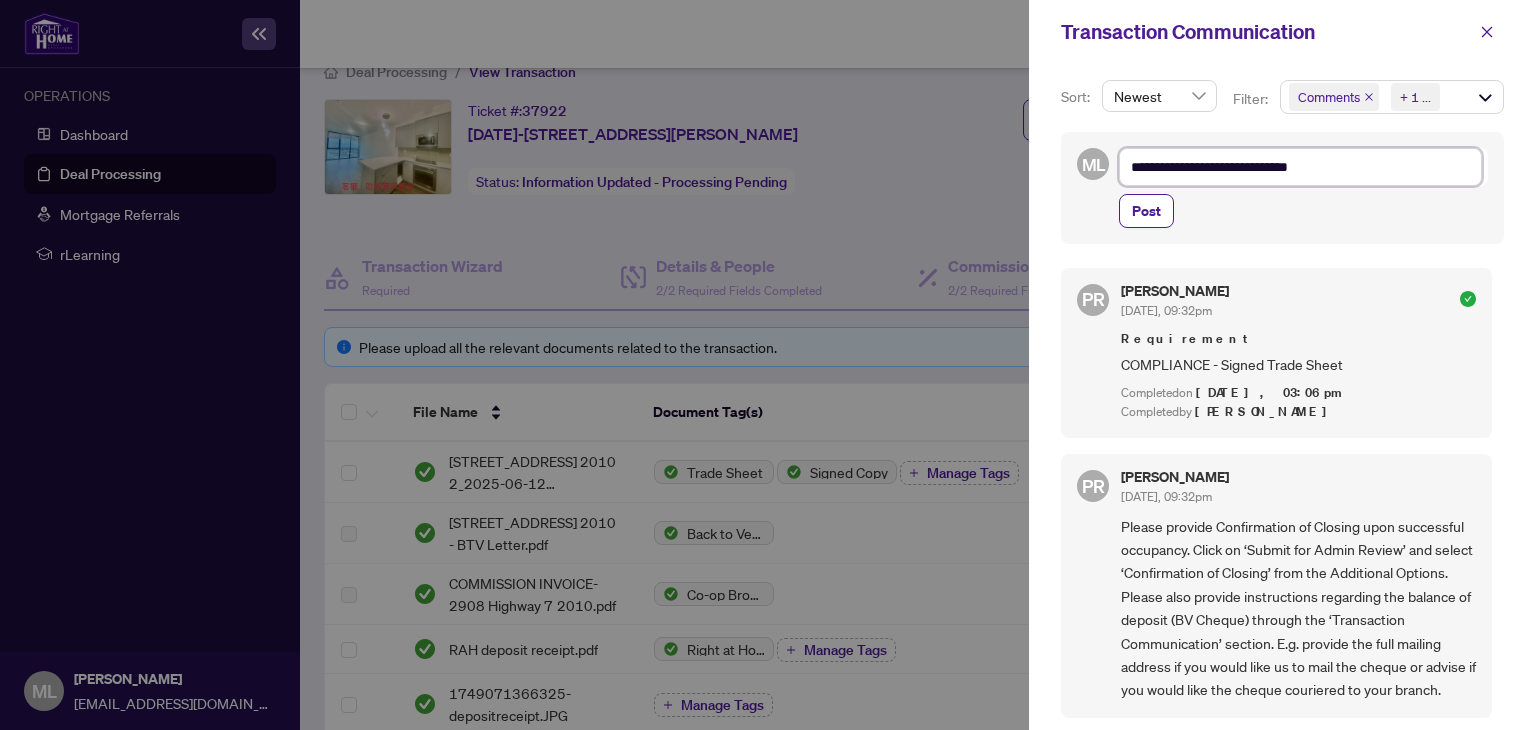 type on "**********" 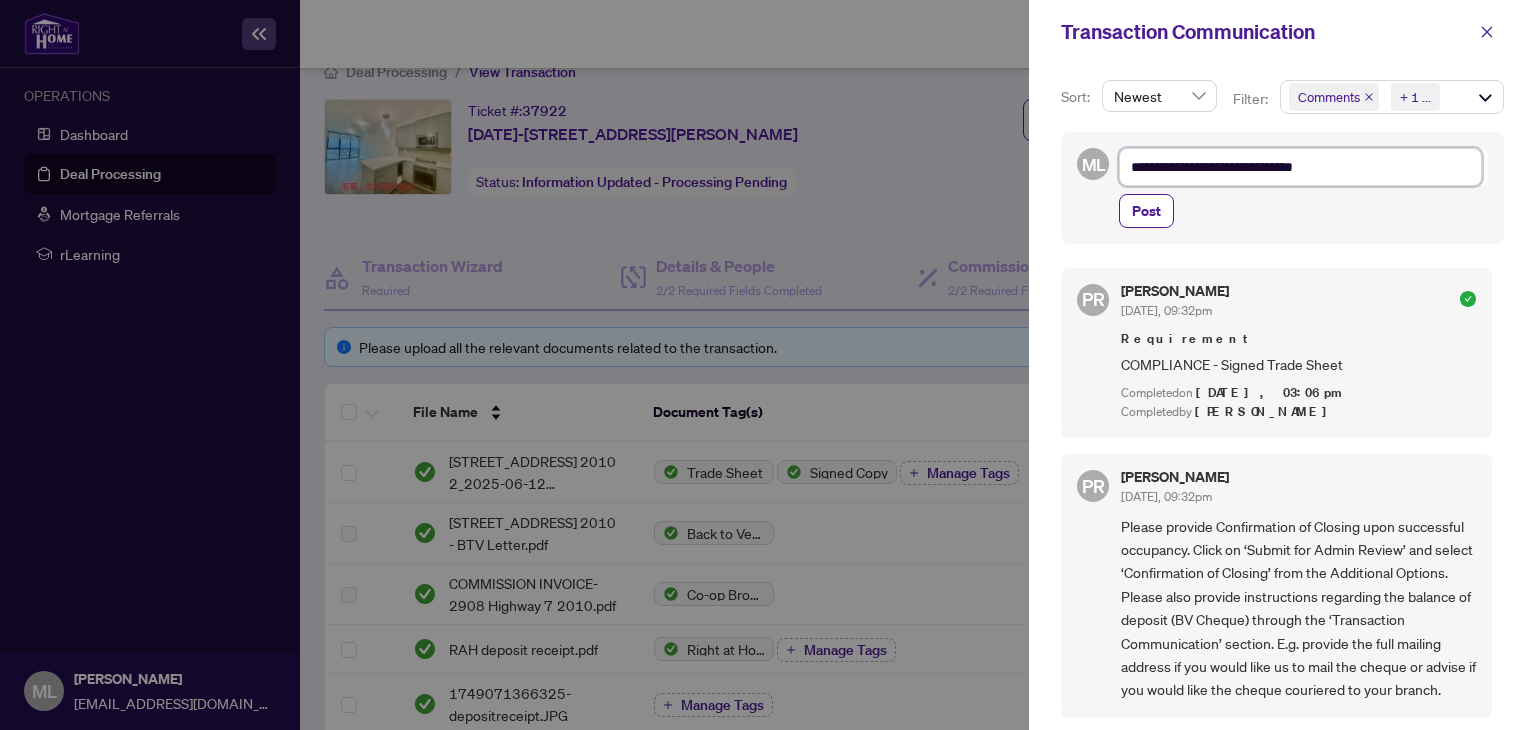 type on "**********" 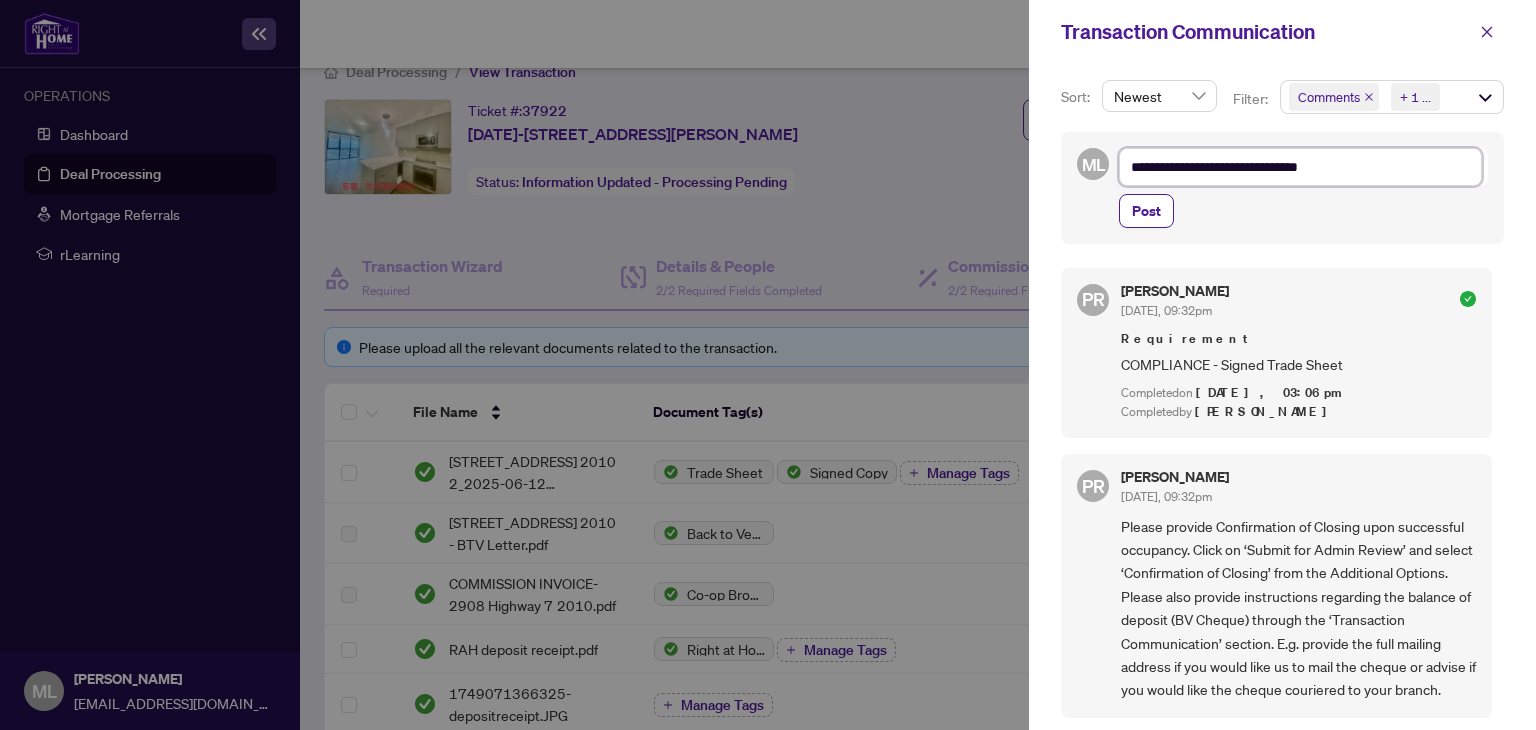 type on "**********" 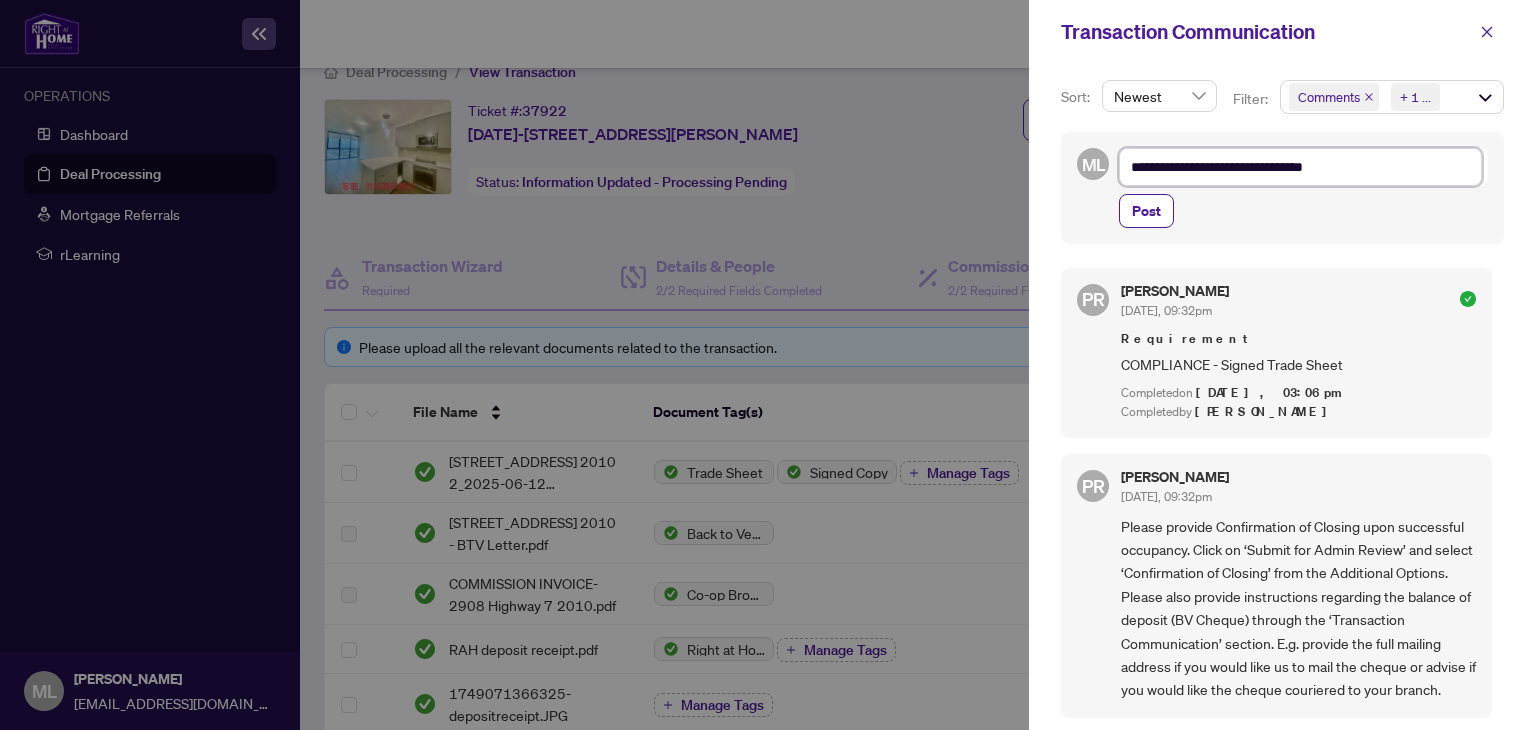 type on "**********" 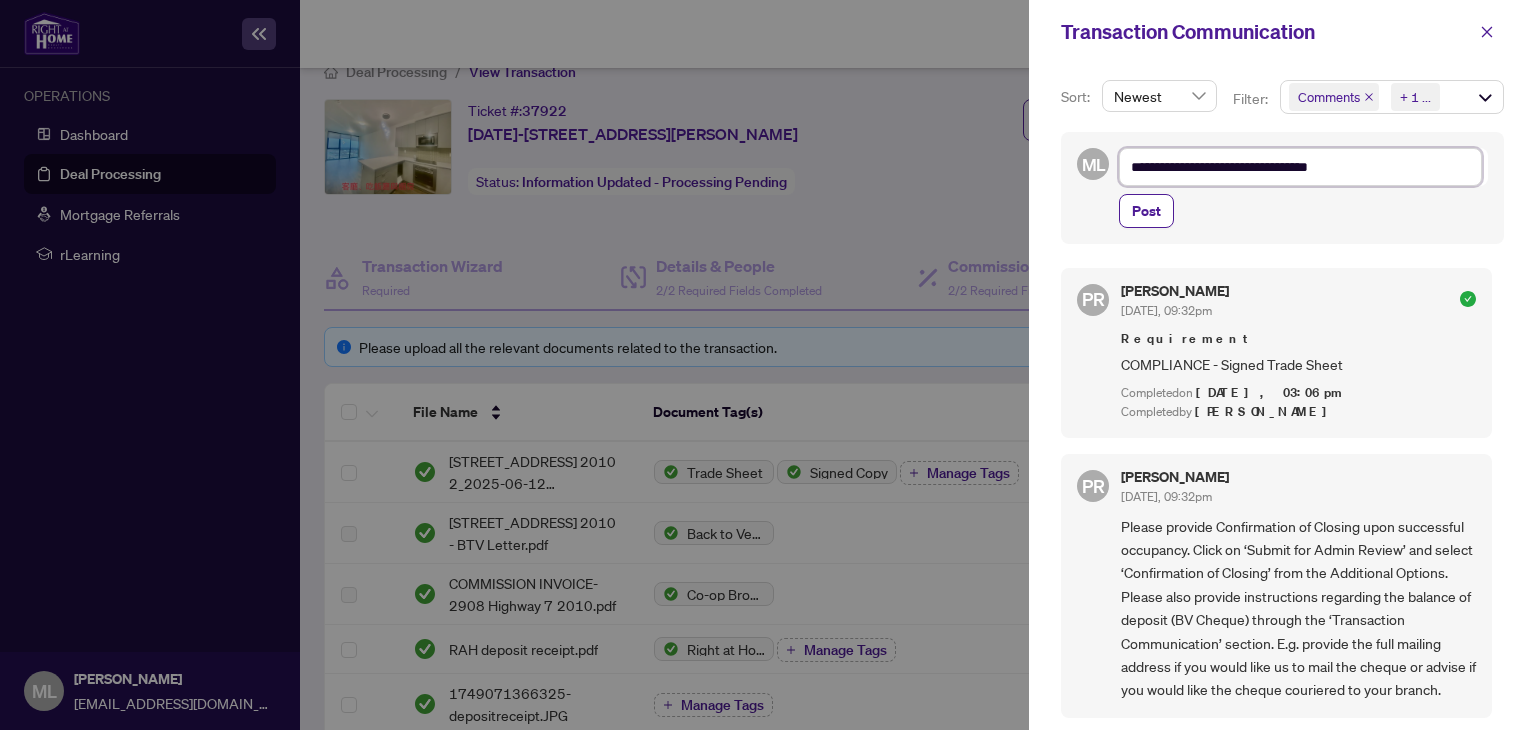 type on "**********" 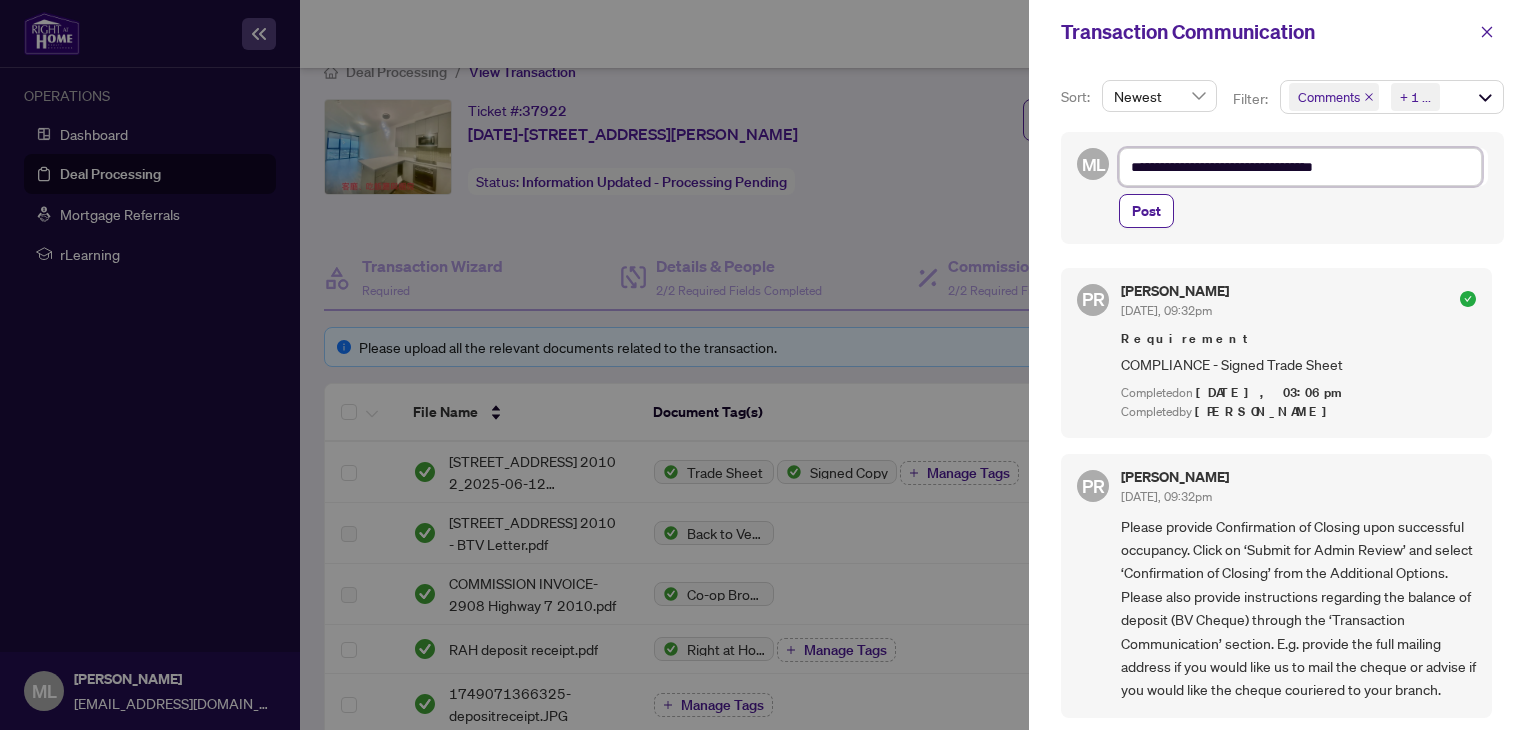 type on "**********" 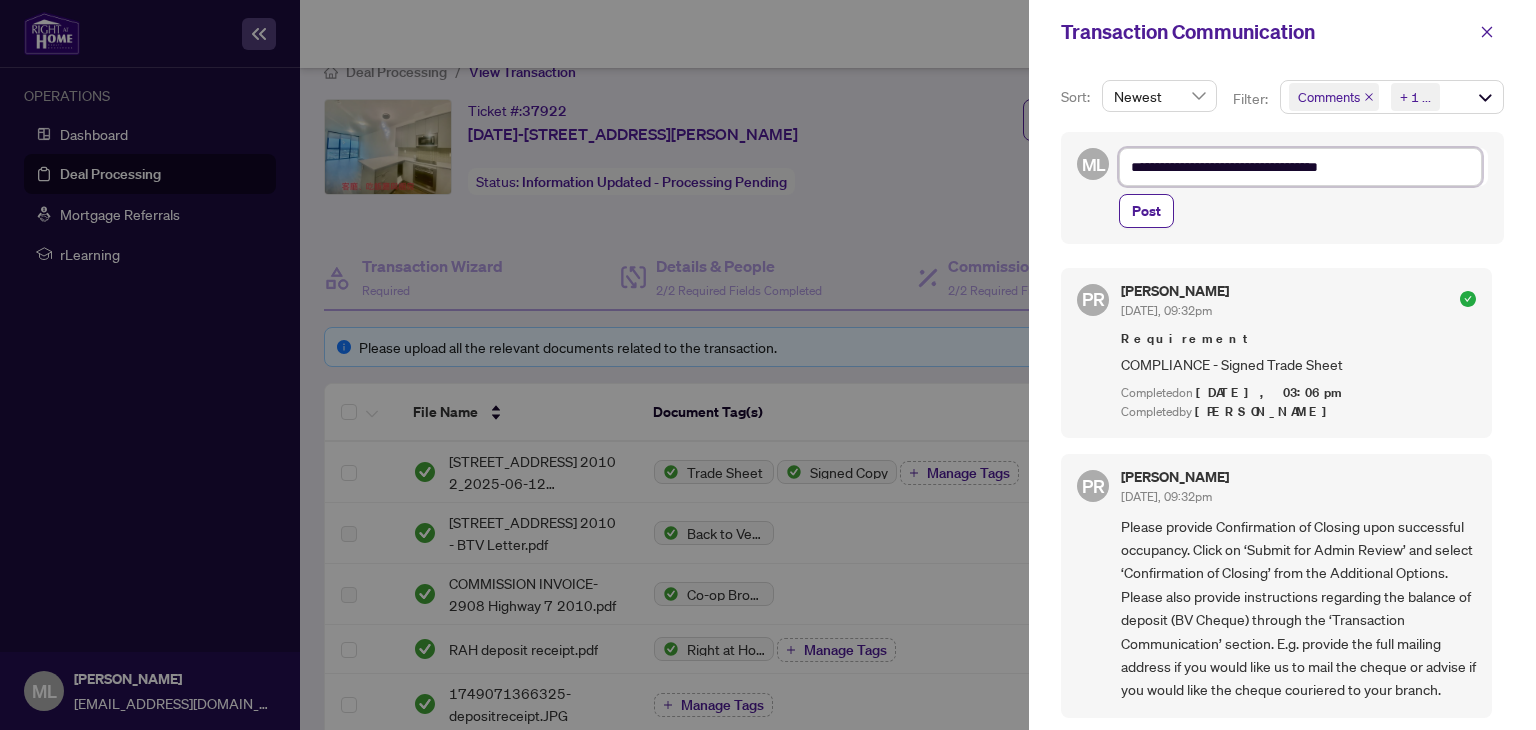 type on "**********" 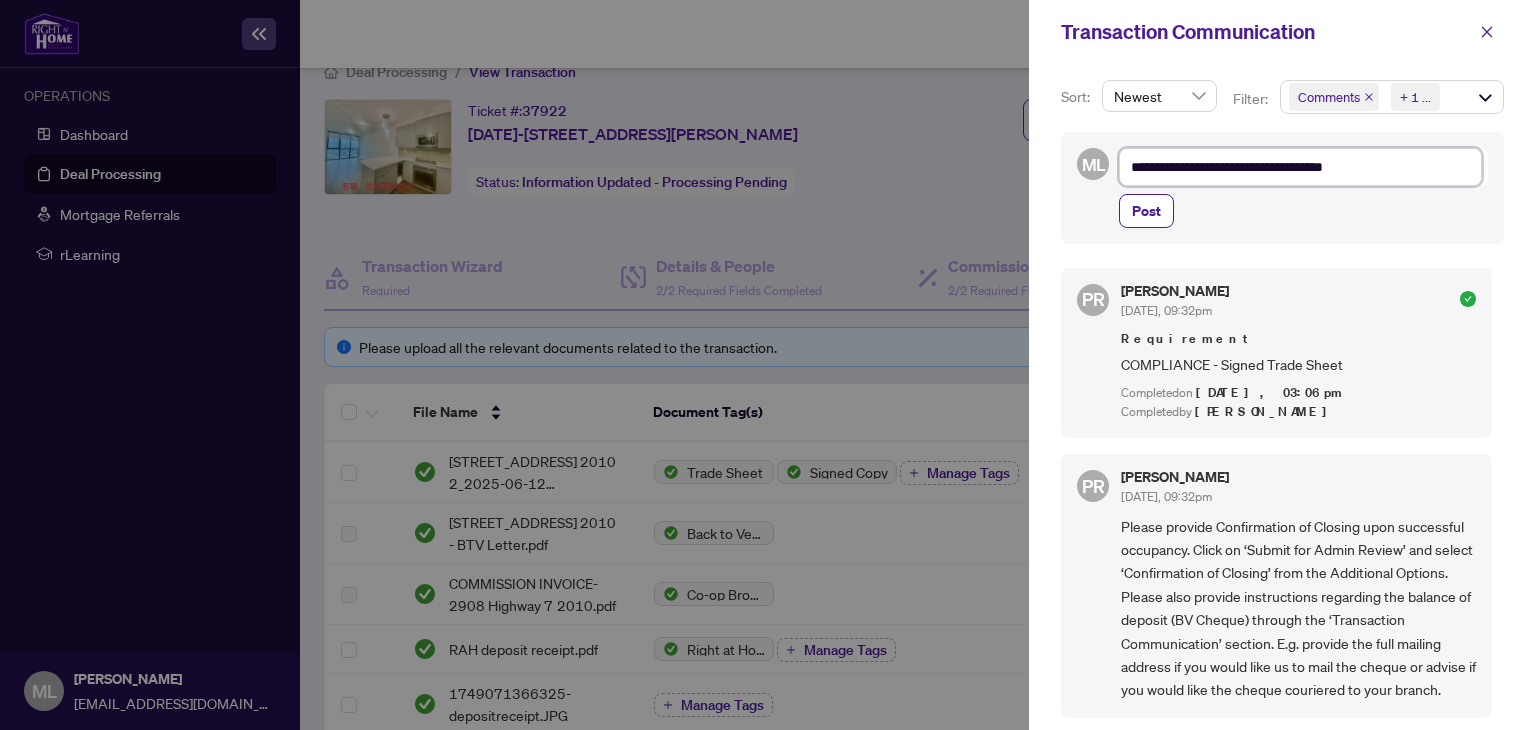 type on "**********" 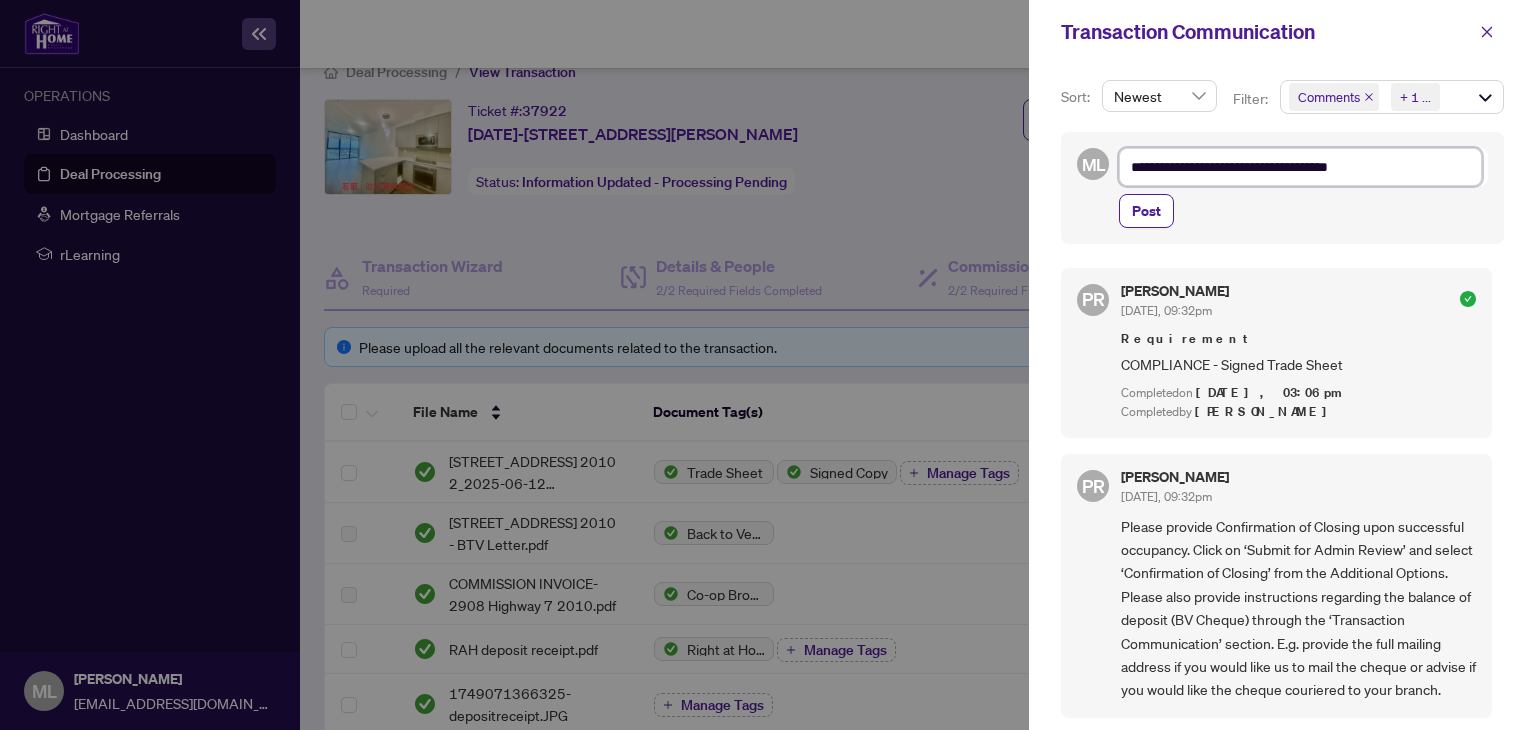 type on "**********" 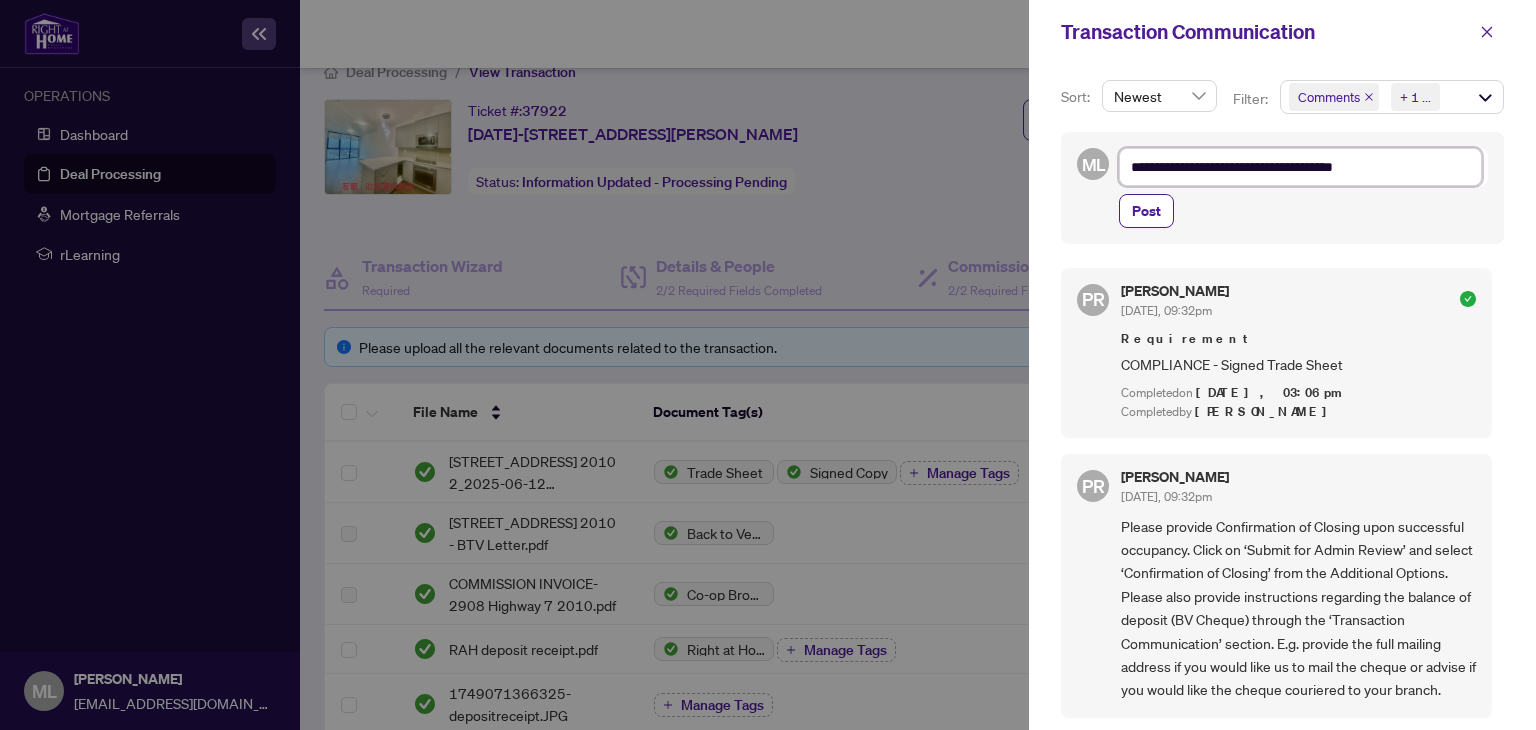 type on "**********" 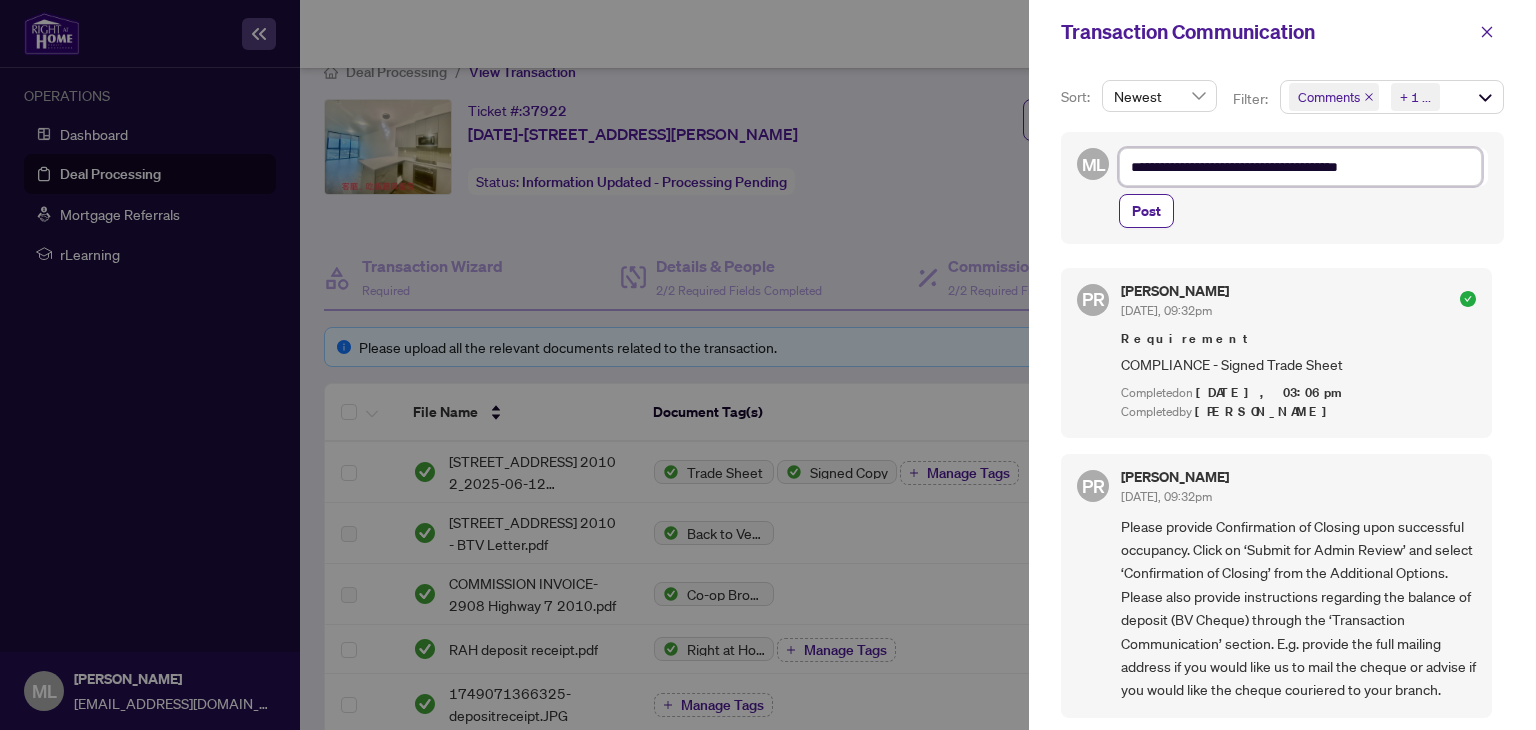 type on "**********" 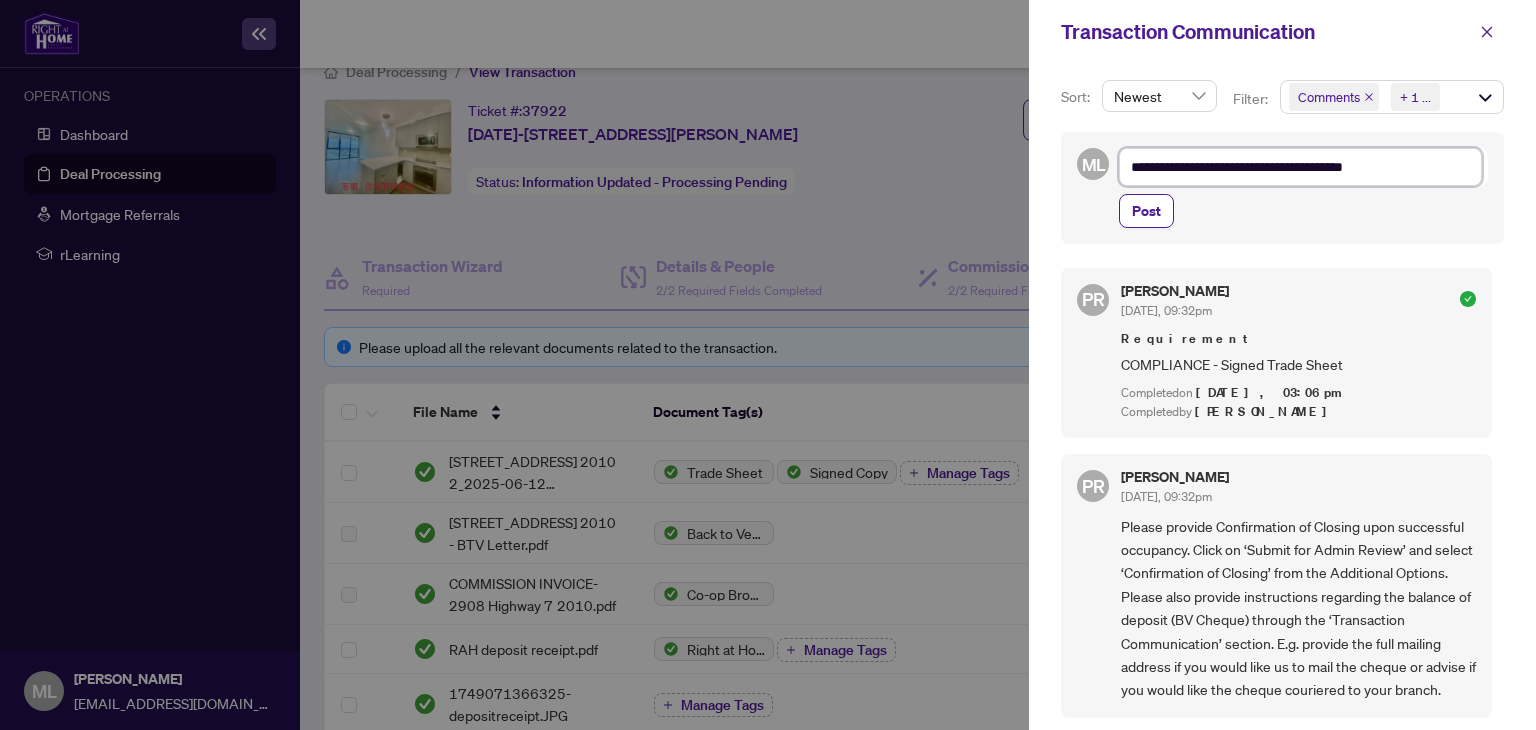 type on "**********" 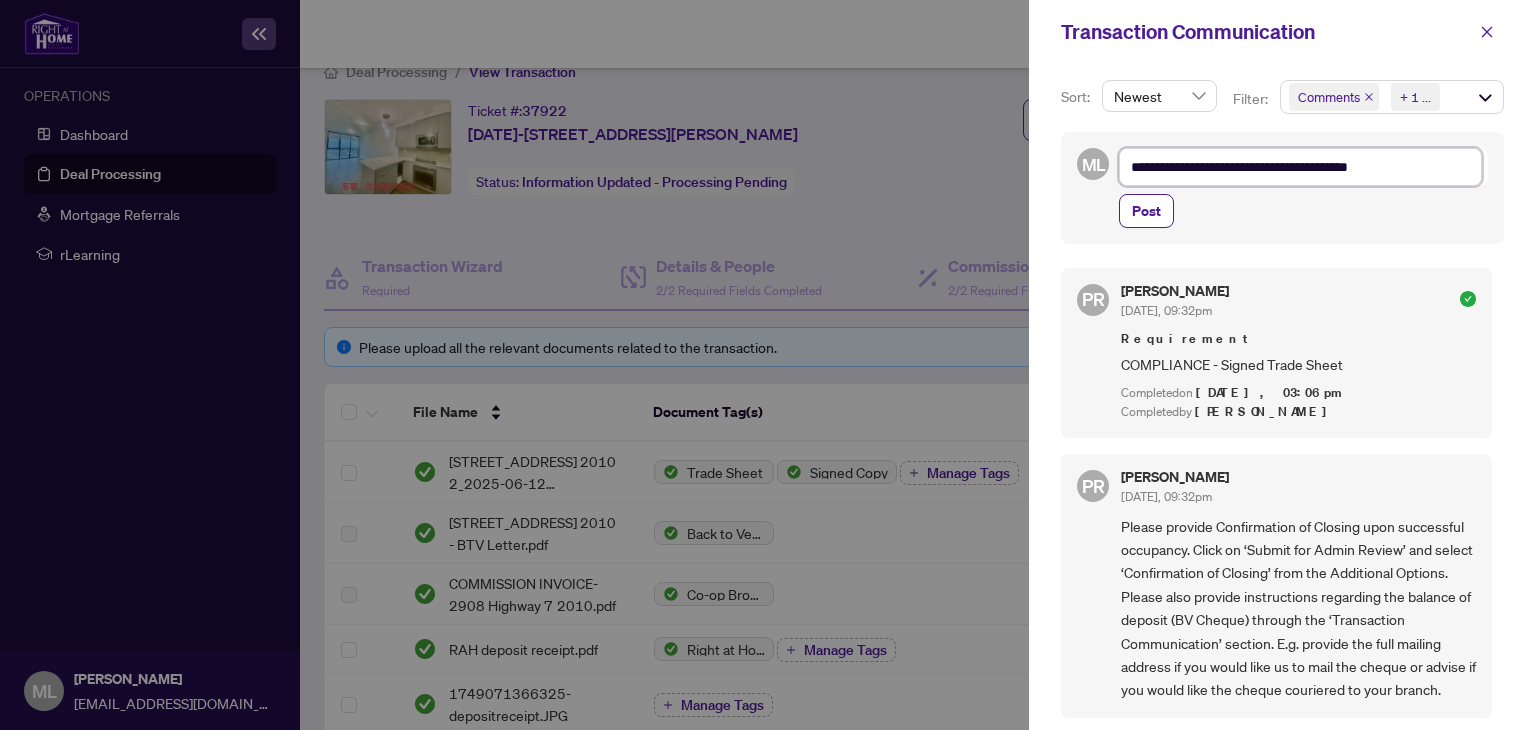 type on "**********" 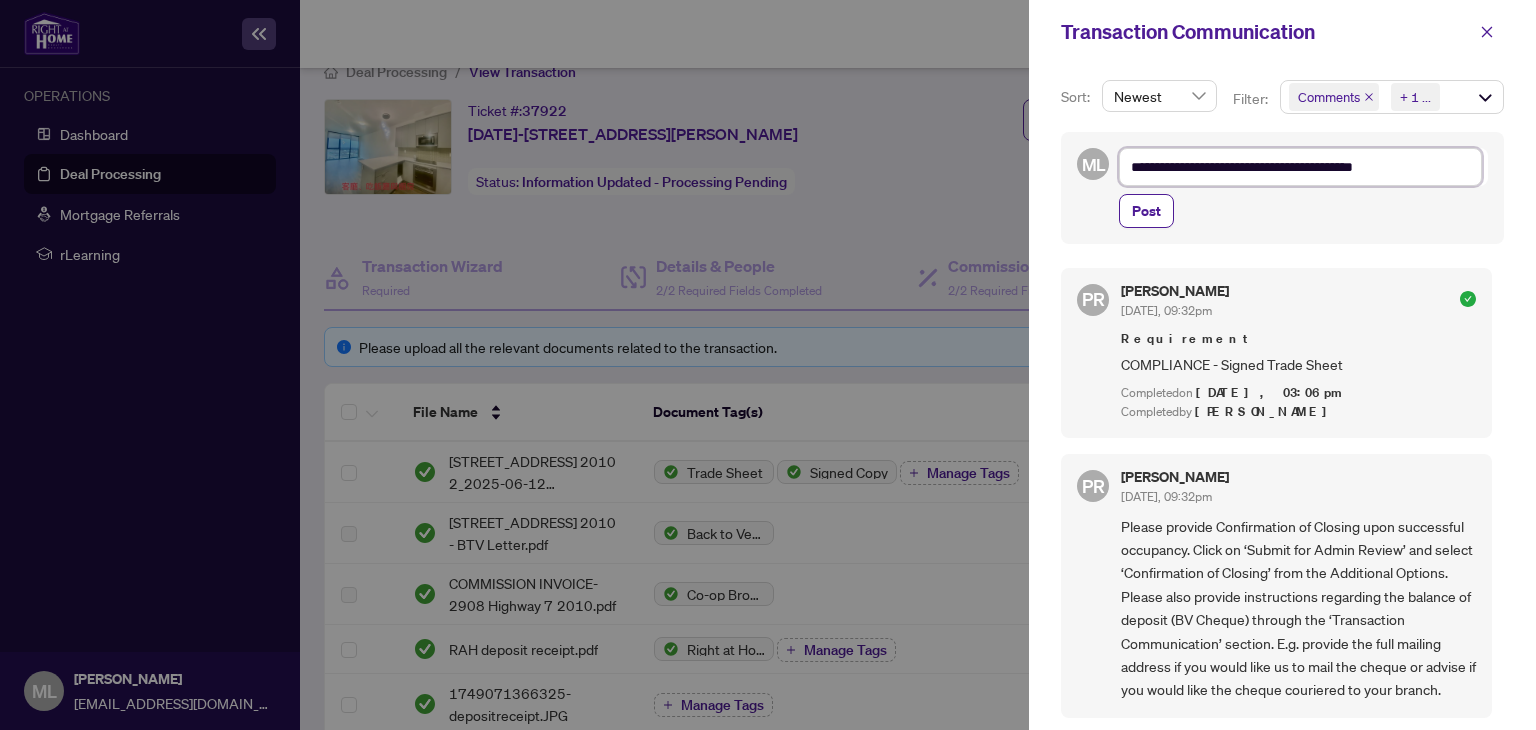 type on "**********" 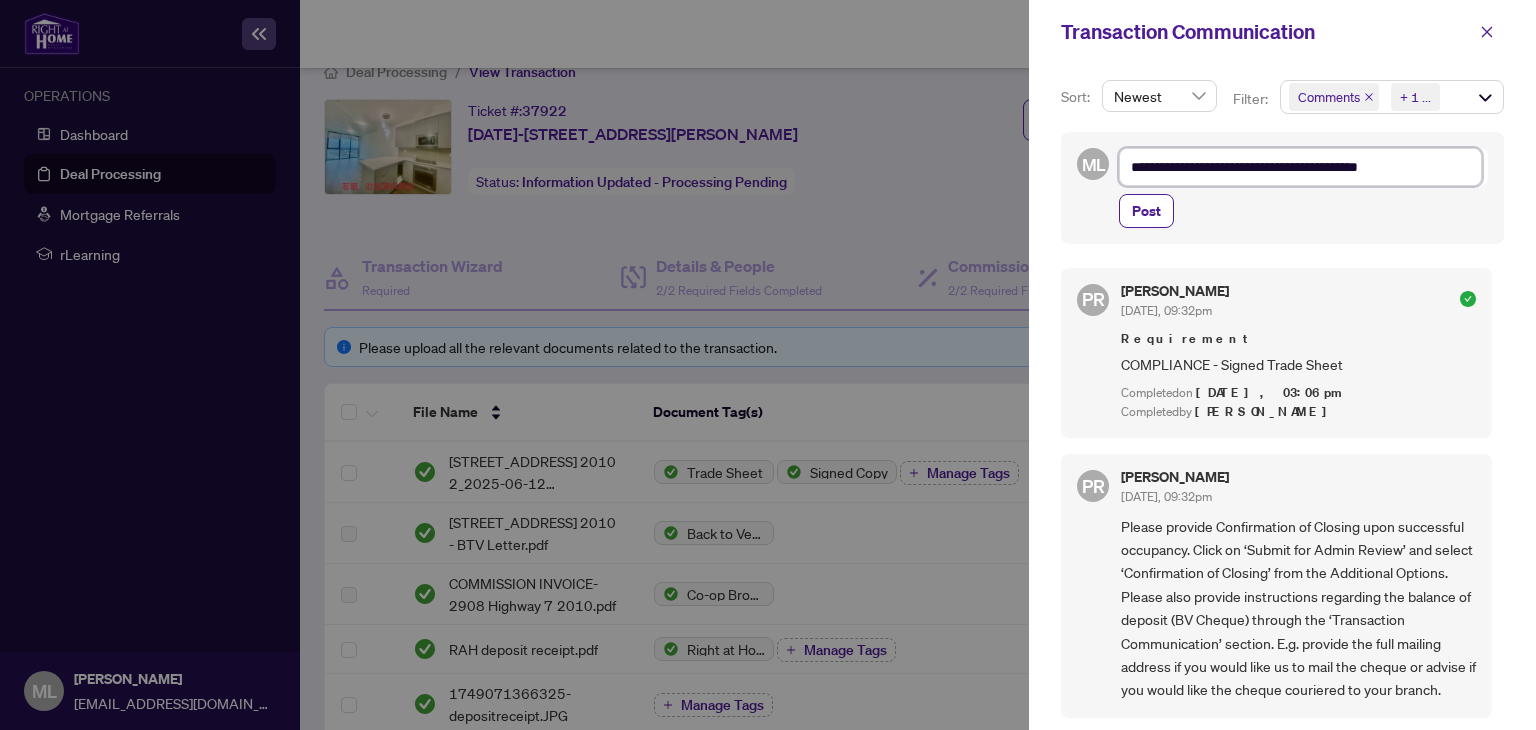 type on "**********" 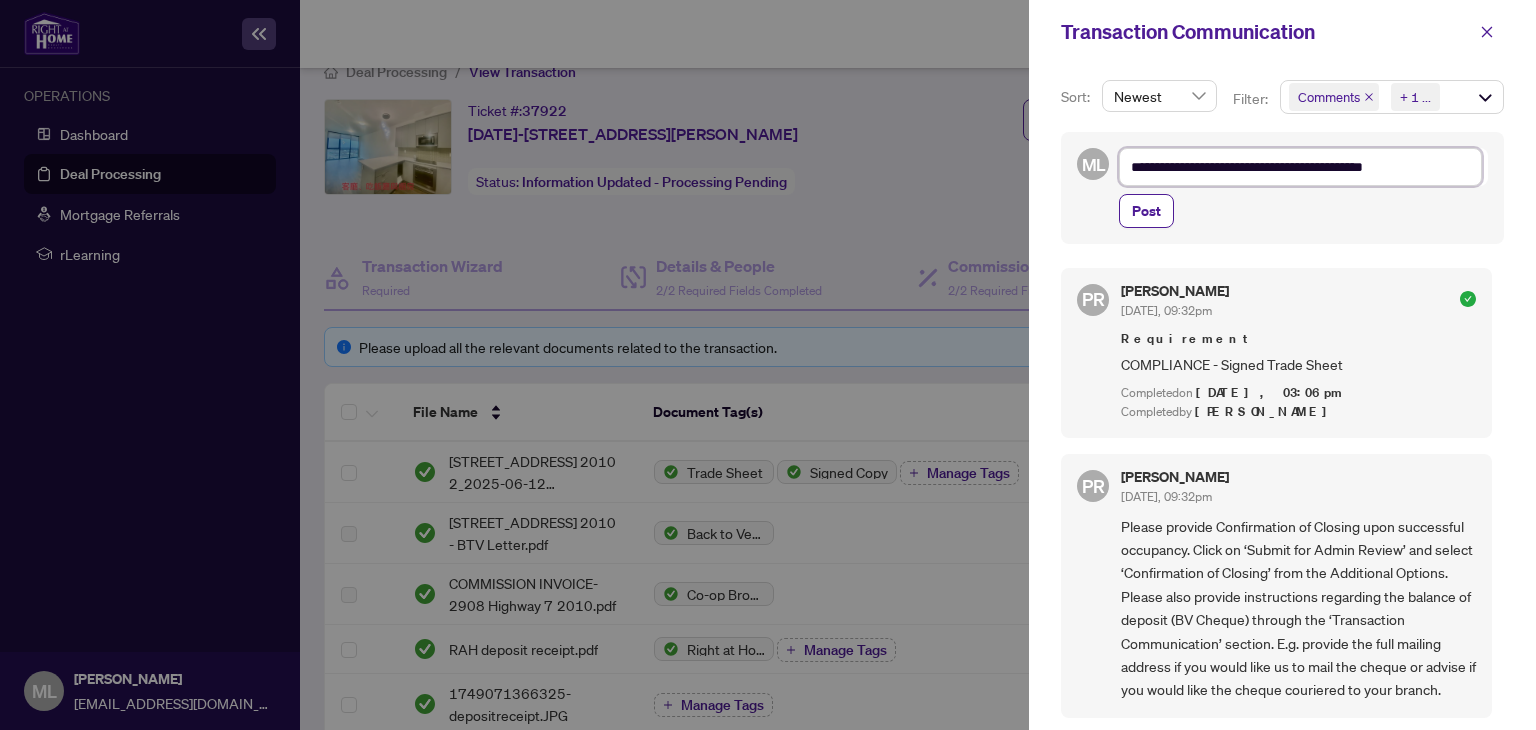 type on "**********" 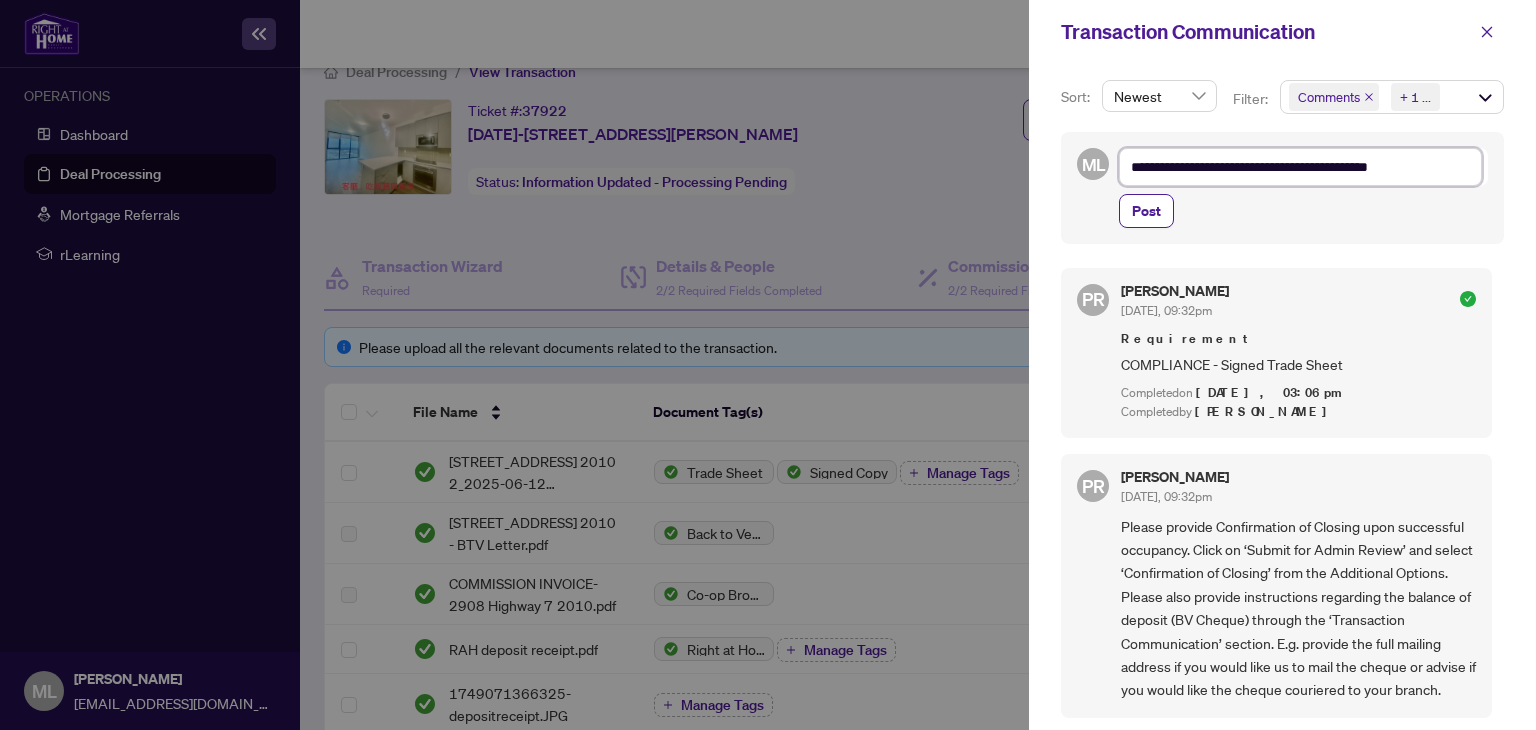 type on "**********" 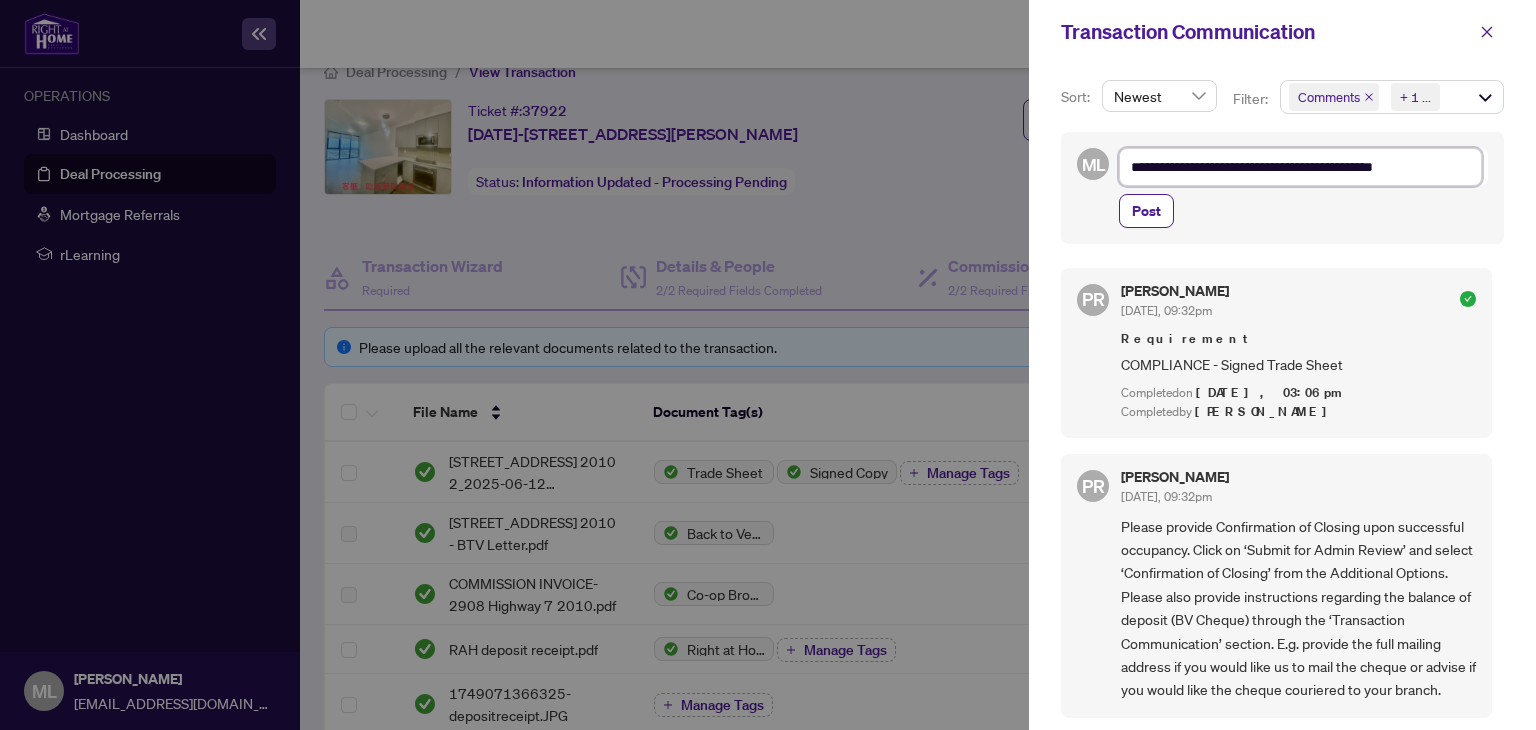 type on "**********" 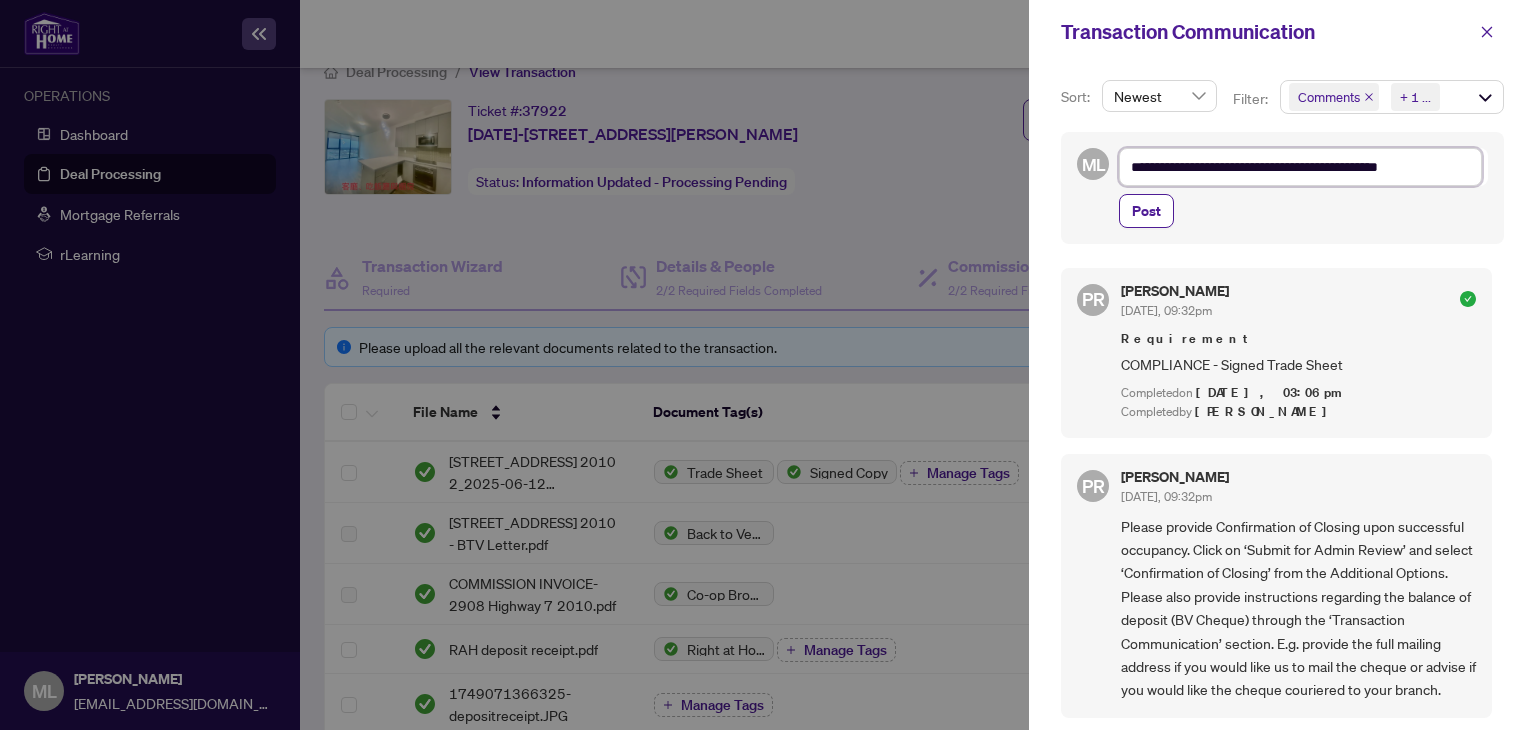 type on "**********" 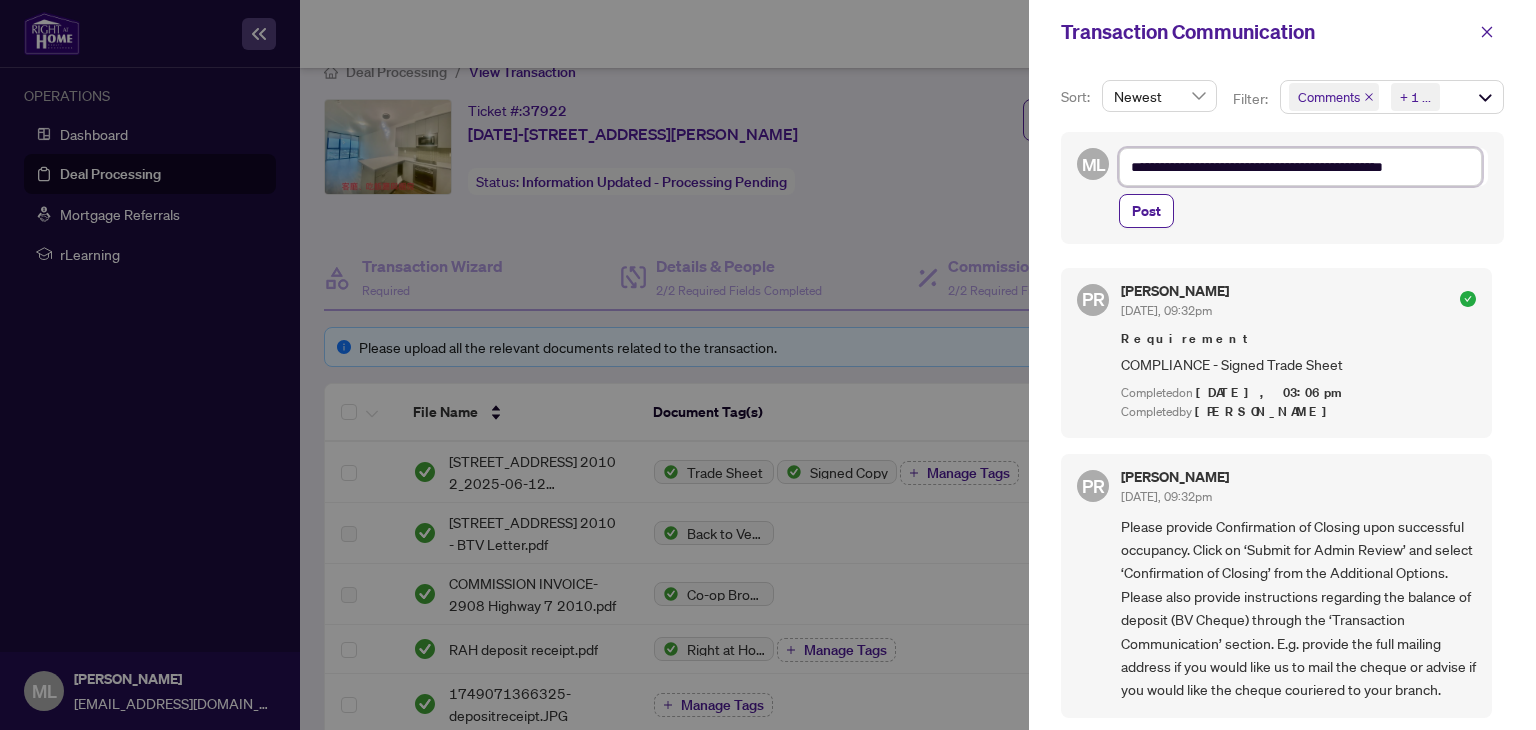 type on "**********" 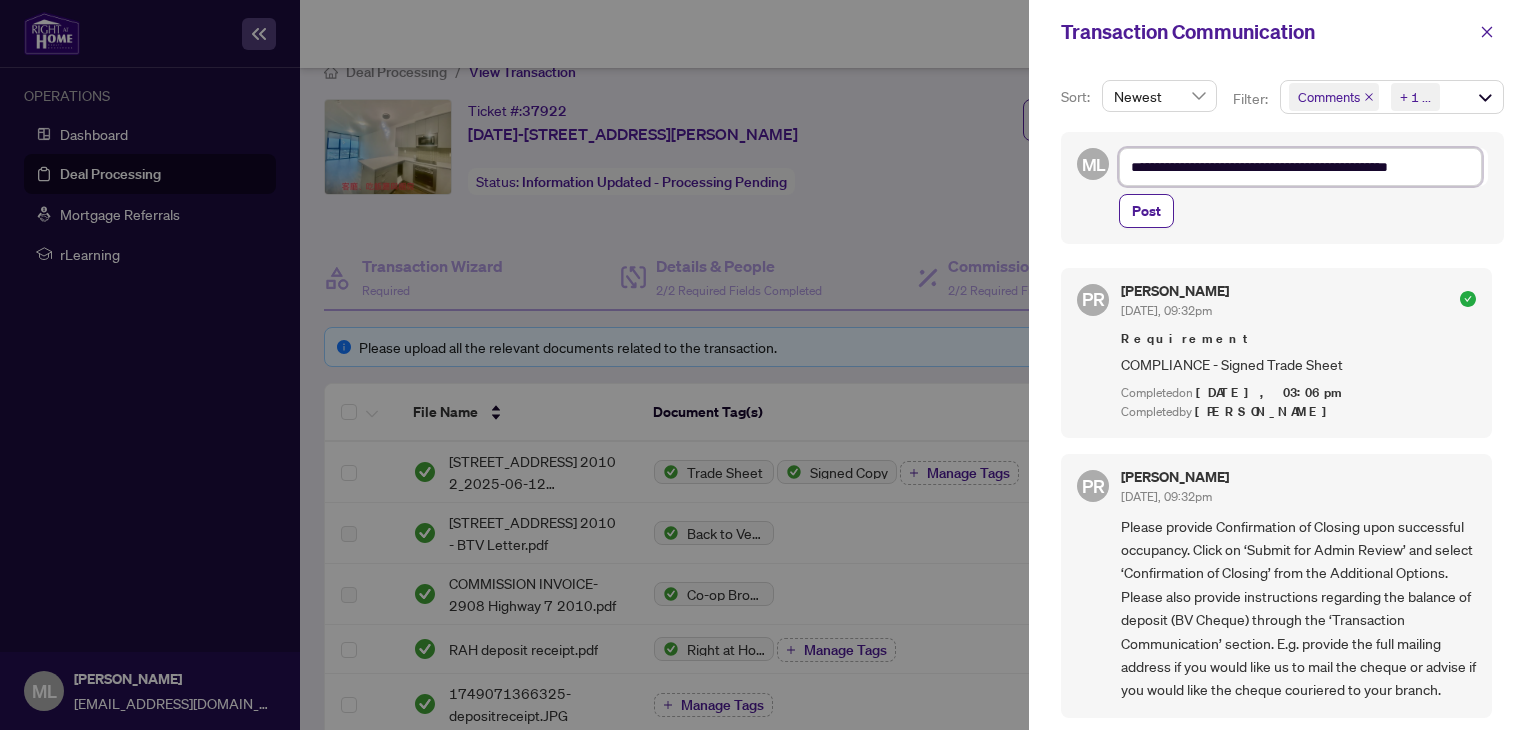 type on "**********" 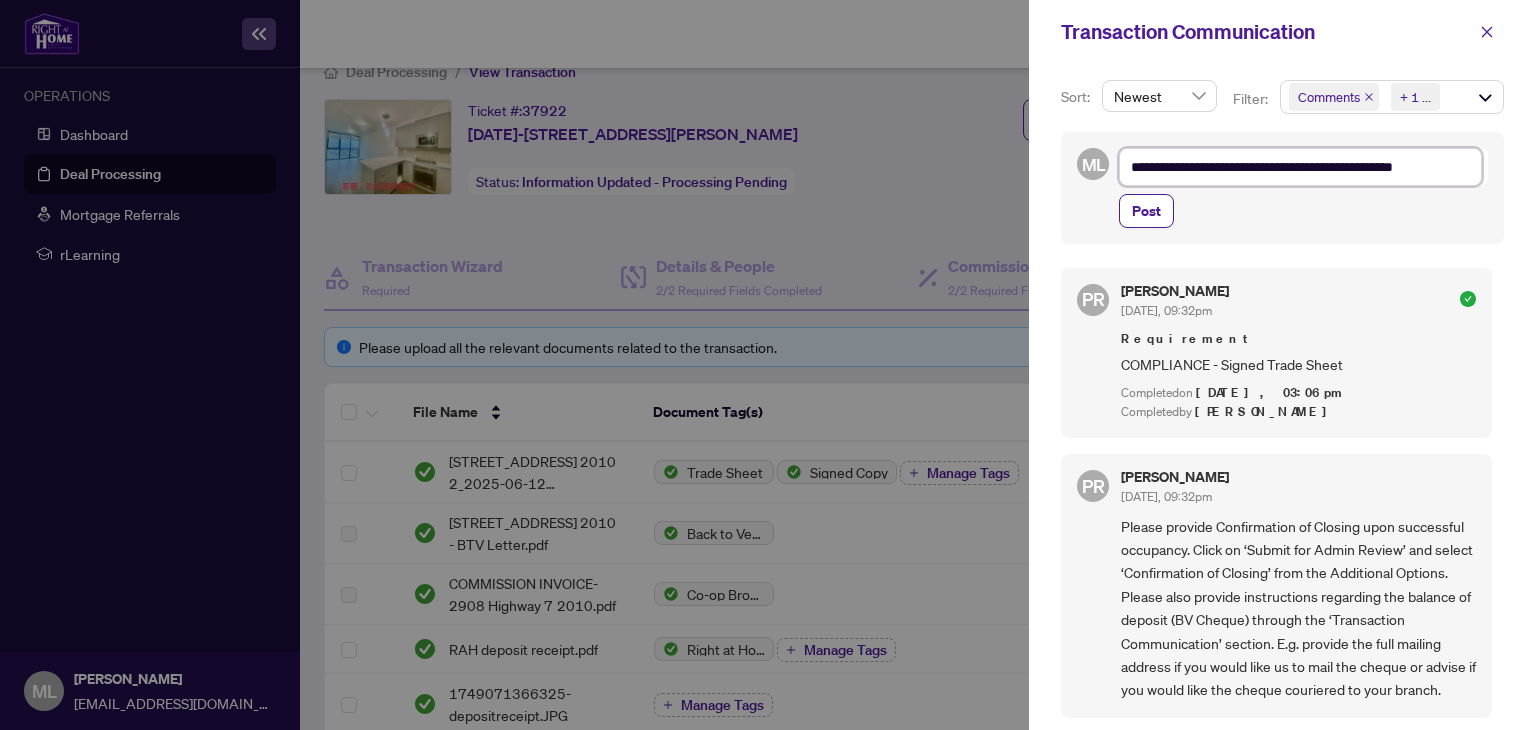 type on "**********" 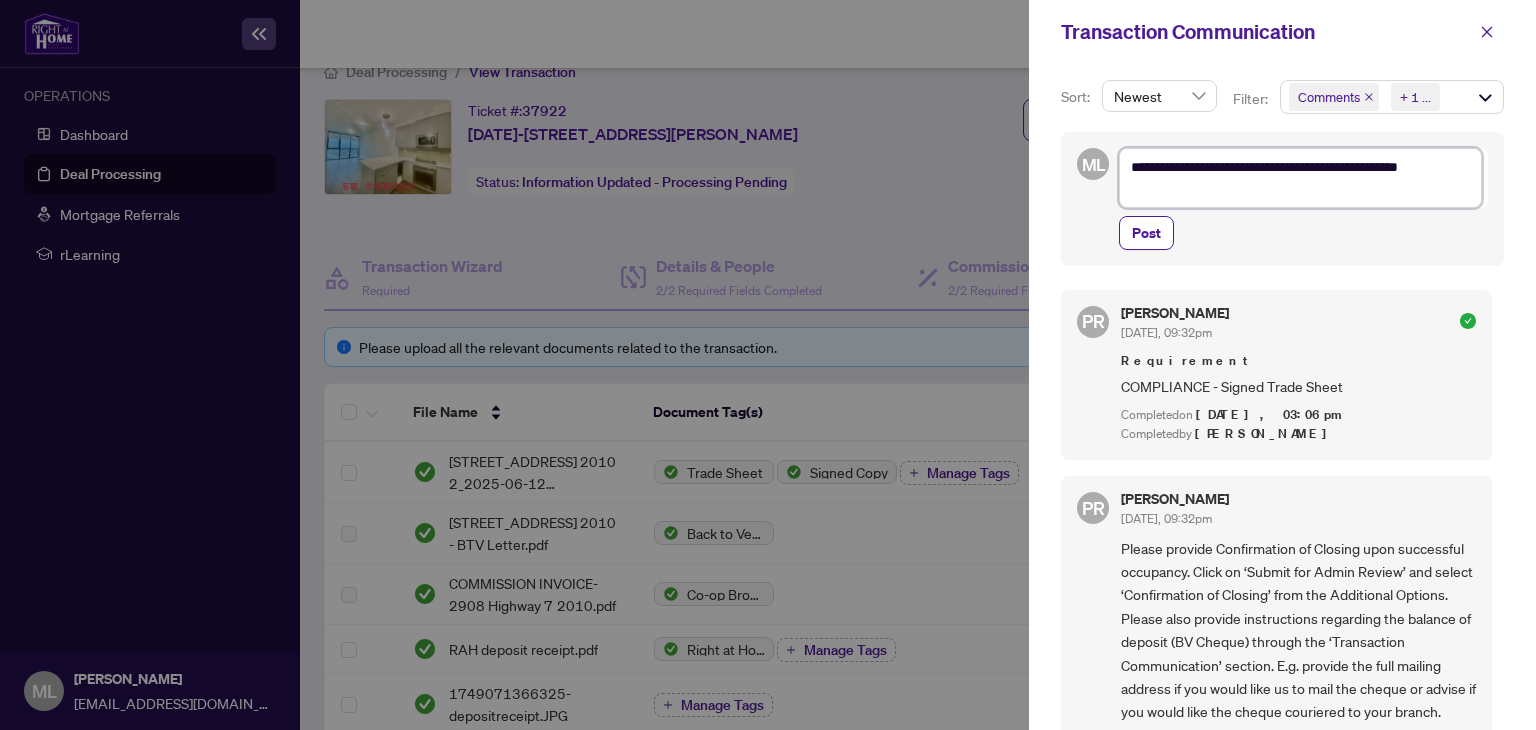 type on "**********" 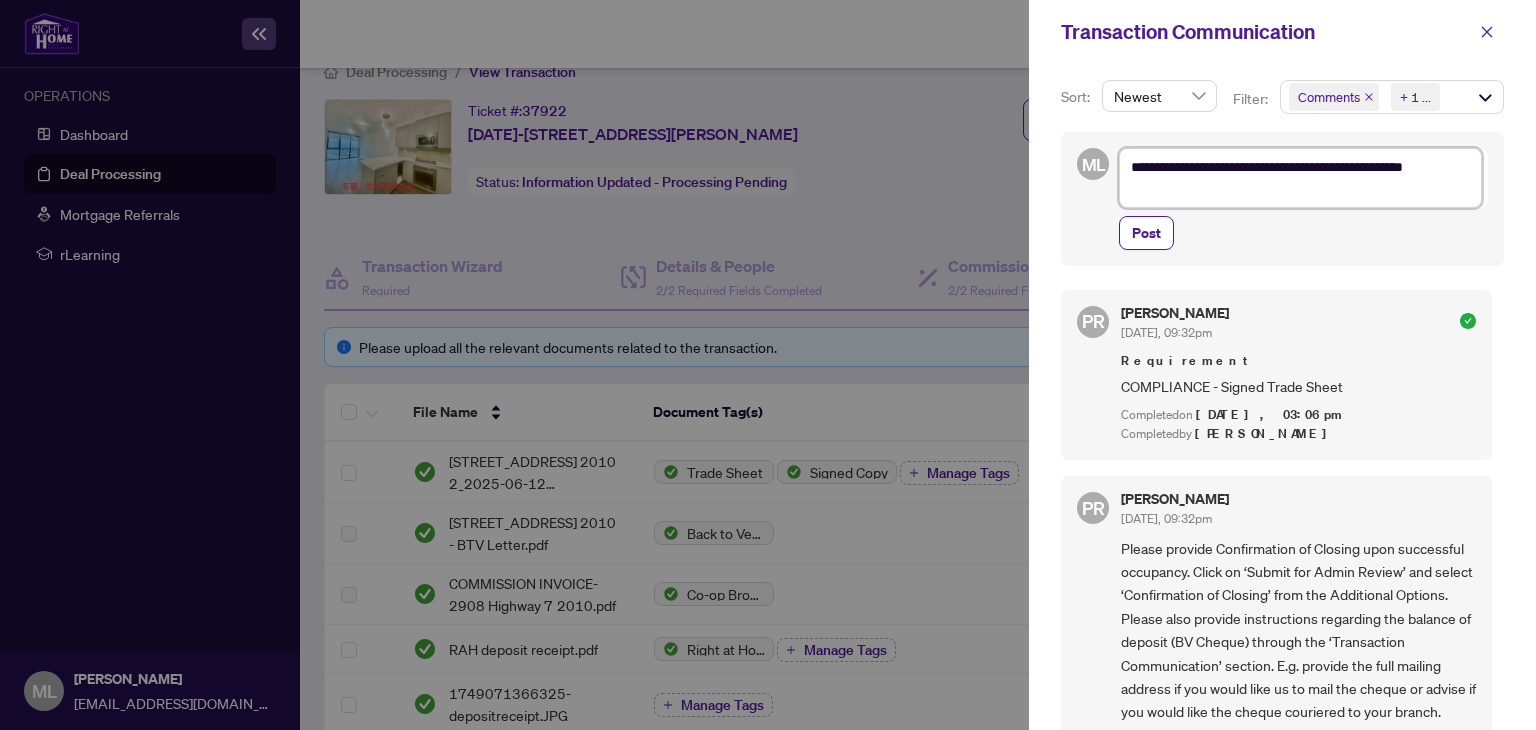 type on "**********" 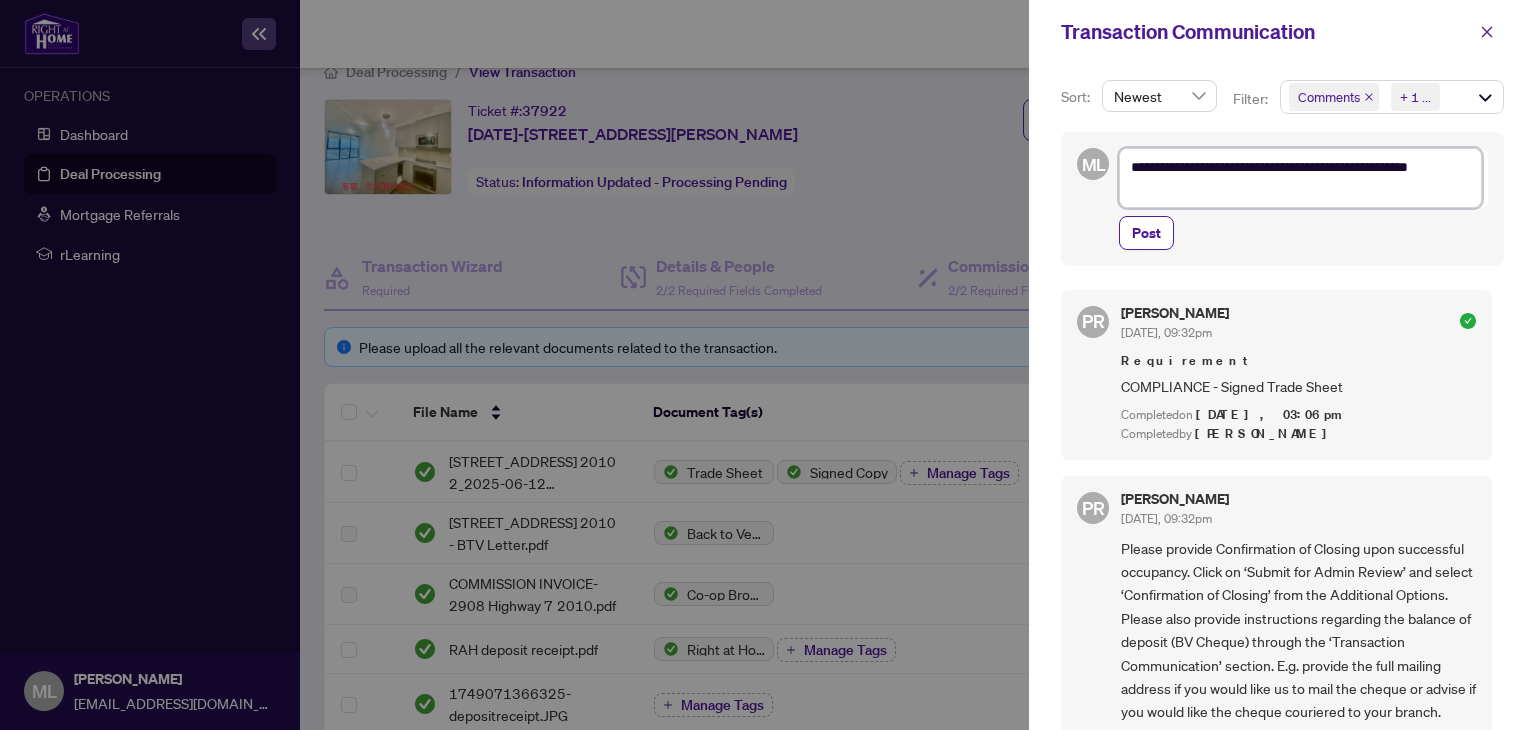 type on "**********" 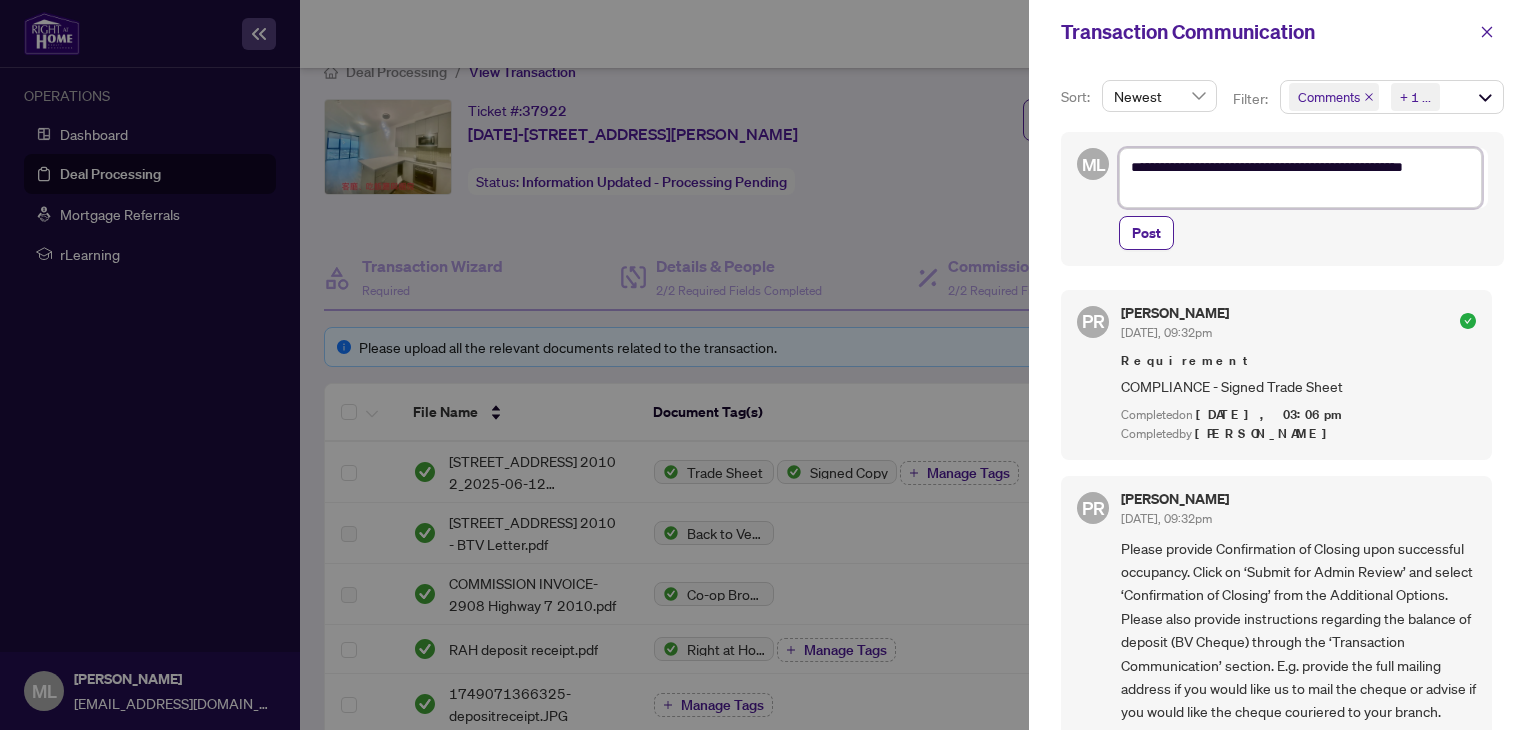 type on "**********" 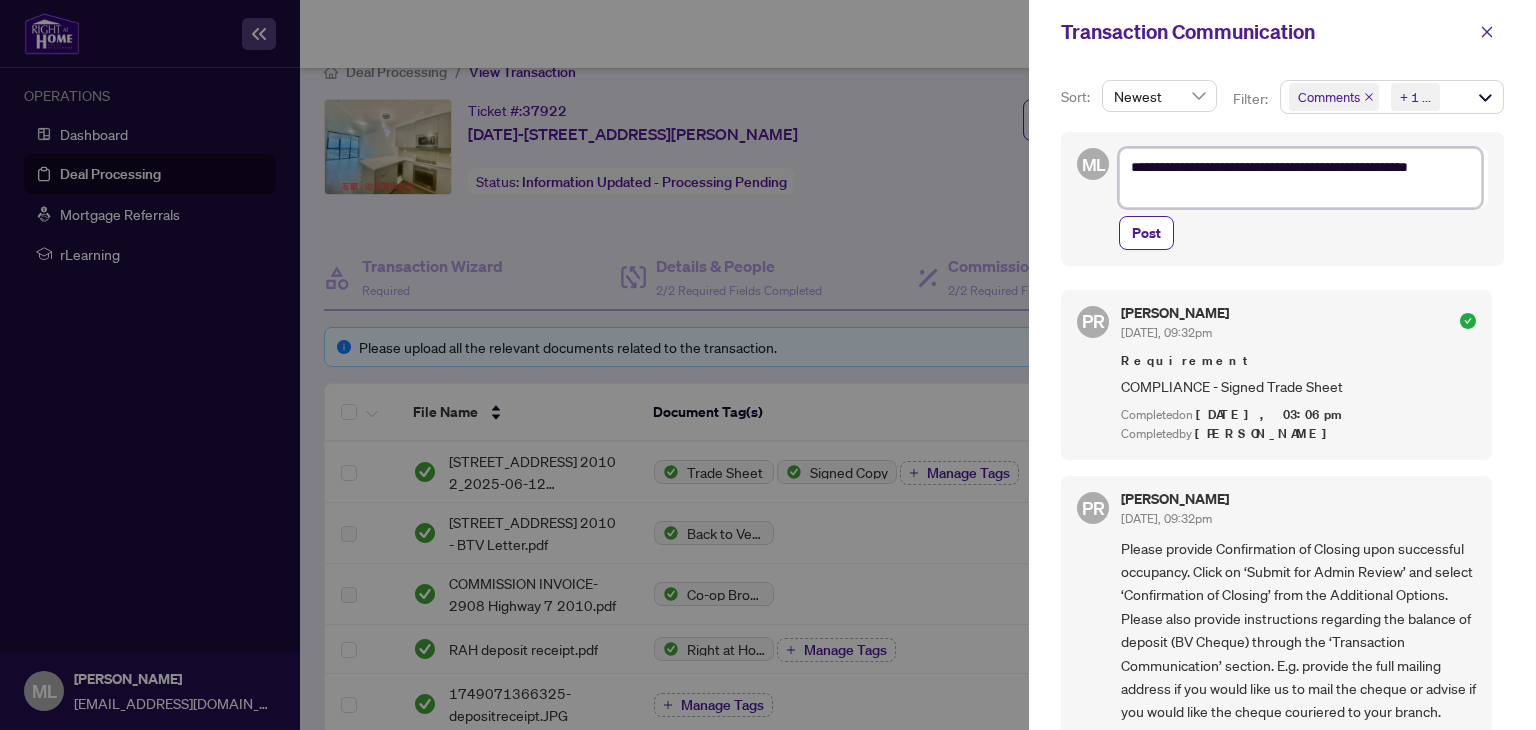 type on "**********" 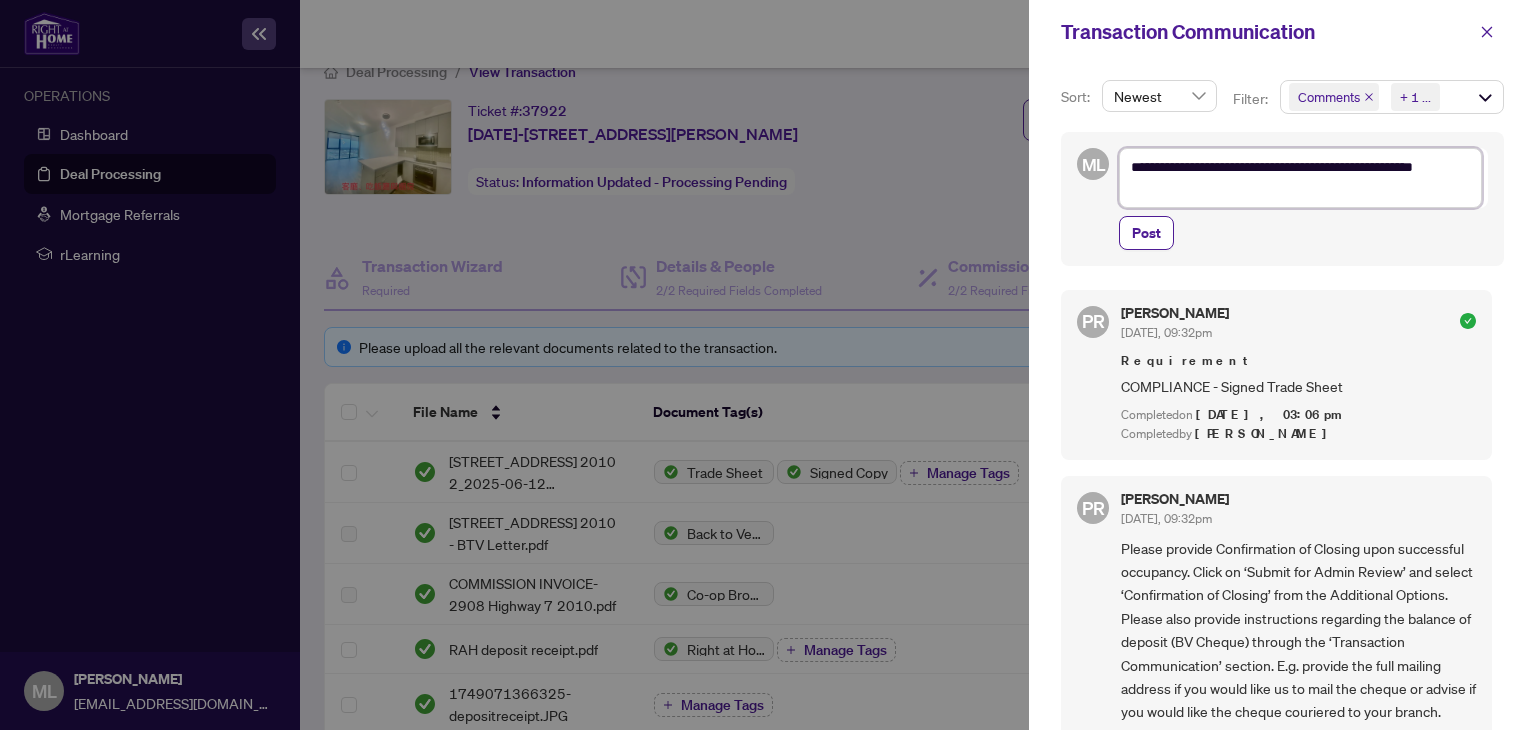 type on "**********" 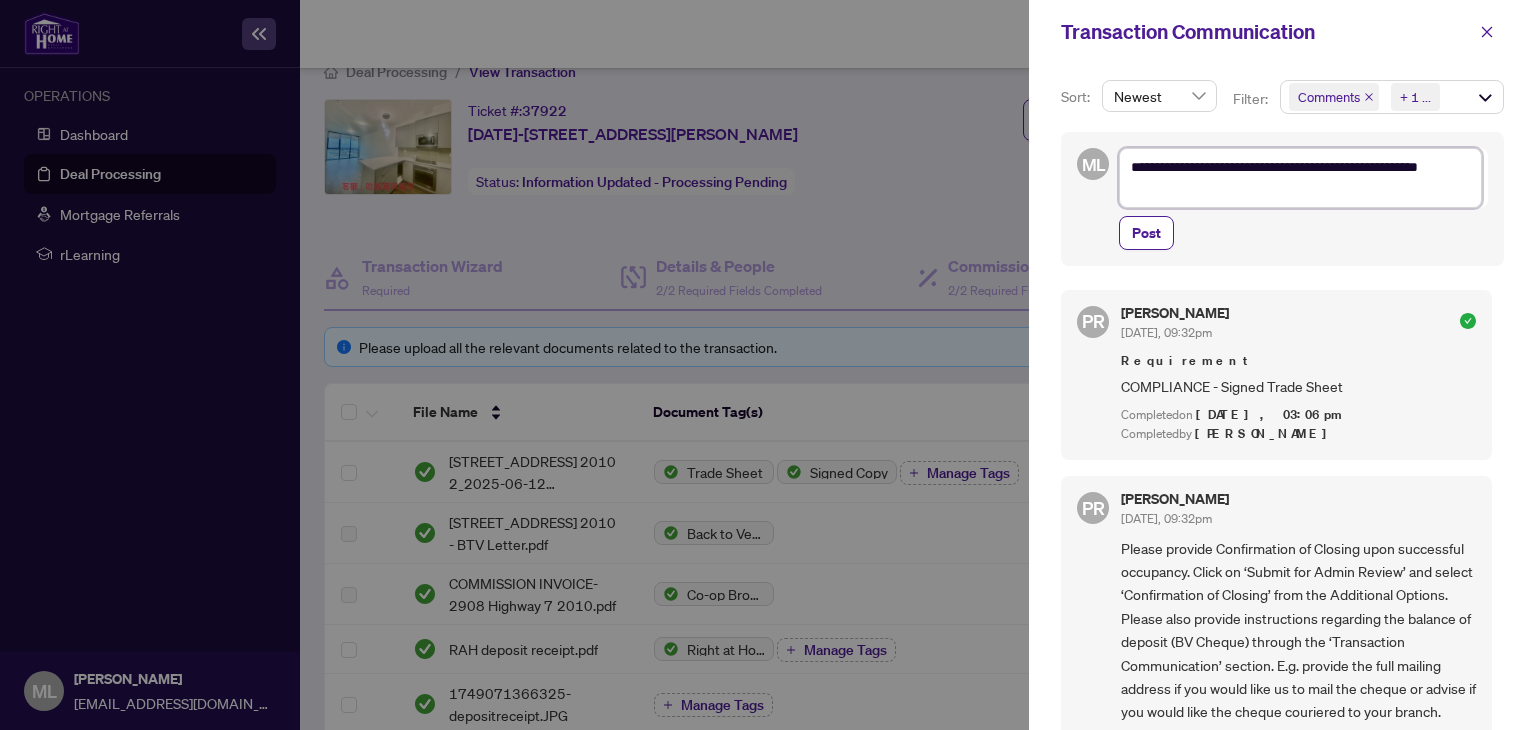 type on "**********" 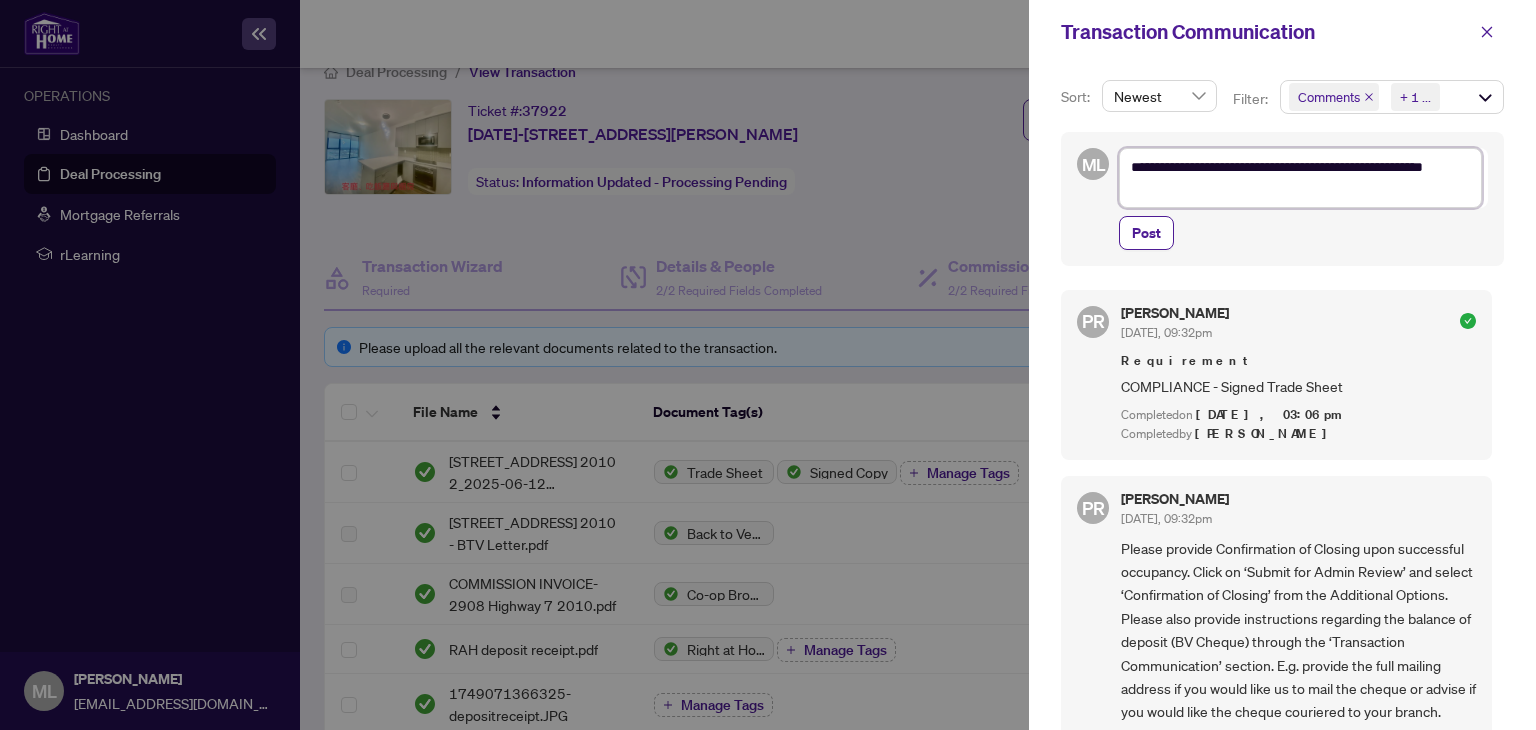 type on "**********" 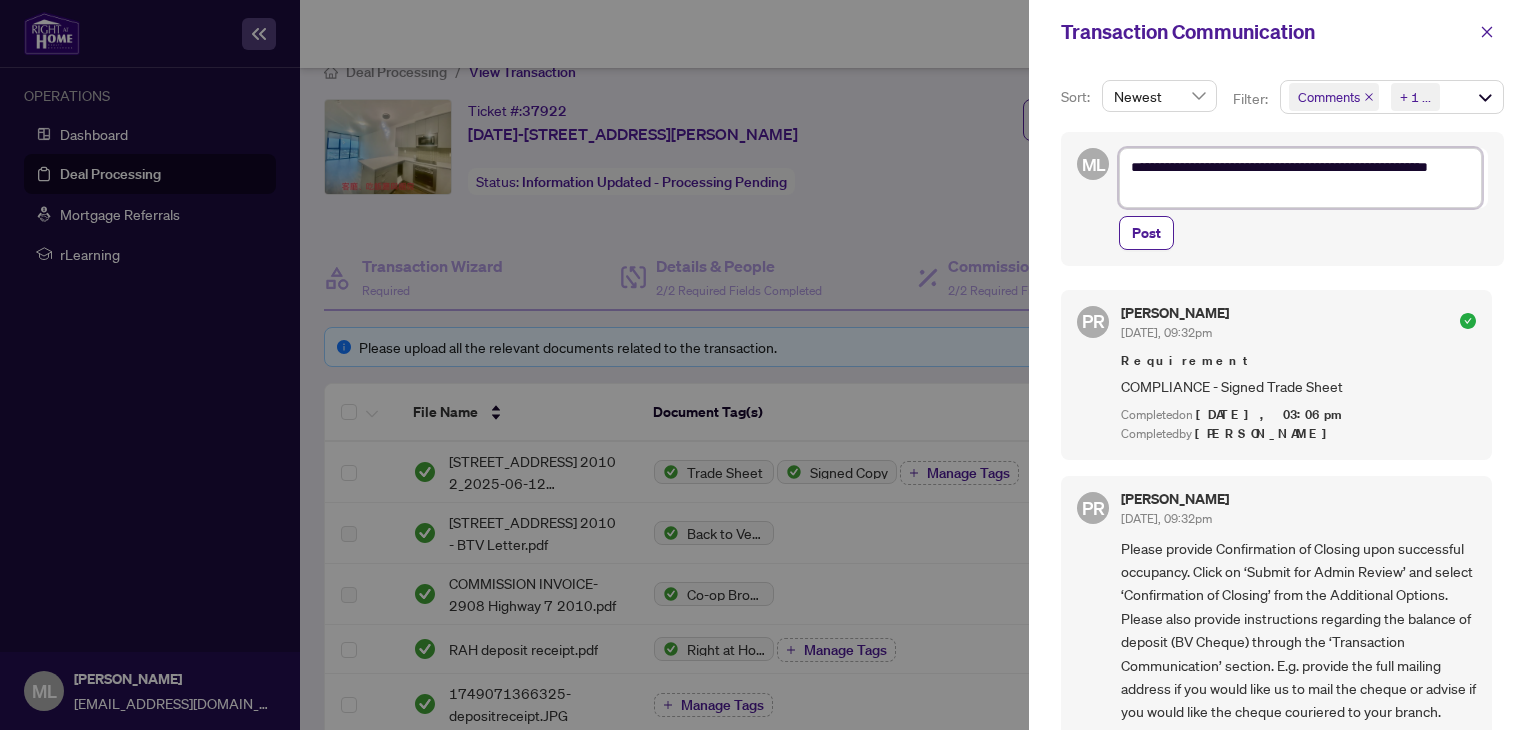 type on "**********" 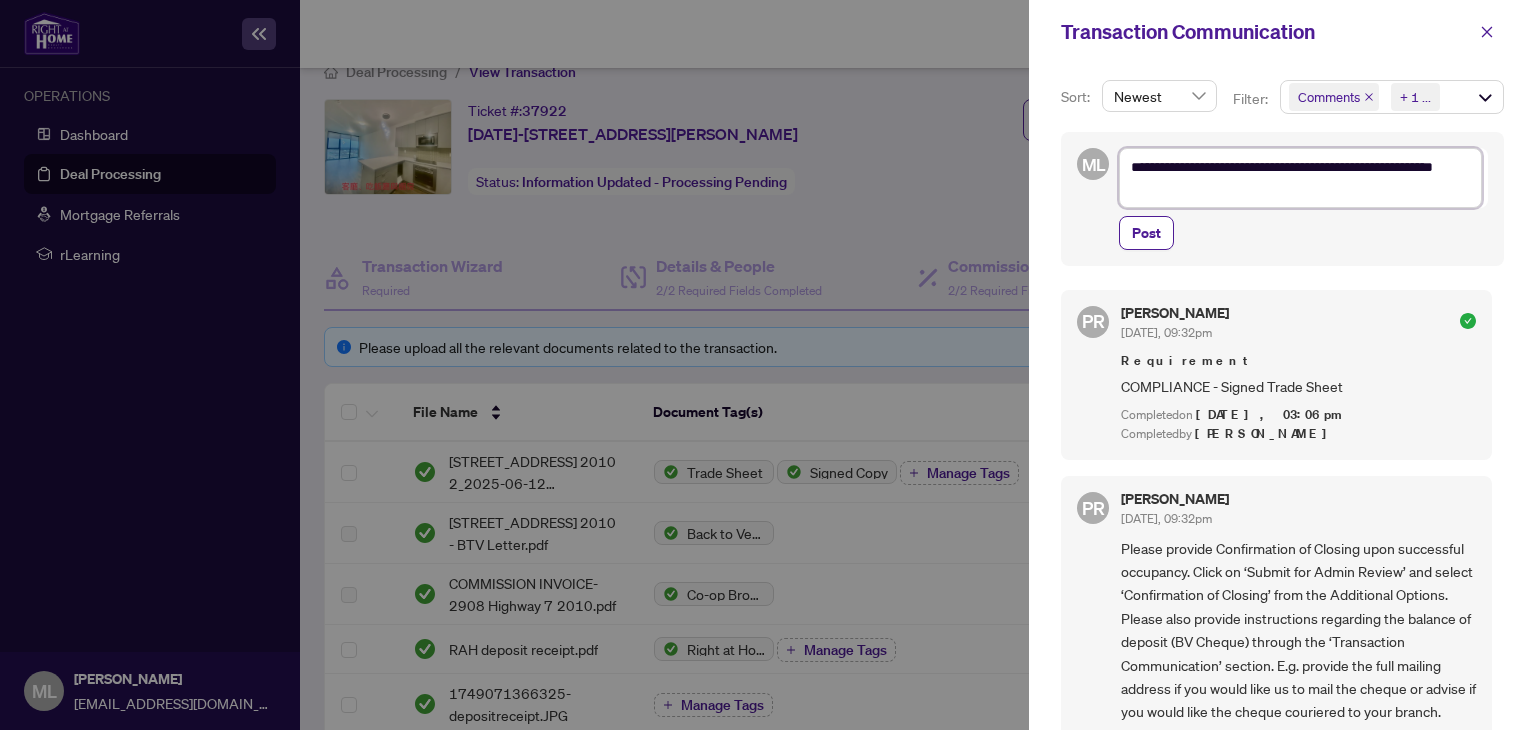 type on "**********" 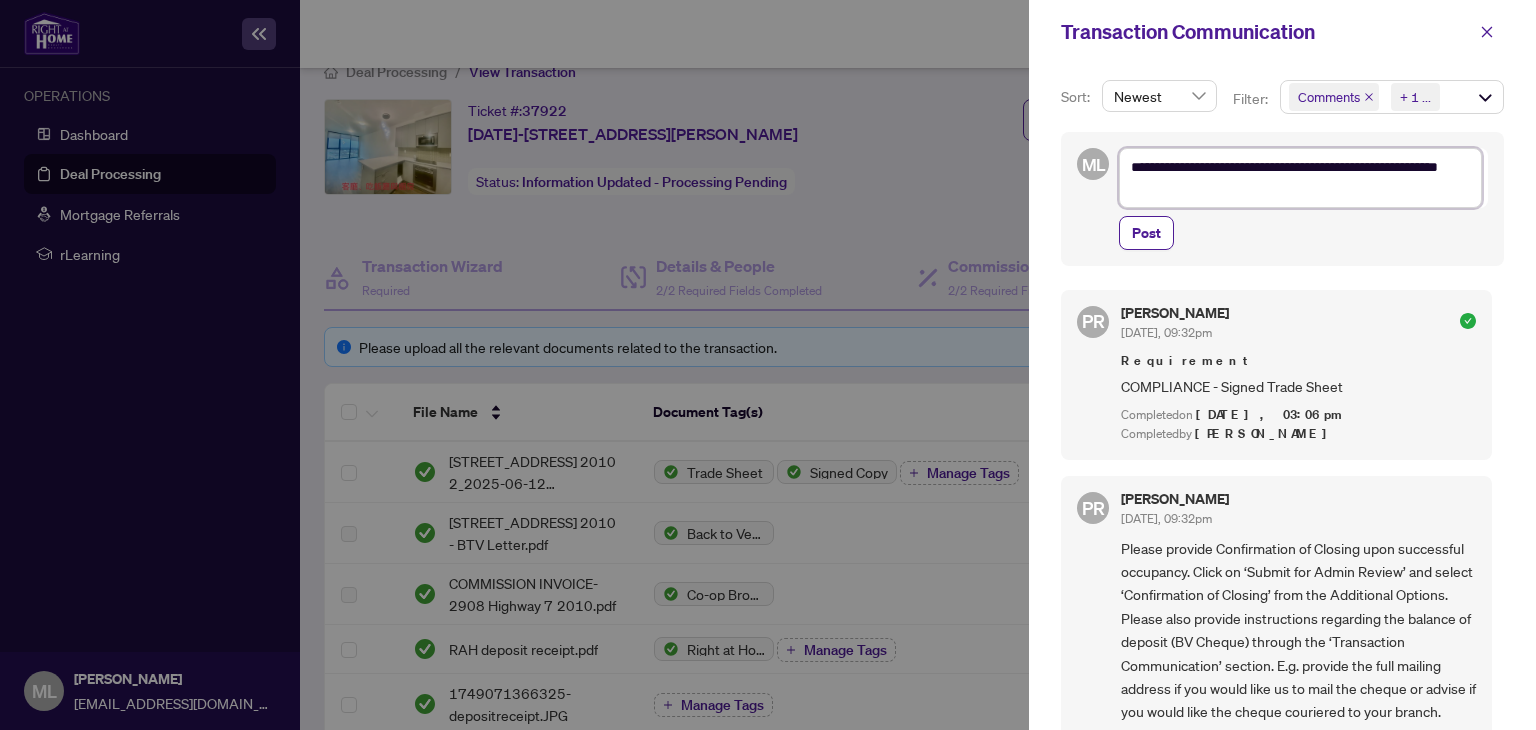 type on "**********" 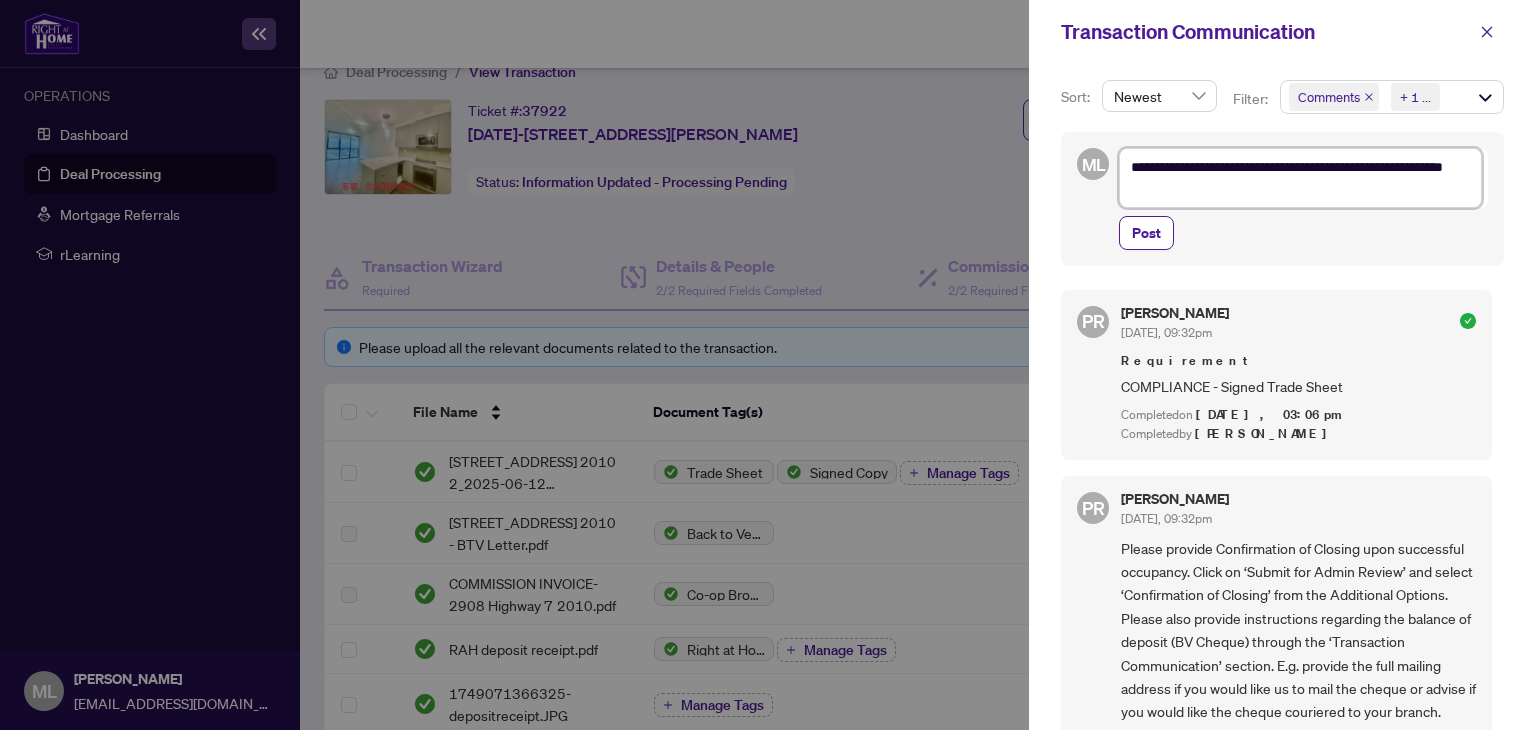 type on "**********" 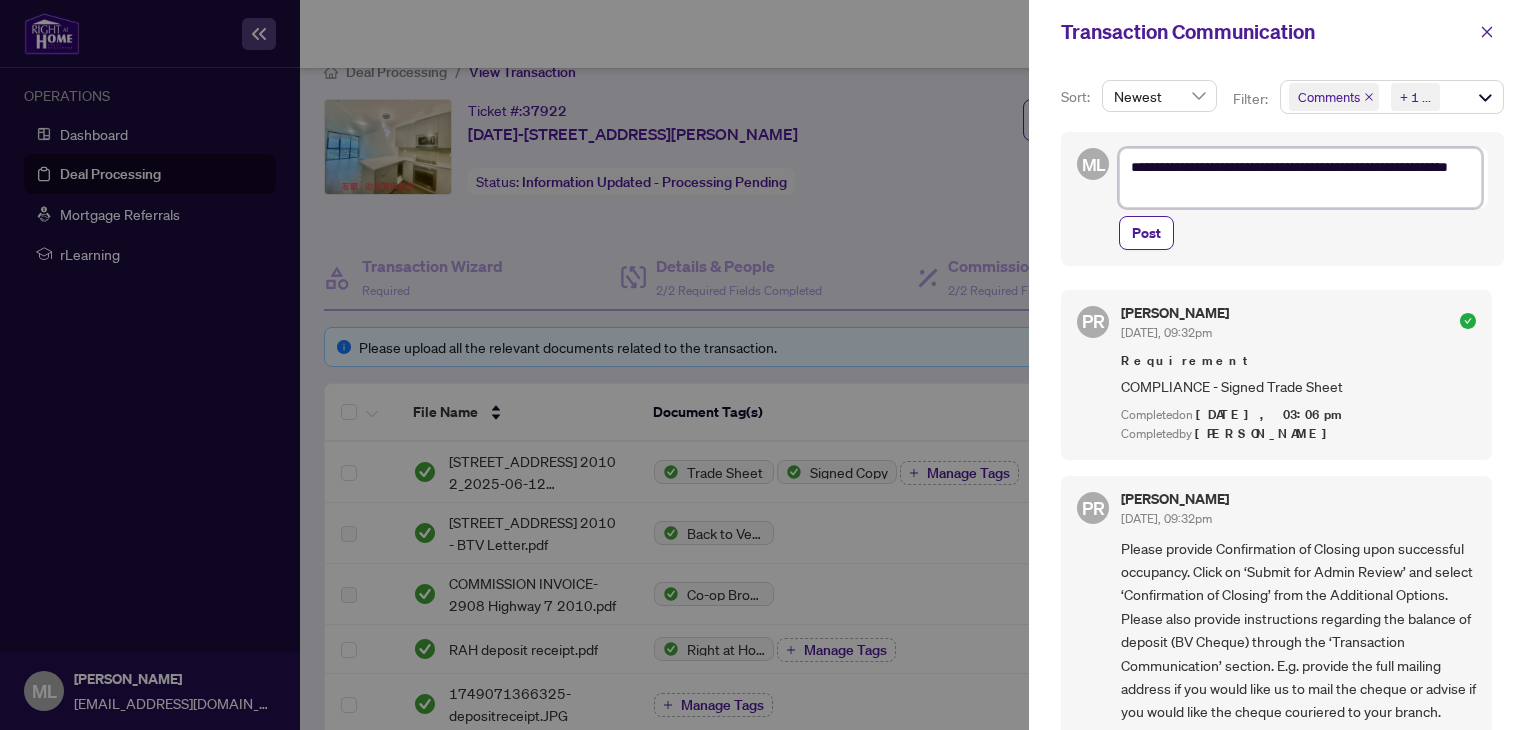type on "**********" 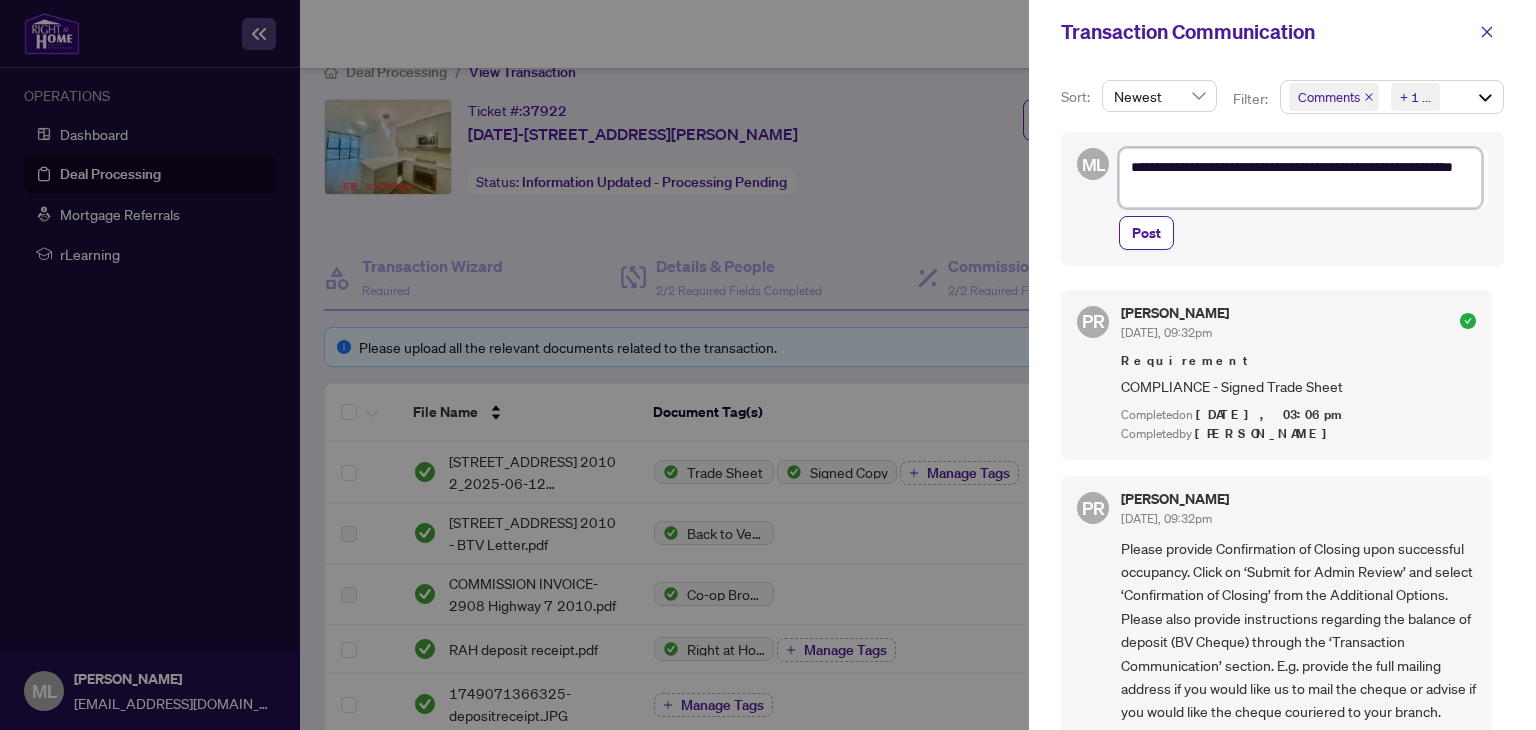 type on "**********" 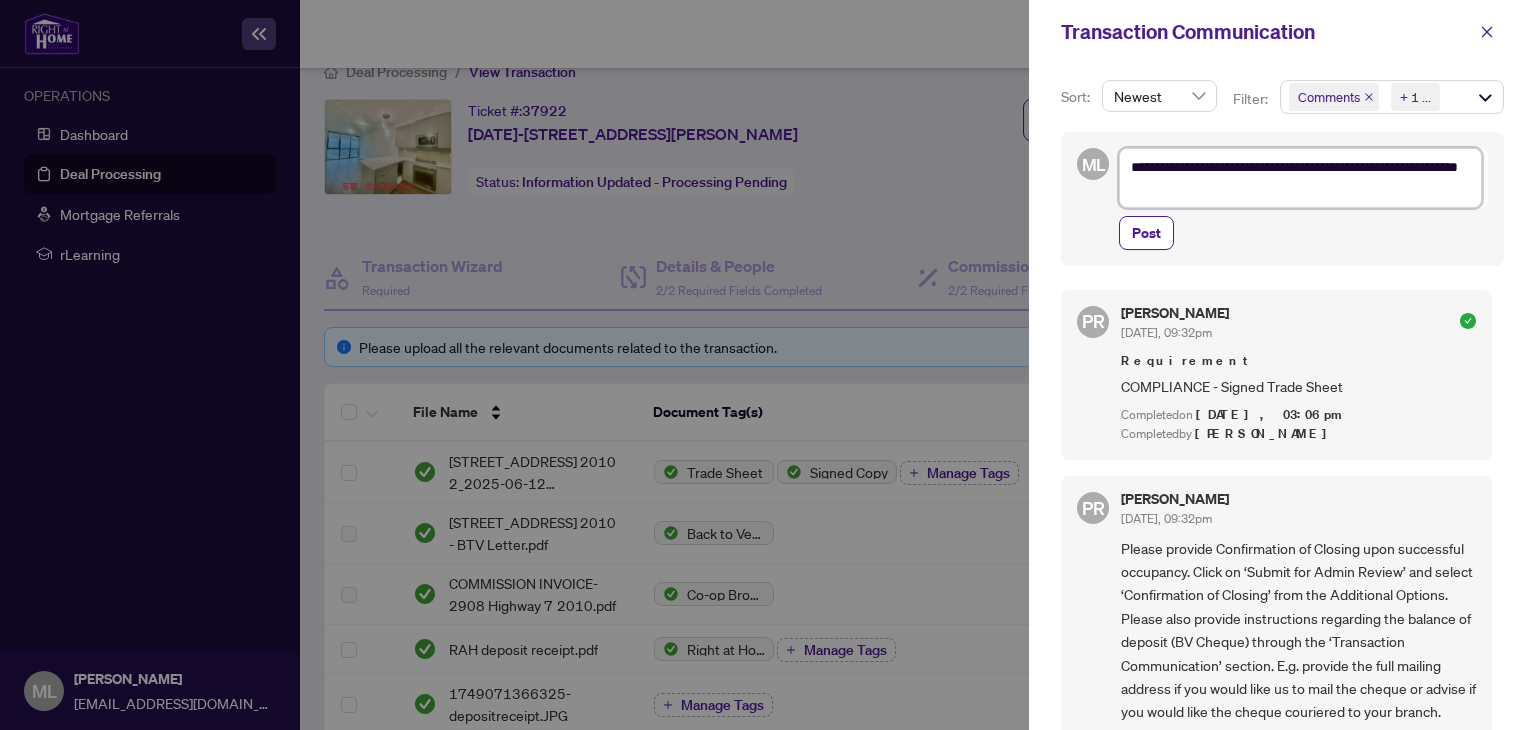 type on "**********" 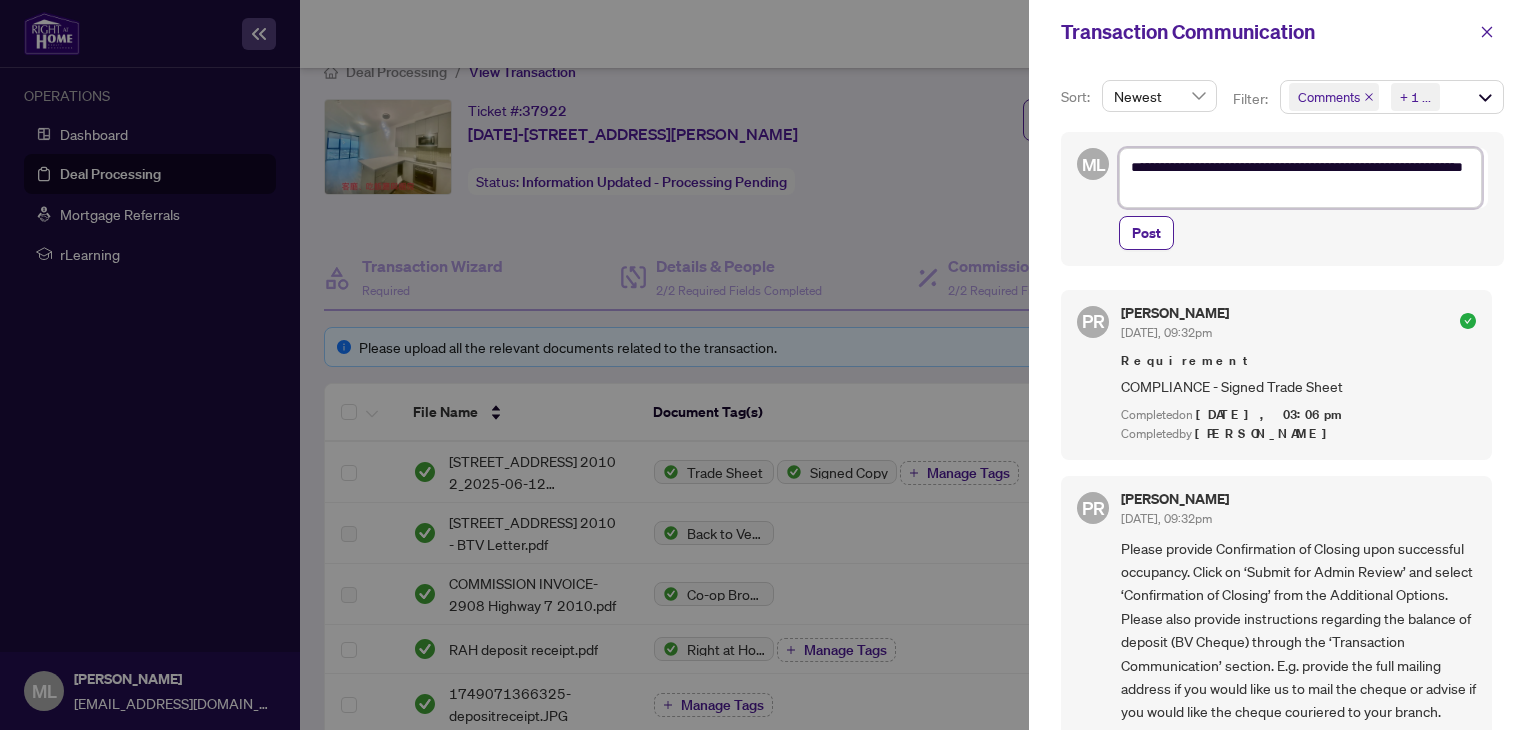 type on "**********" 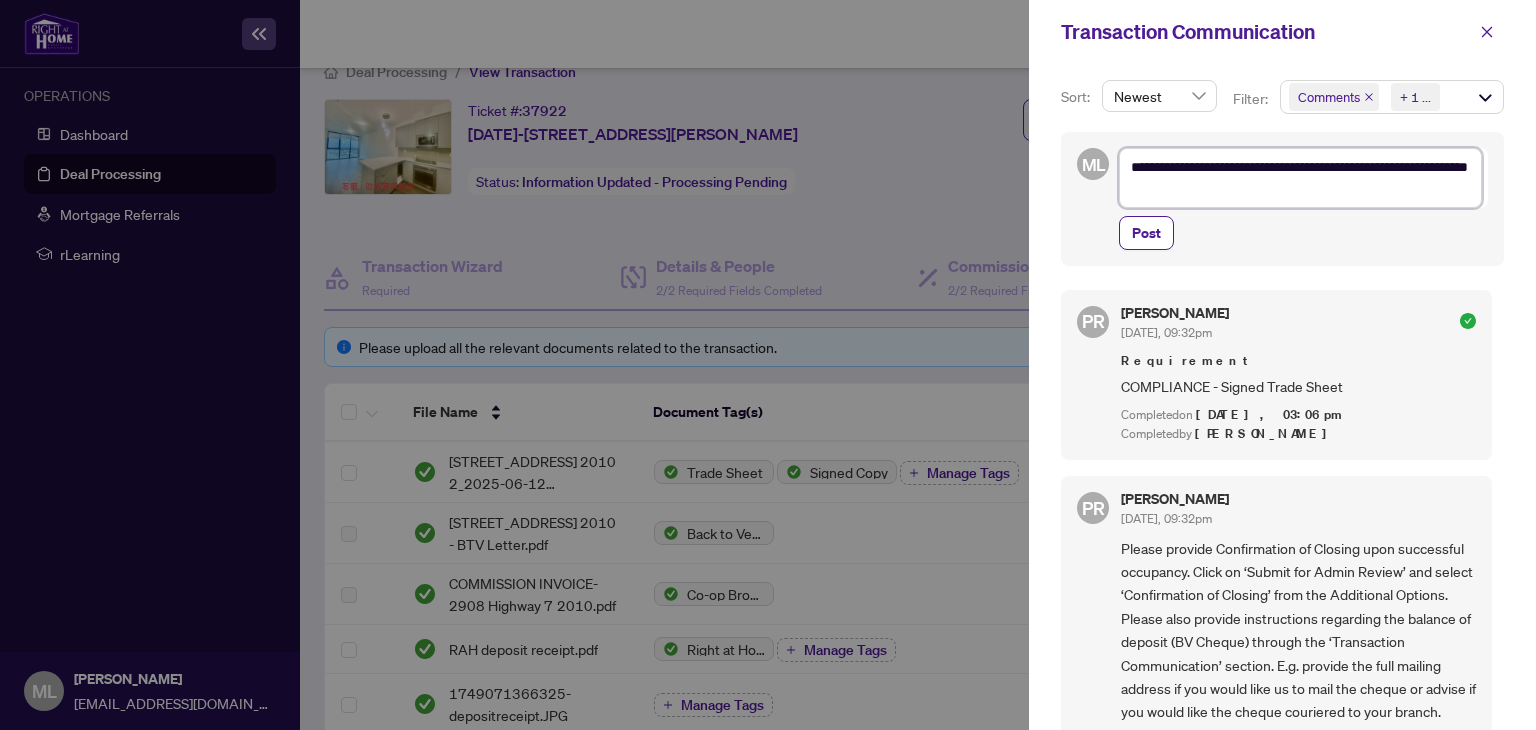 type on "**********" 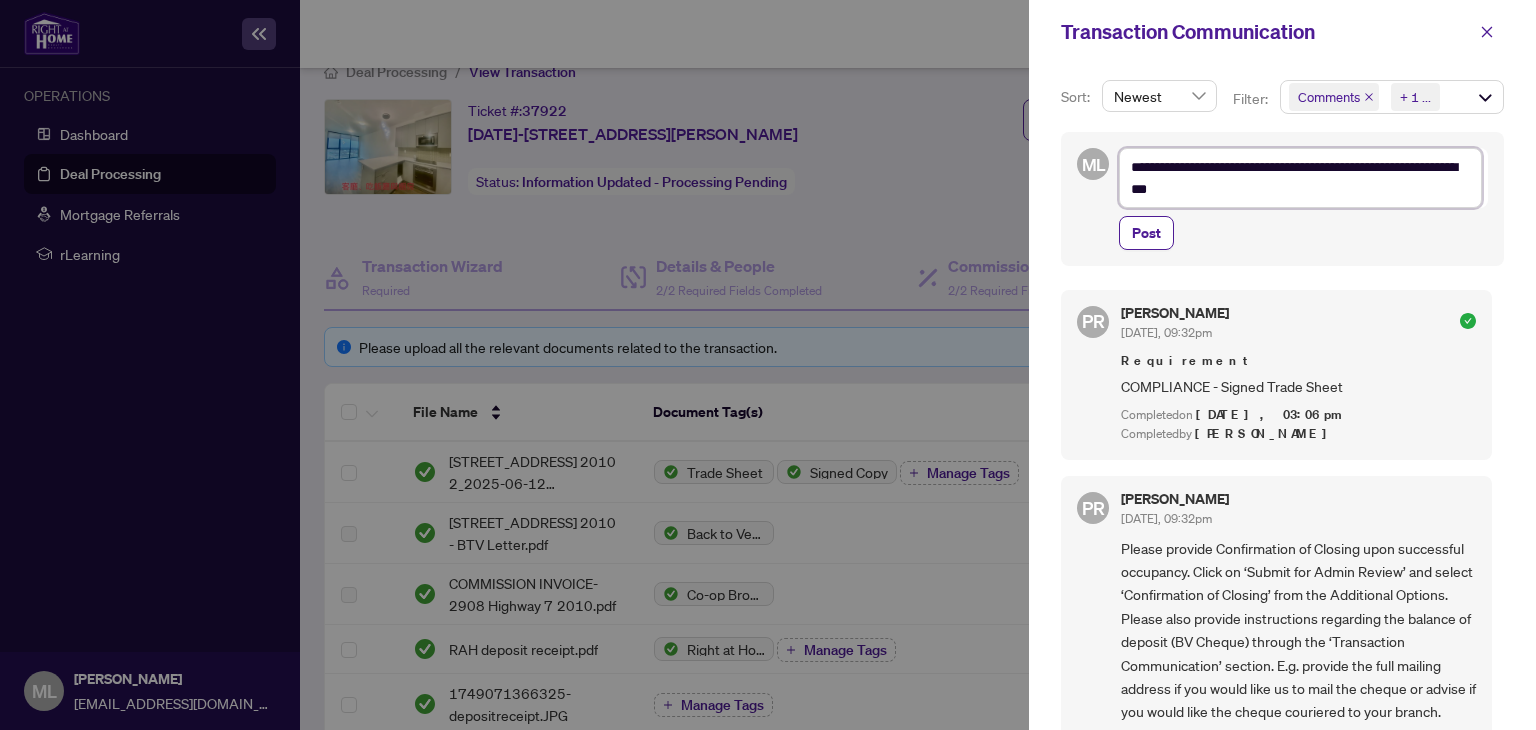 type on "**********" 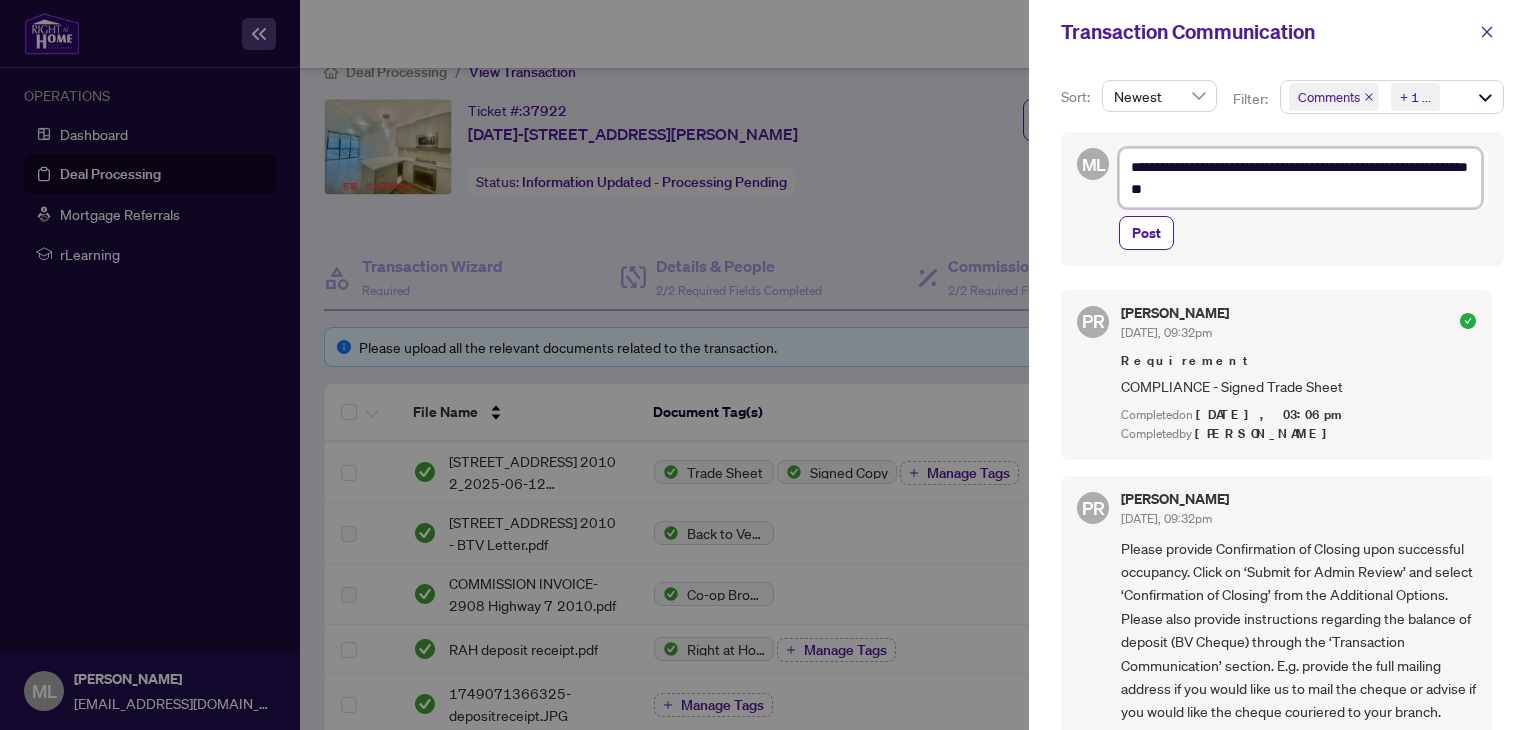 type on "**********" 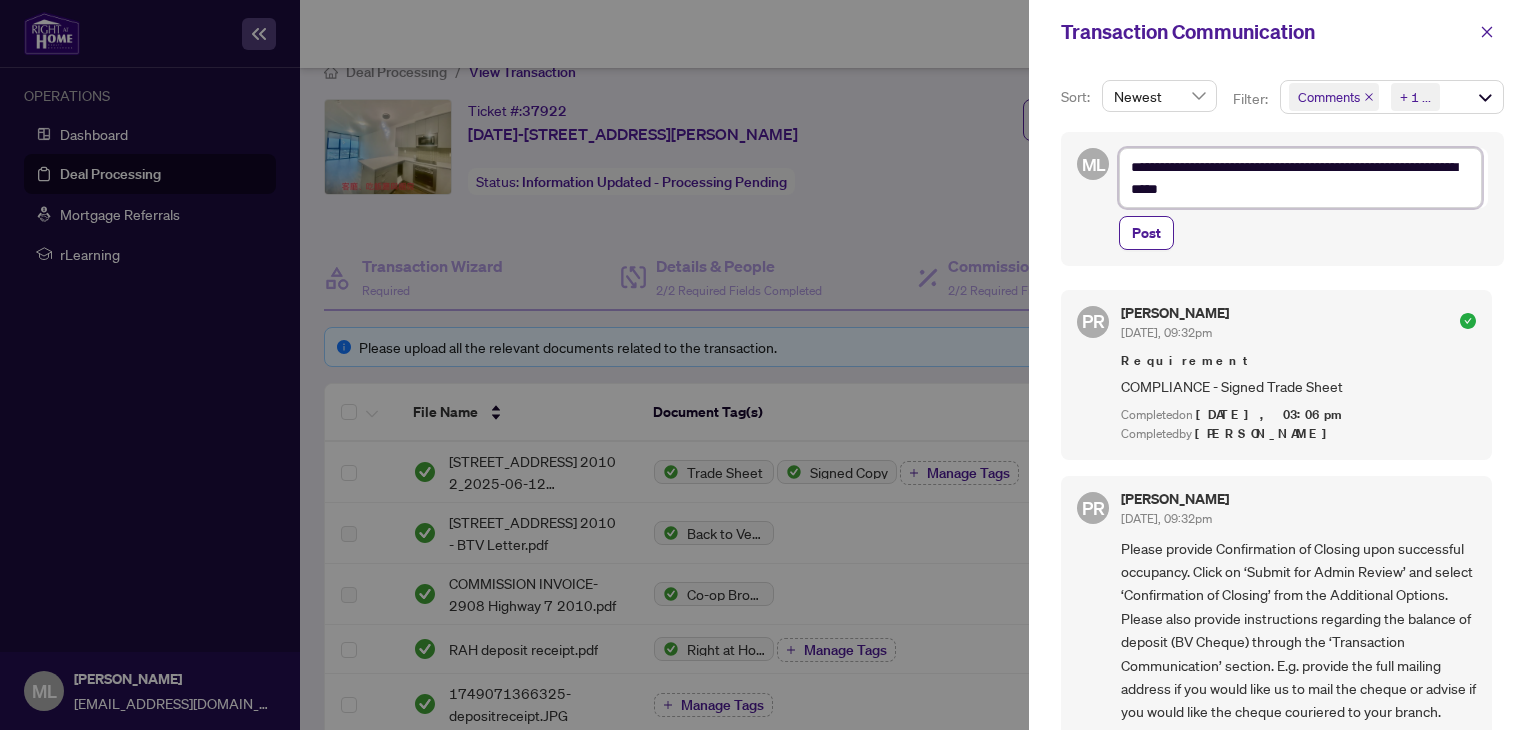 type on "**********" 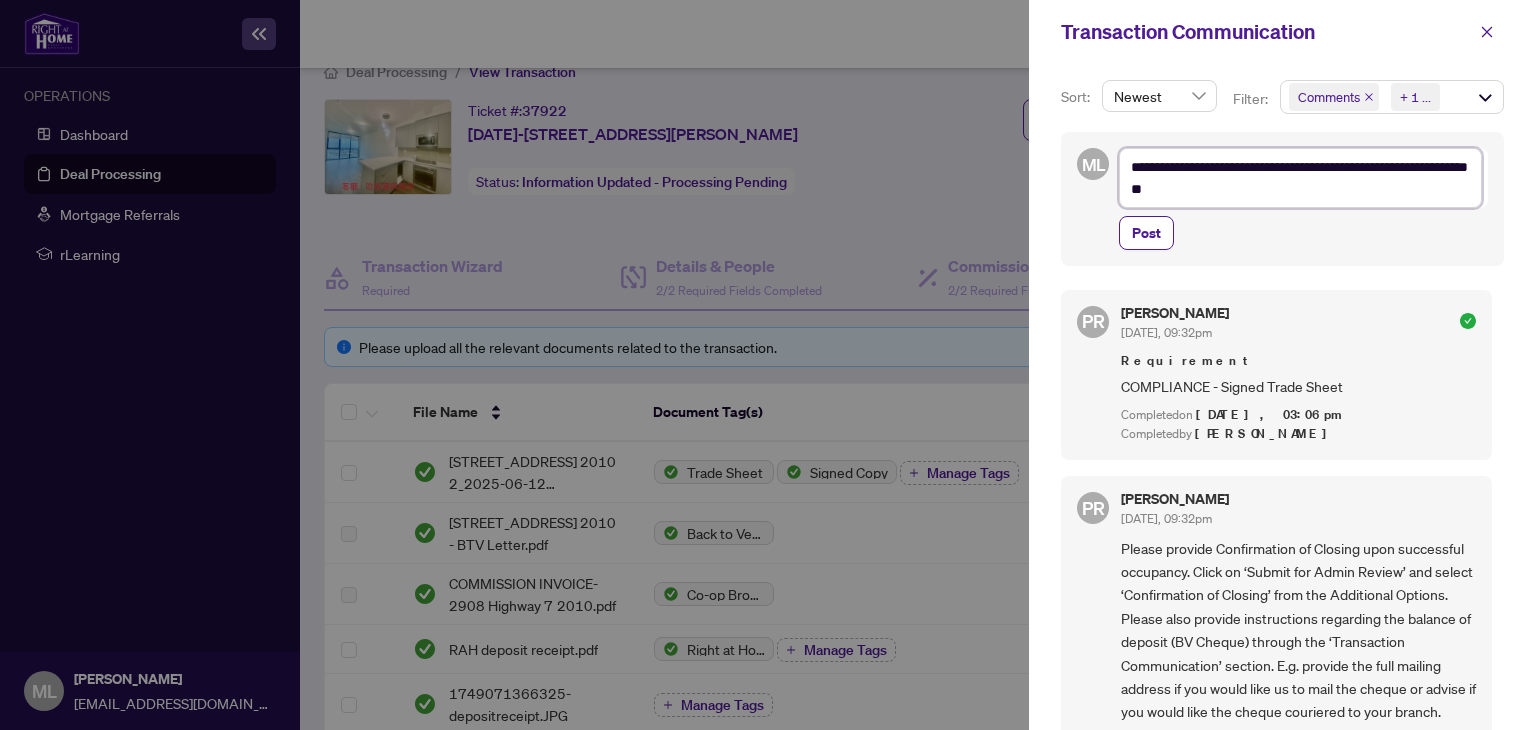type on "**********" 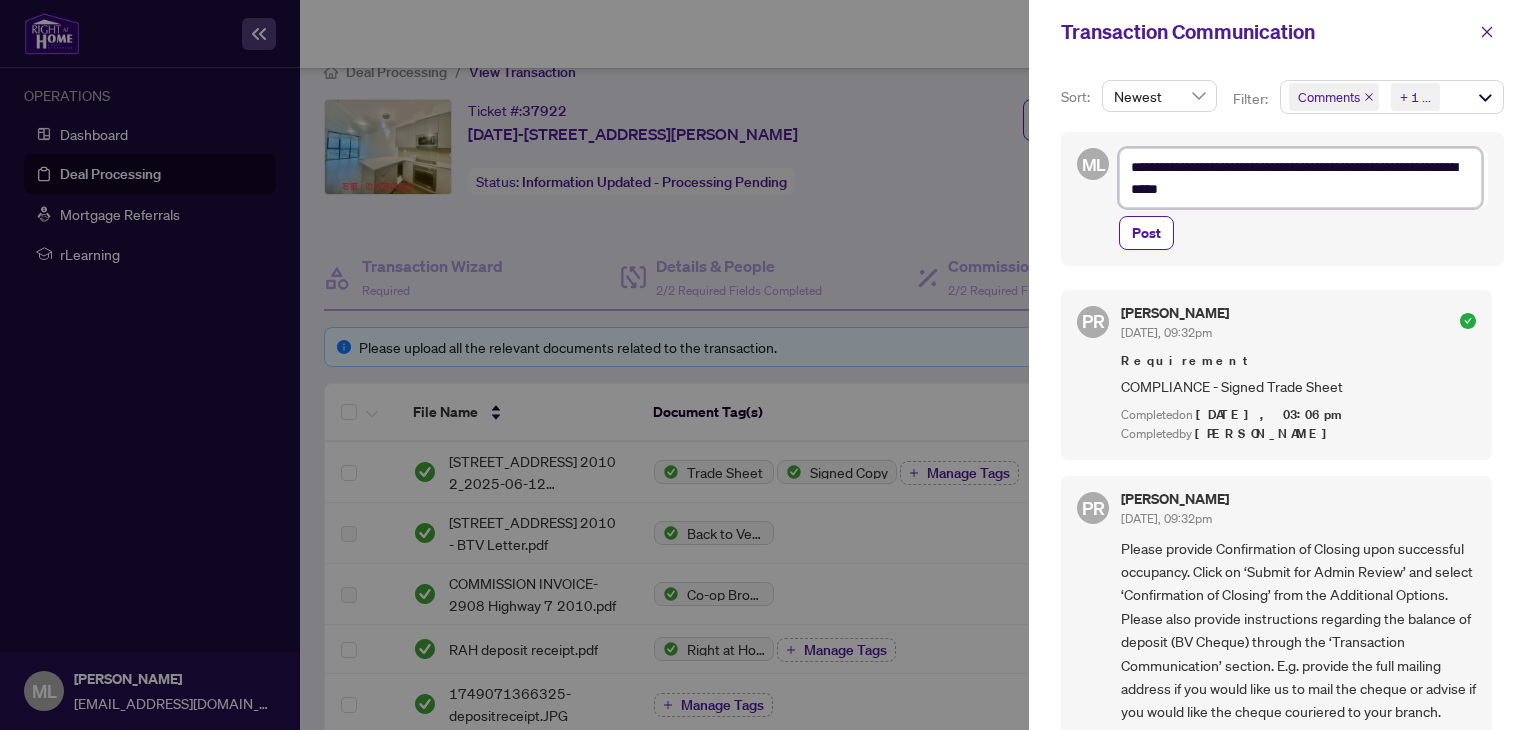 type on "**********" 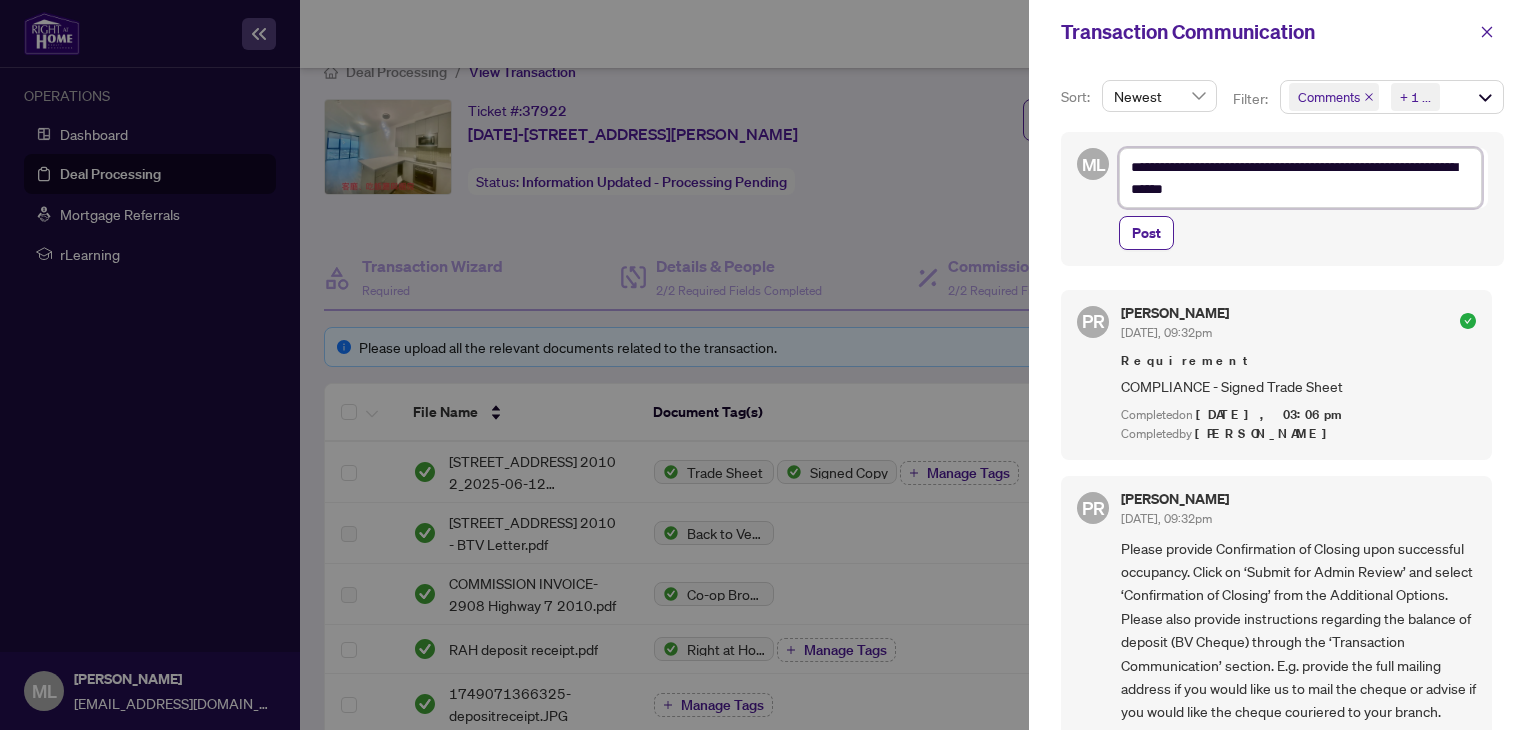 type on "**********" 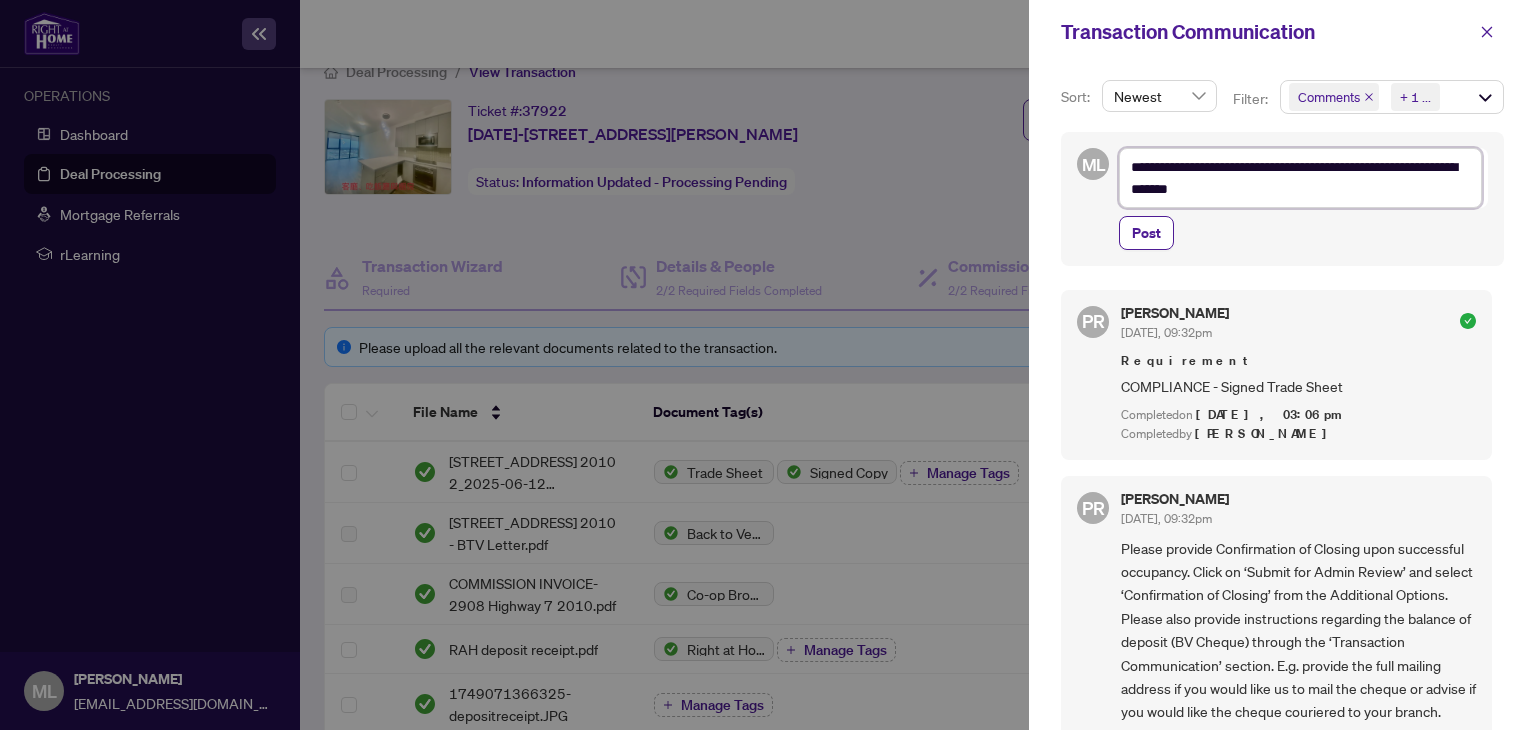 type on "**********" 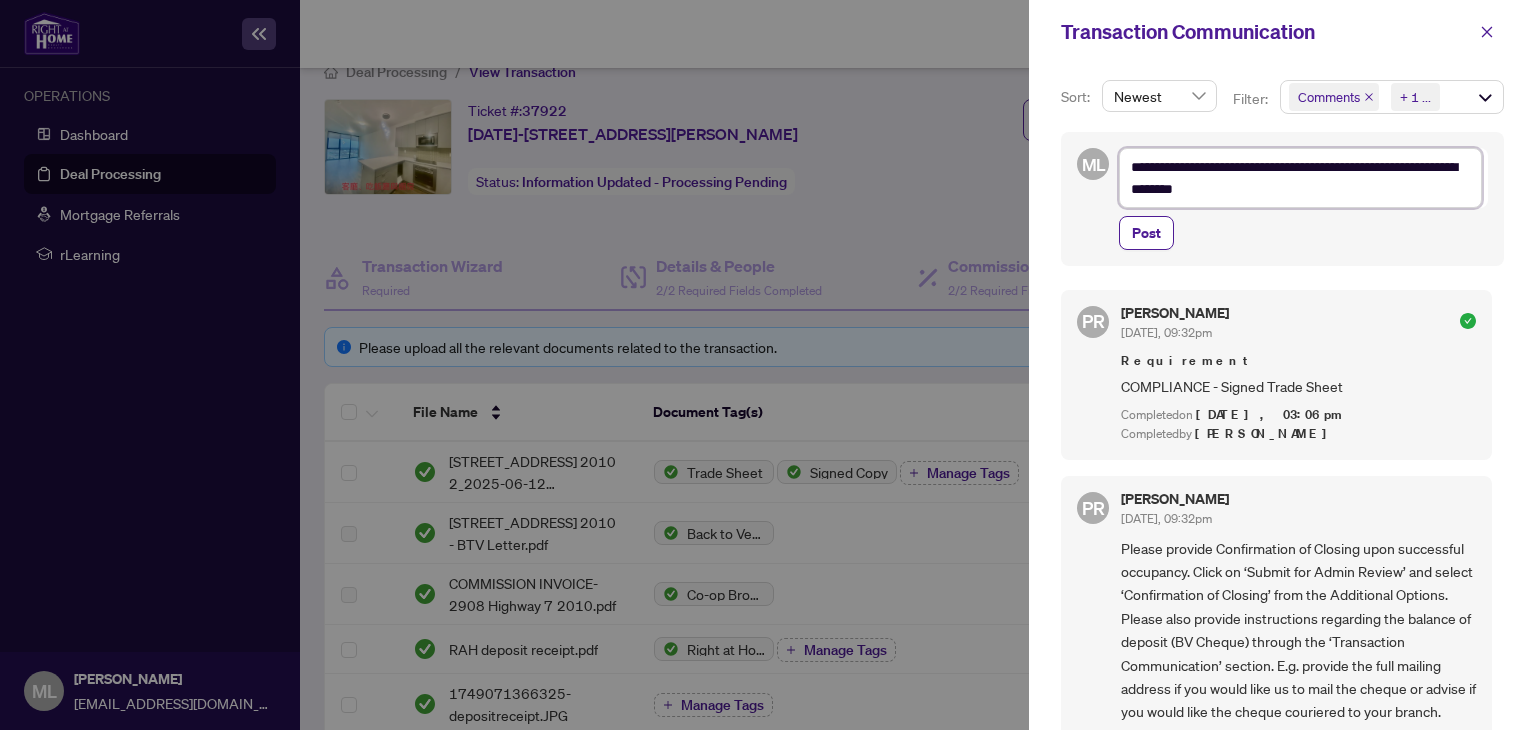 type on "**********" 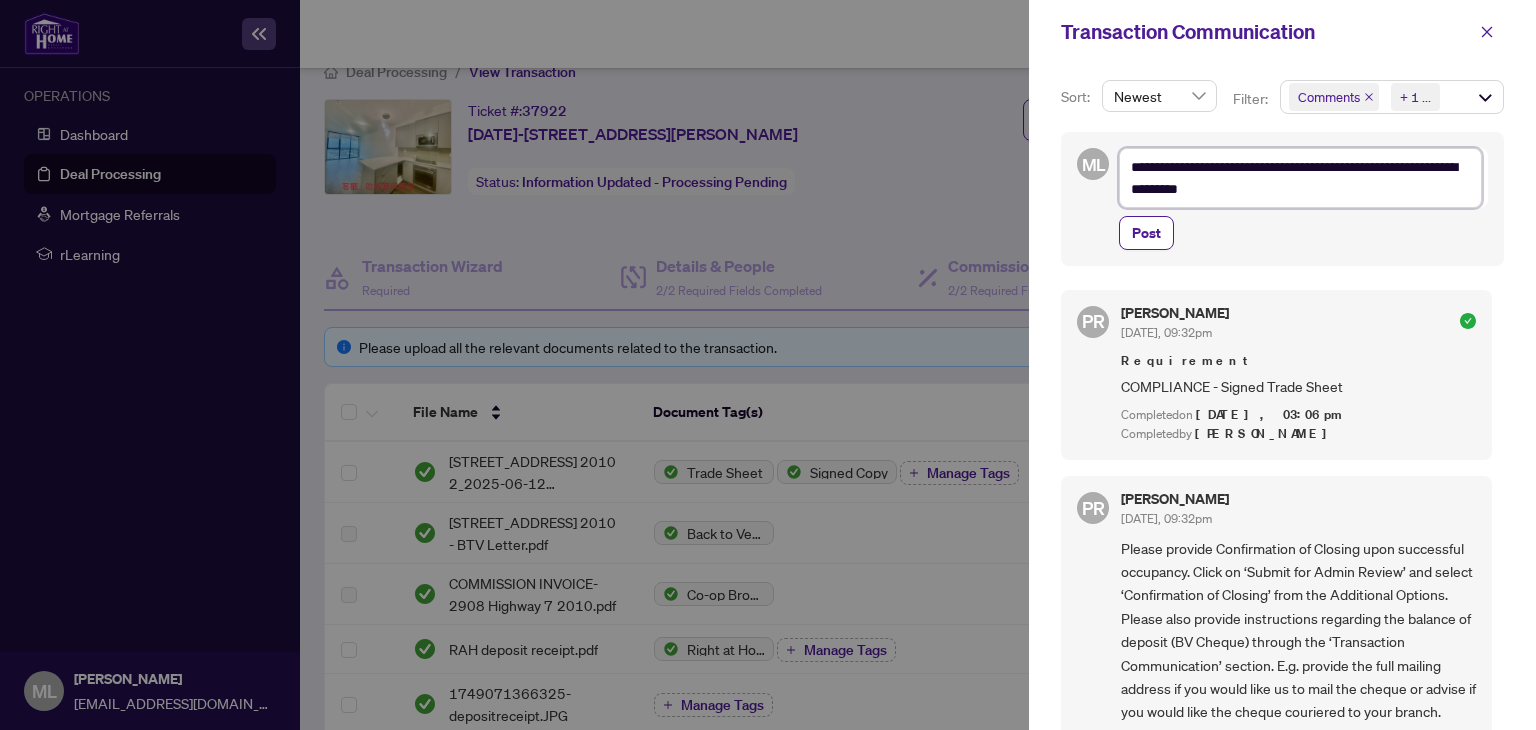 type on "**********" 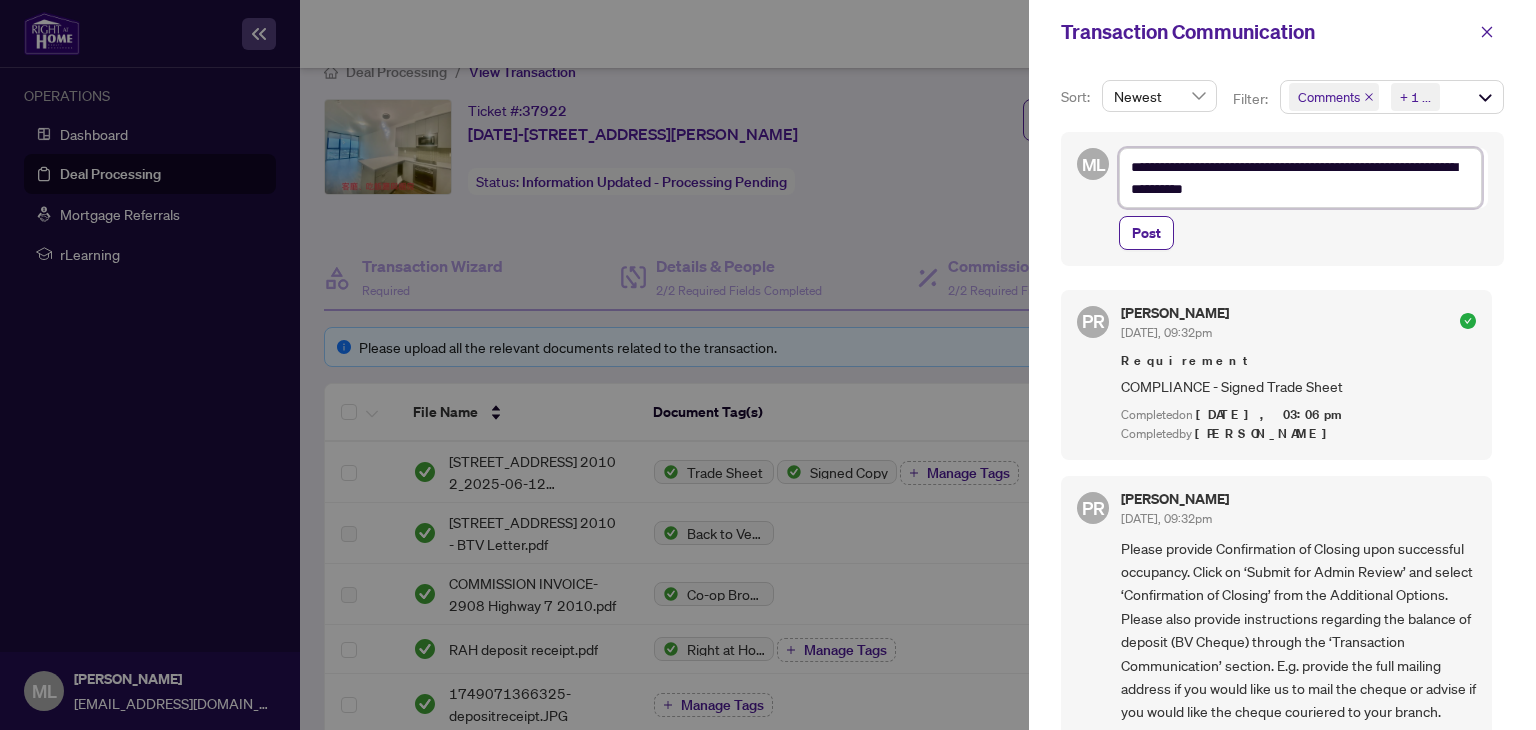 type on "**********" 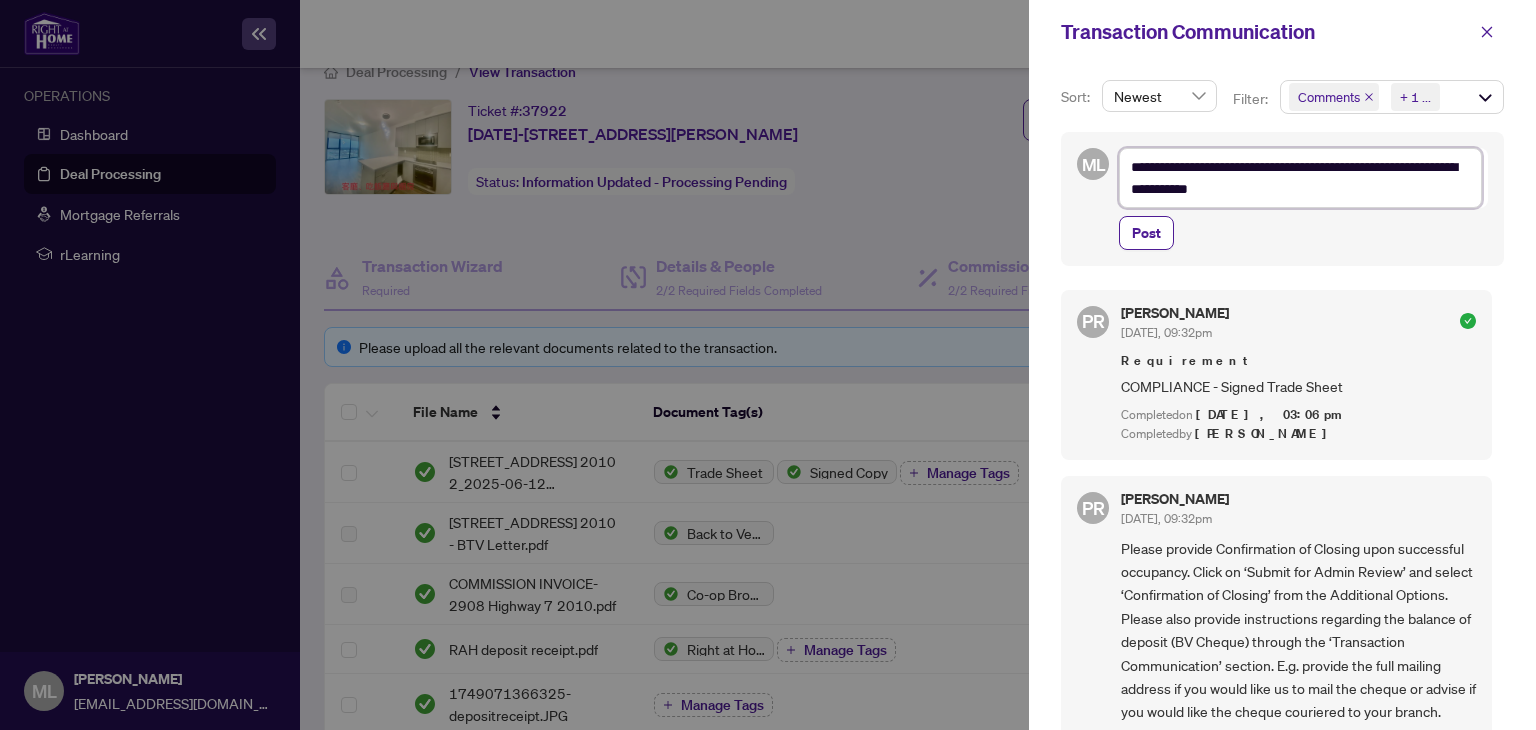 type on "**********" 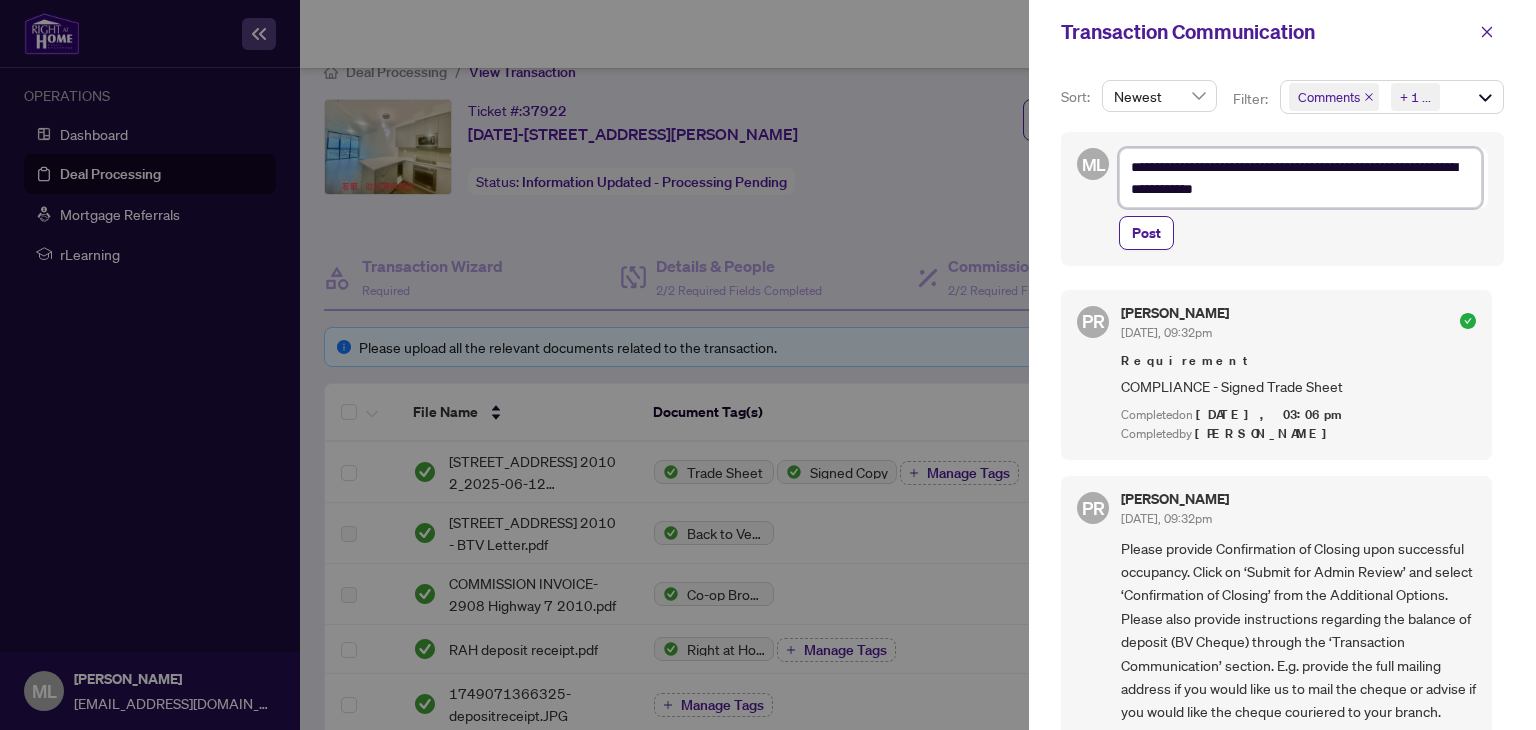 type on "**********" 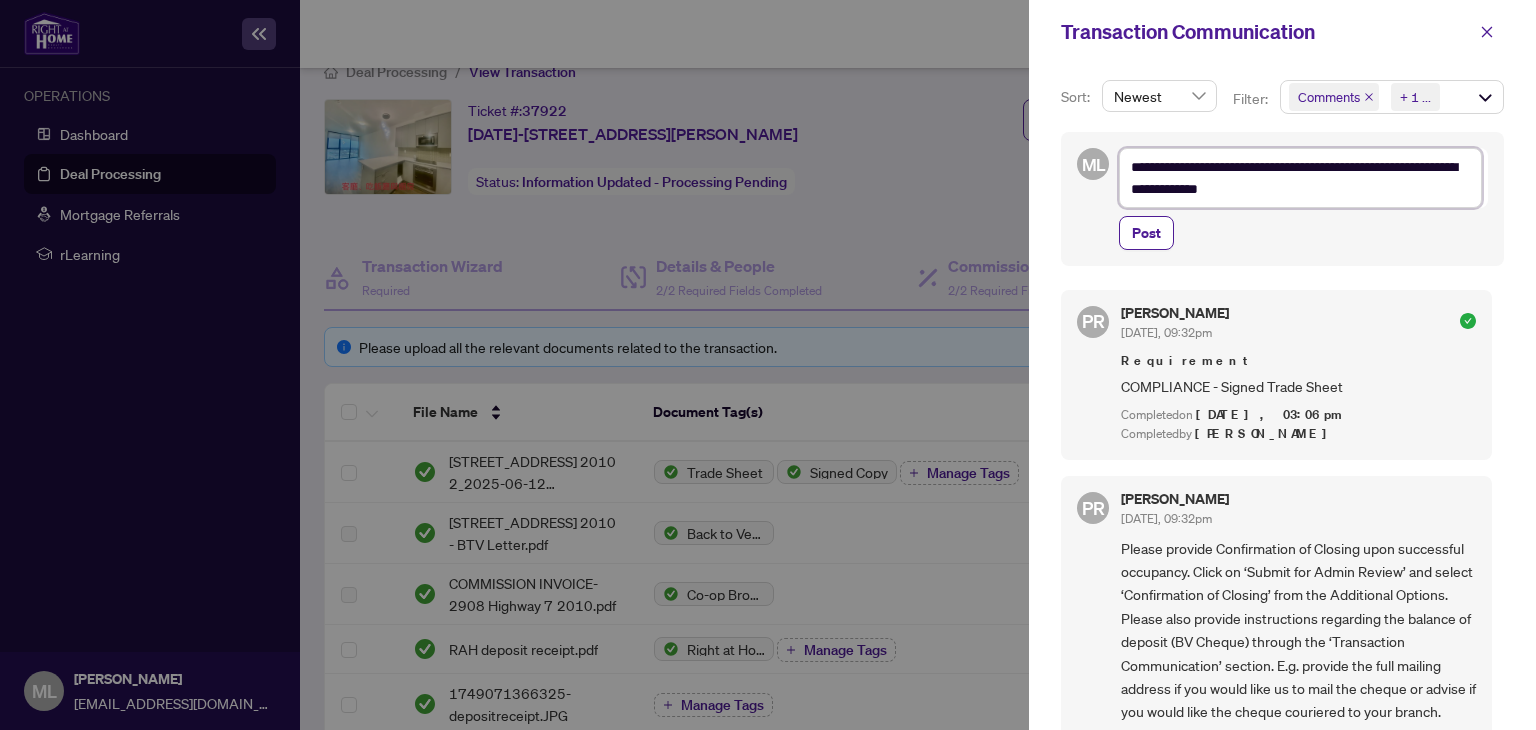 type on "**********" 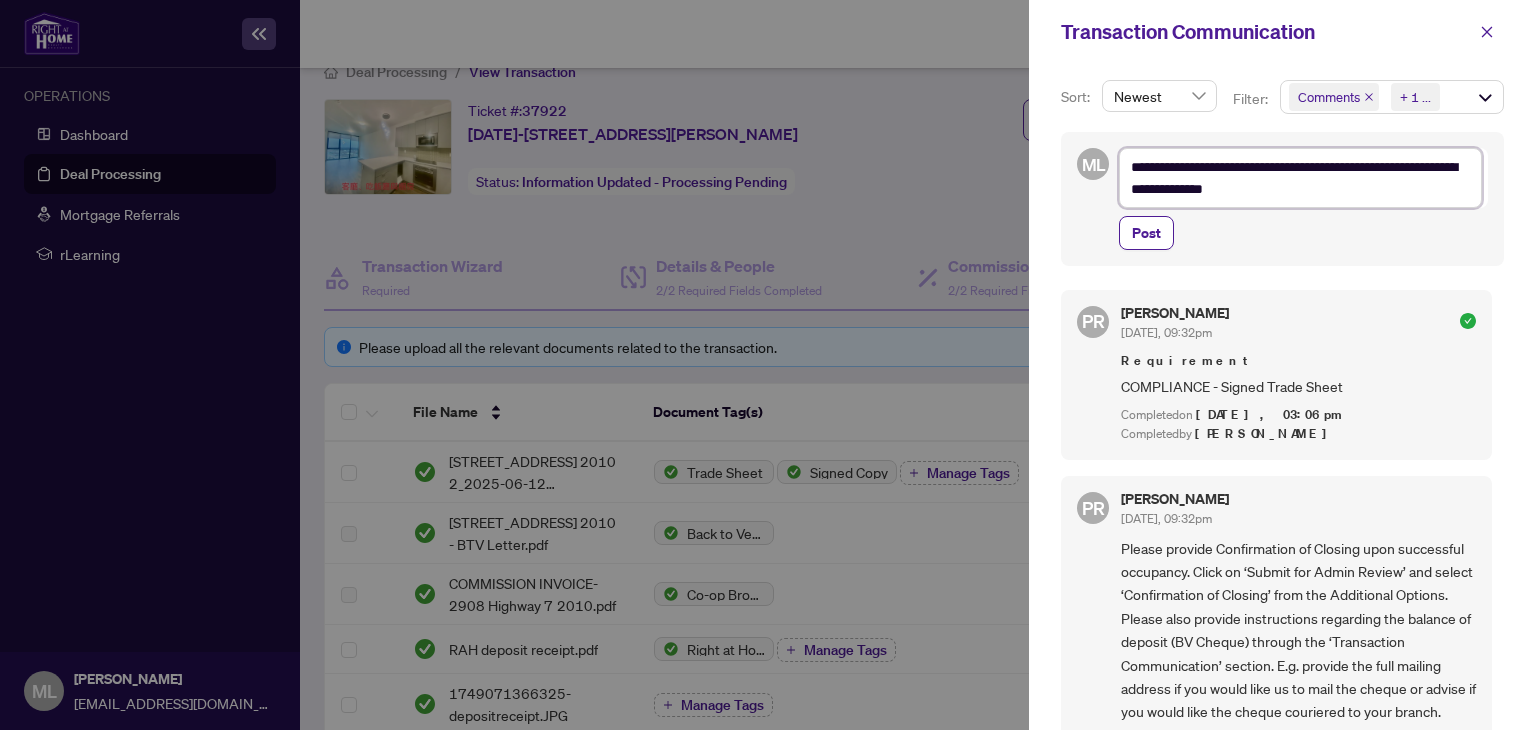 type on "**********" 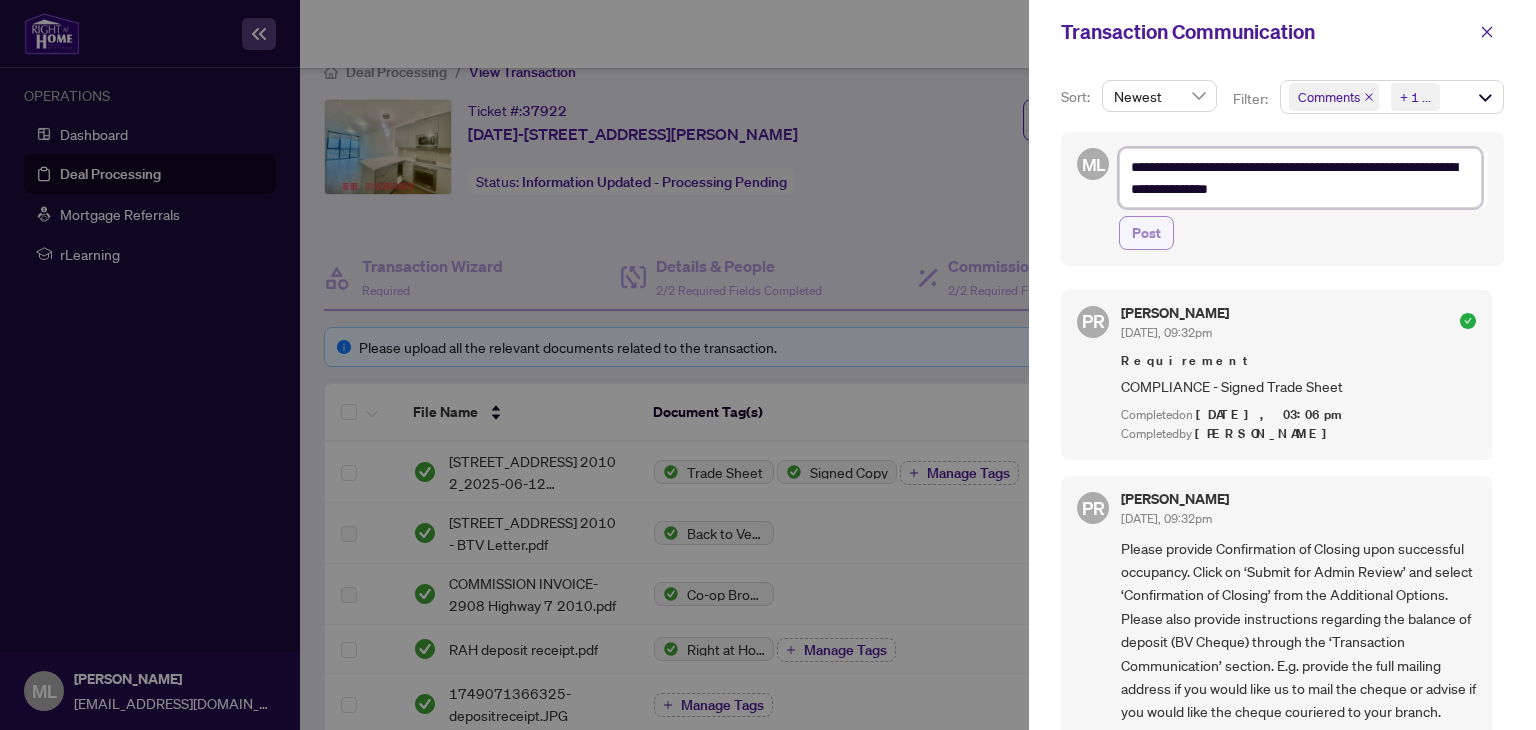 type on "**********" 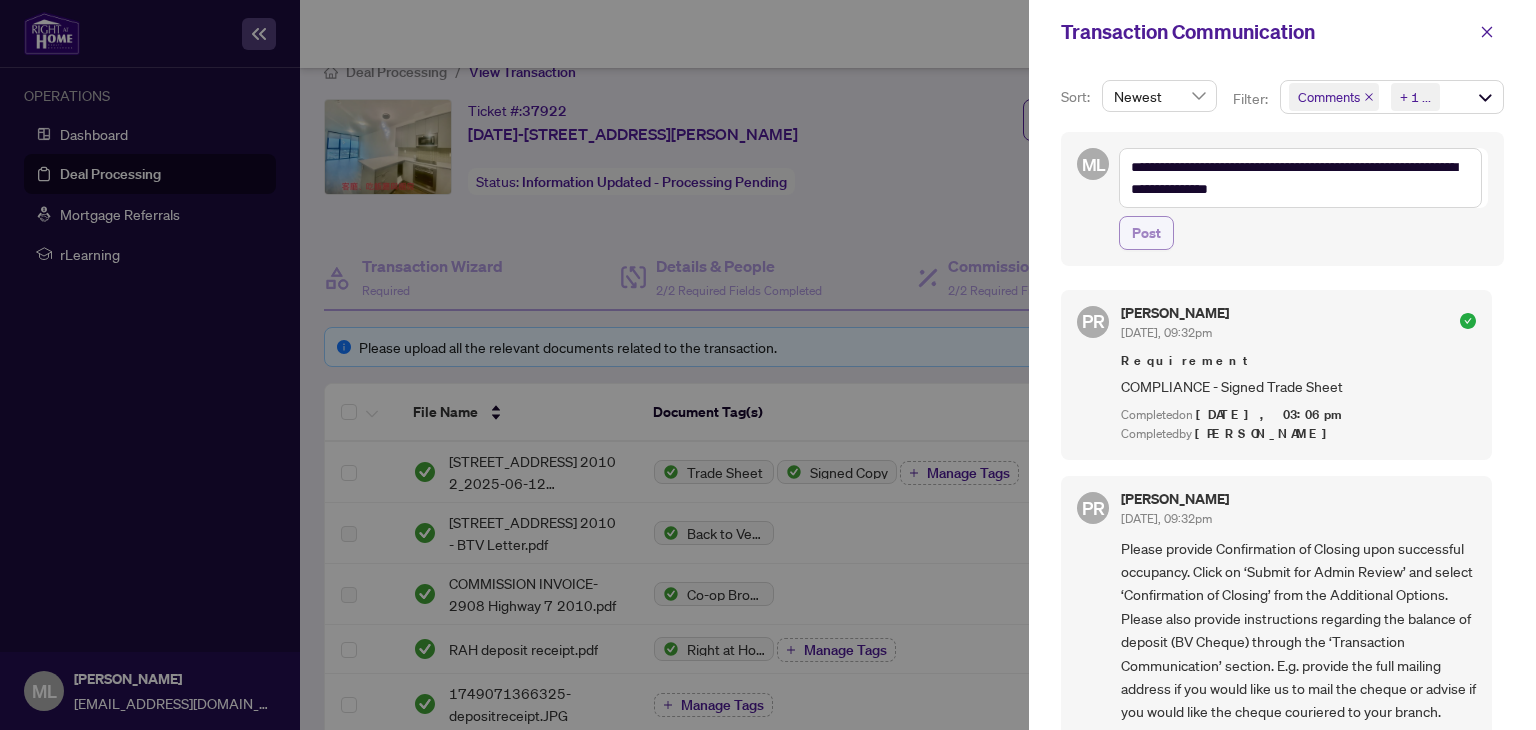 click on "Post" at bounding box center [1146, 233] 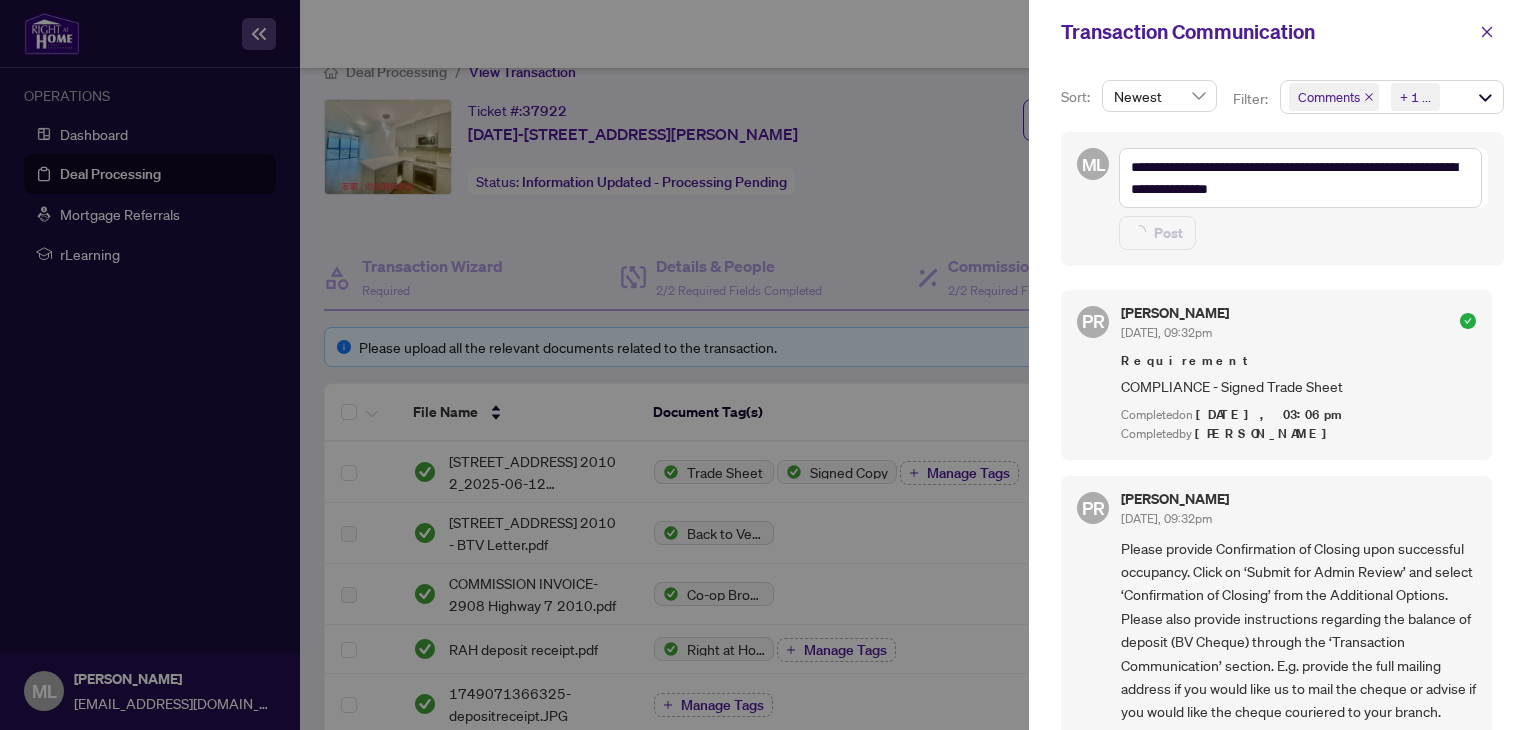 type on "**********" 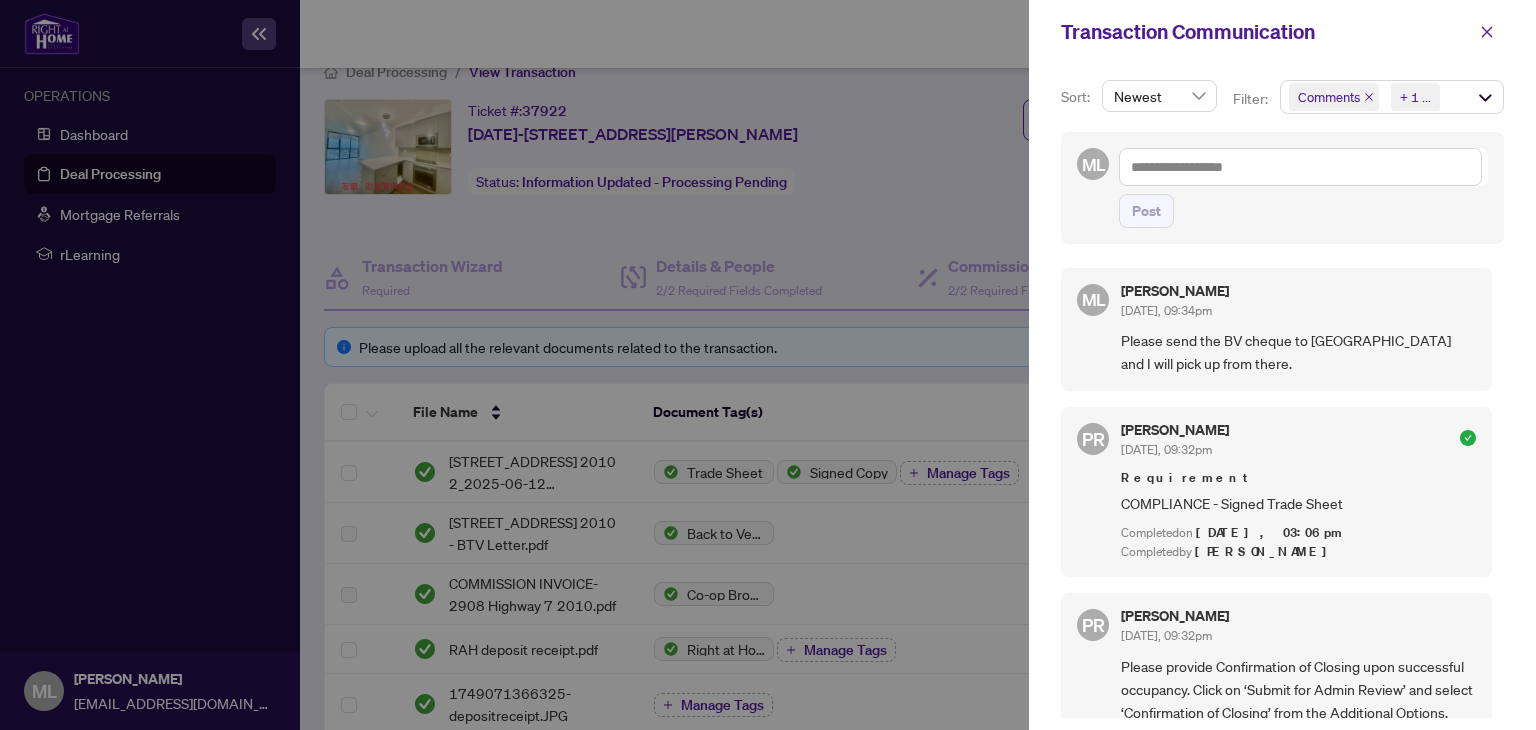 drag, startPoint x: 1492, startPoint y: 326, endPoint x: 1492, endPoint y: 357, distance: 31 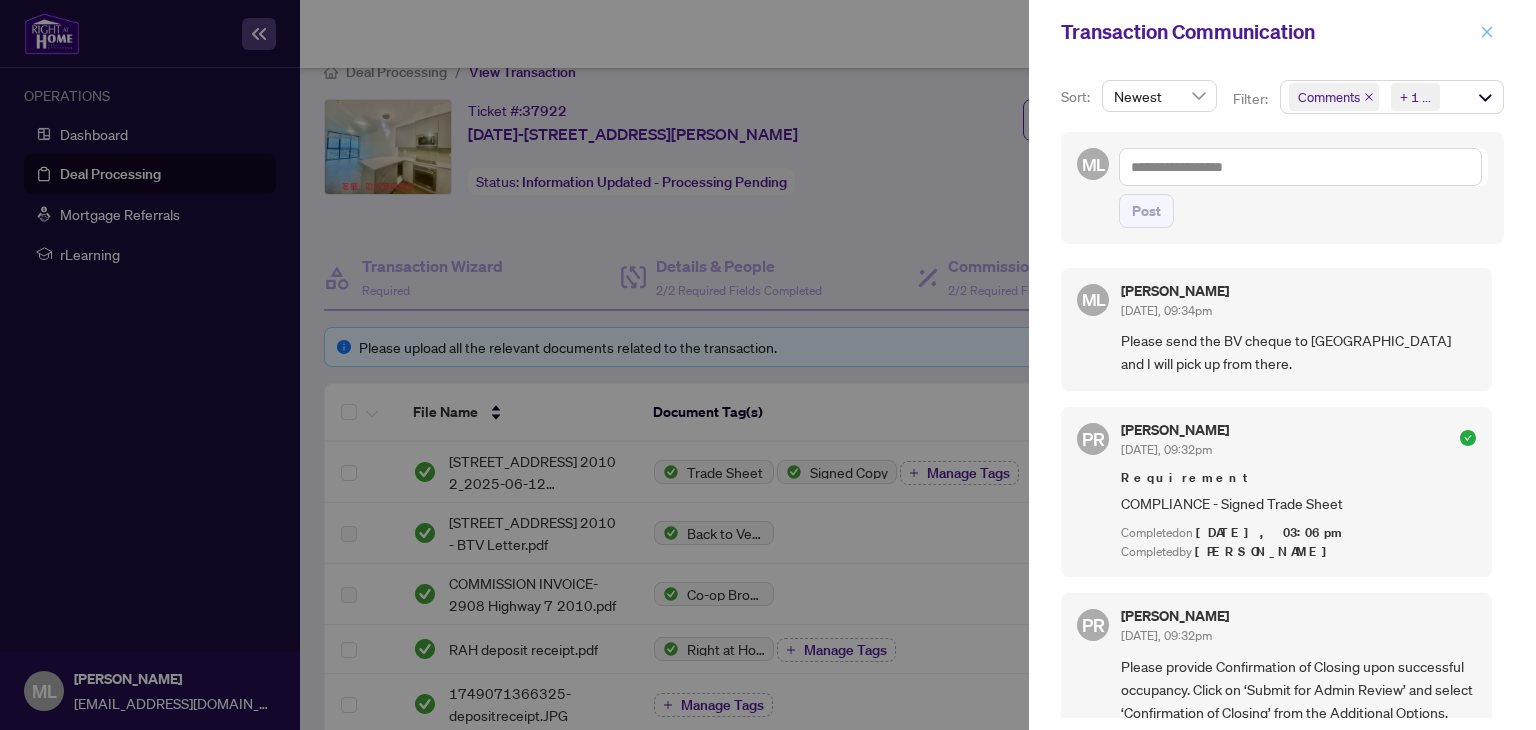 click 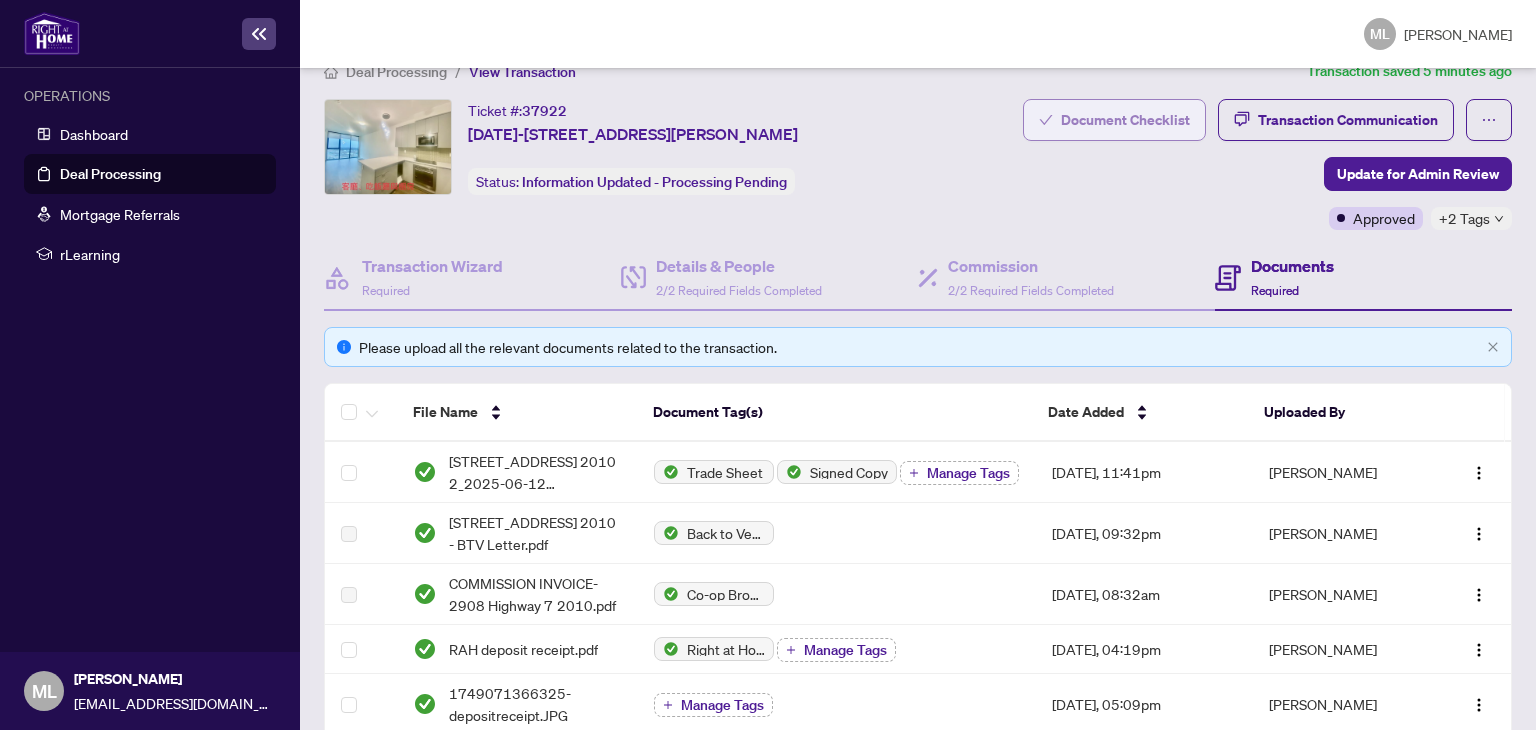 click on "Document Checklist" at bounding box center [1114, 120] 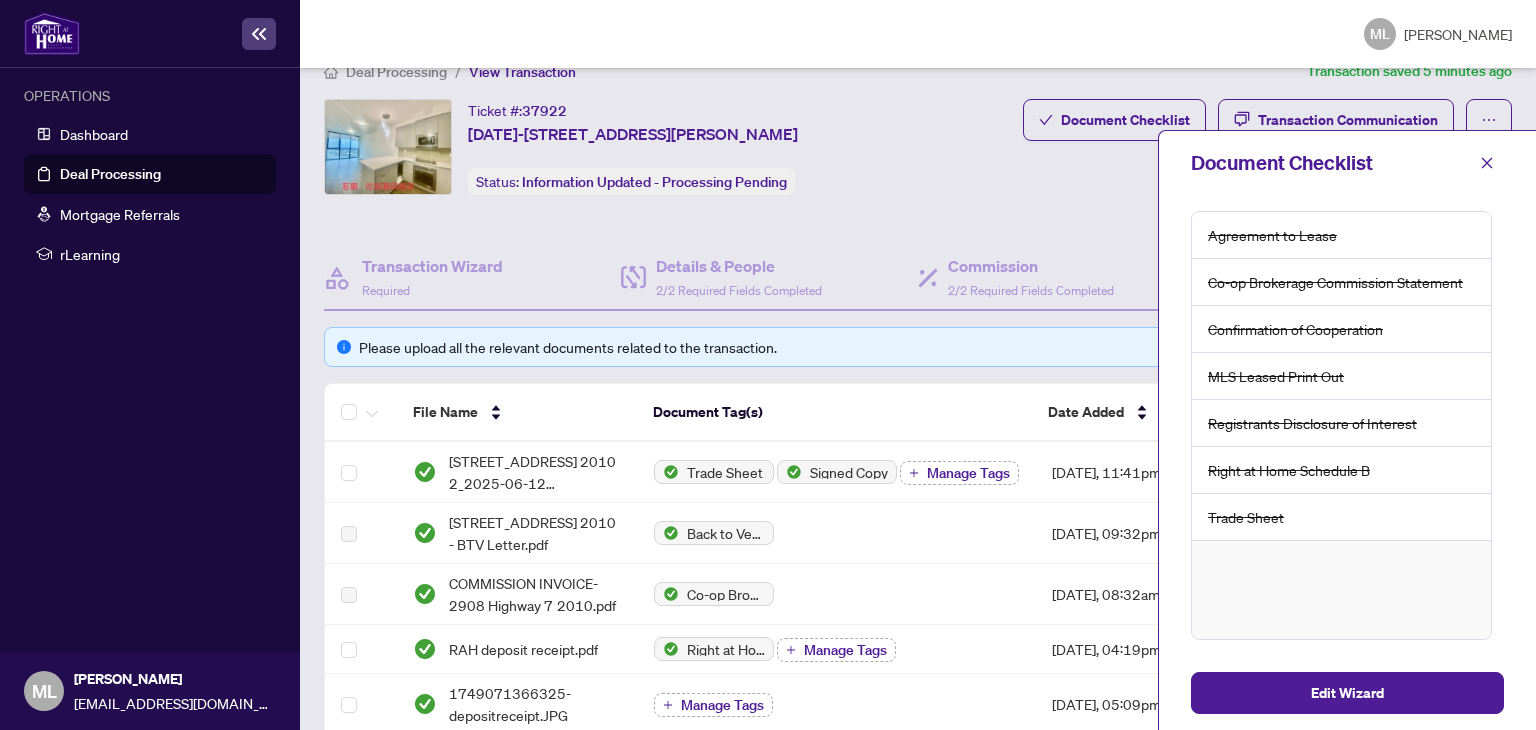 click on "Ticket #:  37922 2010-2908 Highway 7 N/A, Vaughan, Ontario L4K 0K5, Canada Status:   Information Updated - Processing Pending Update for Admin Review" at bounding box center (669, 164) 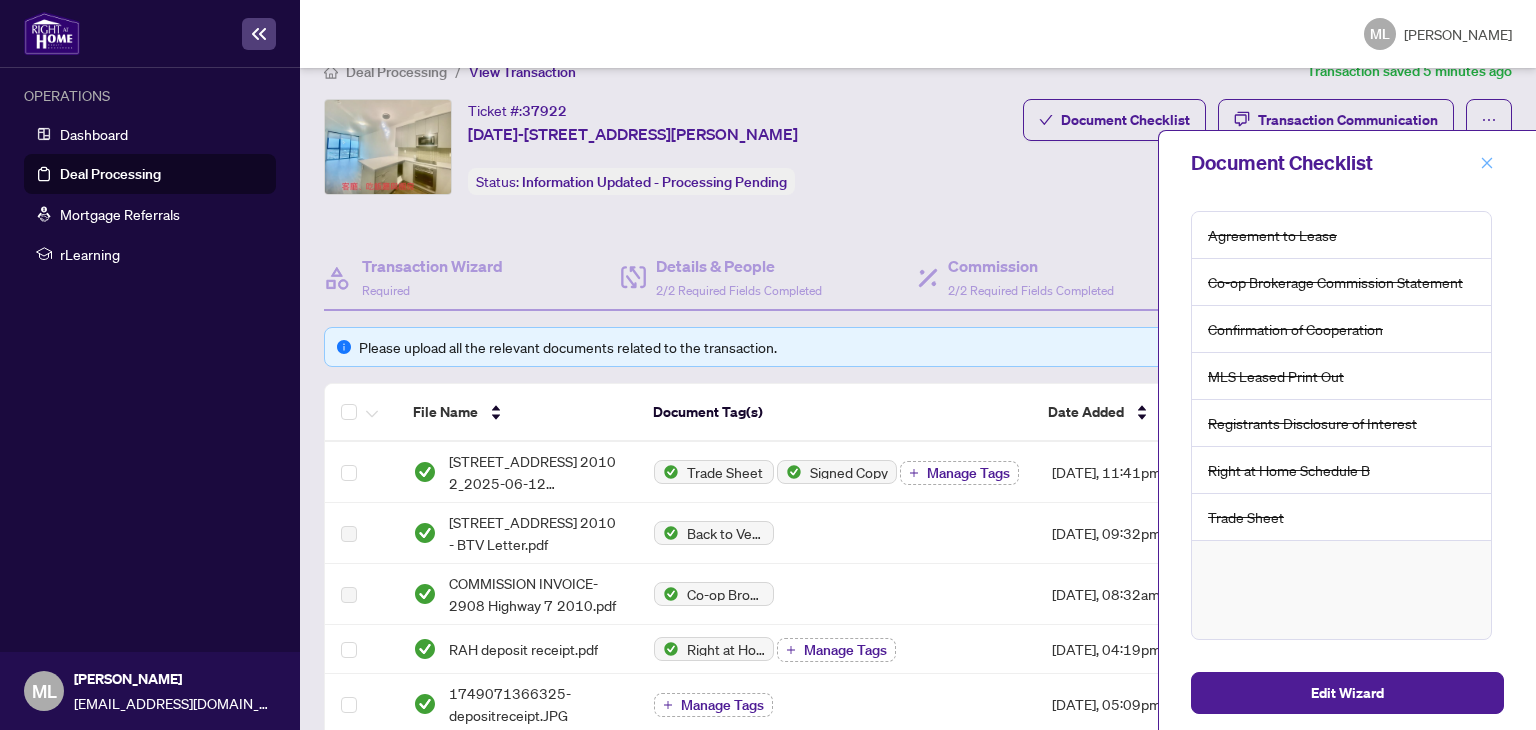 click at bounding box center [1487, 163] 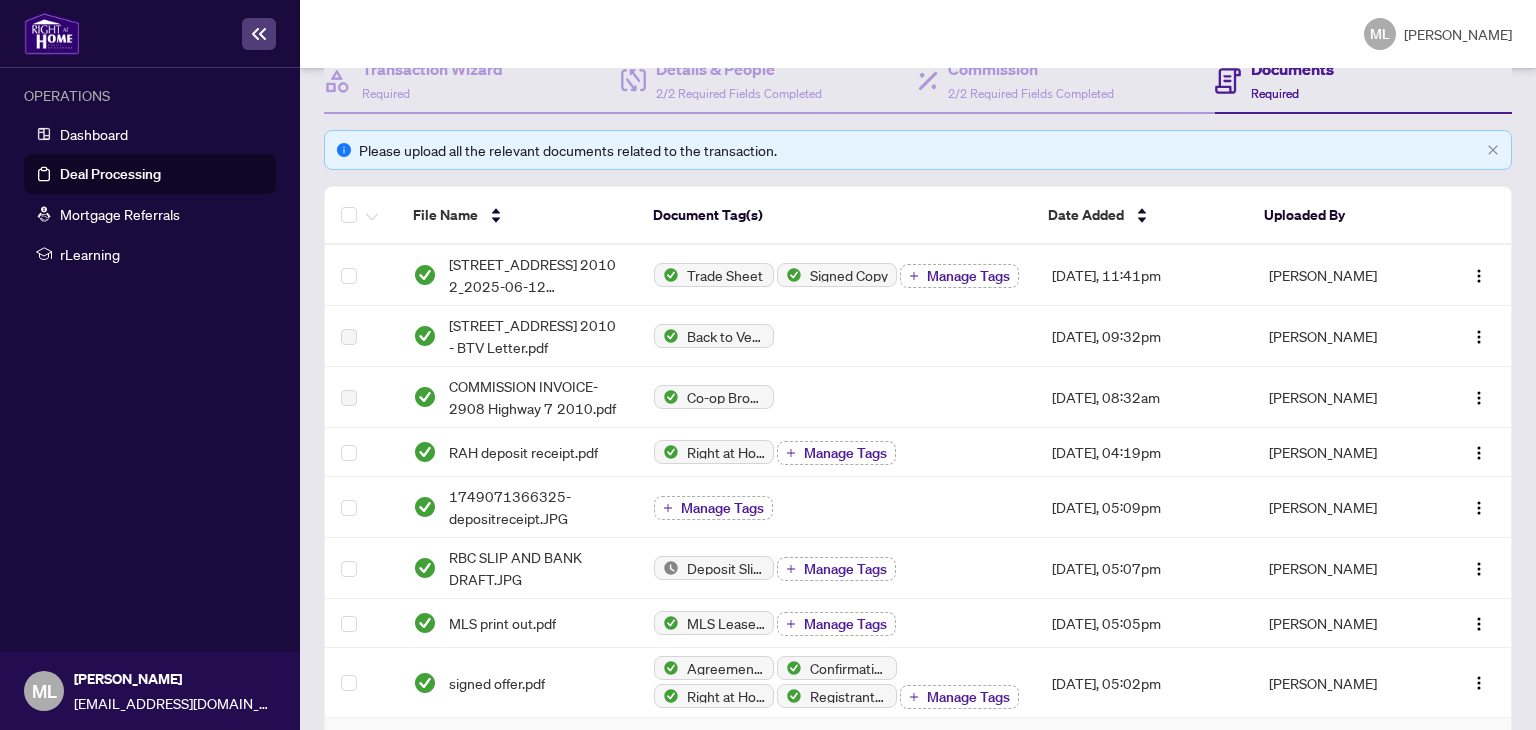 scroll, scrollTop: 32, scrollLeft: 0, axis: vertical 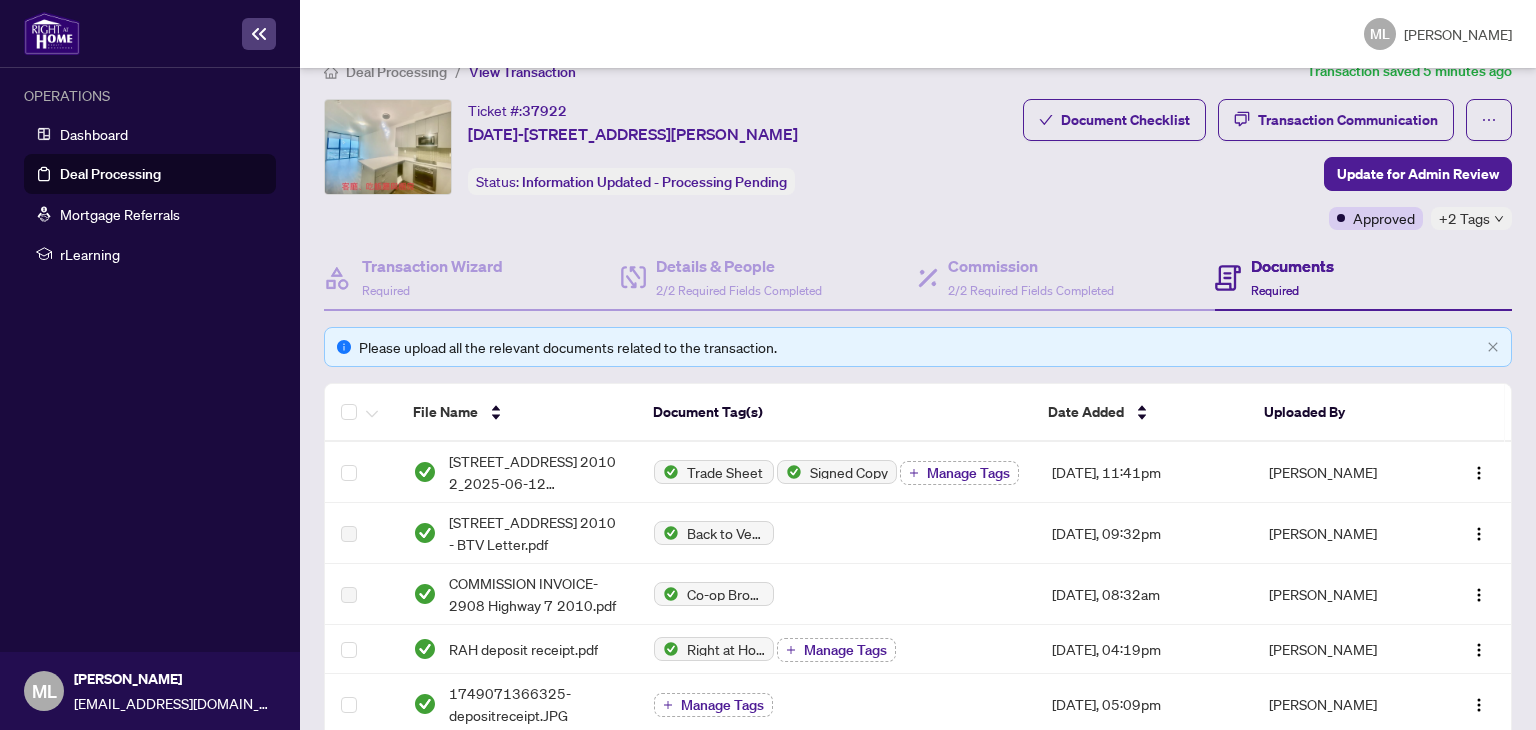 click on "+2 Tags" at bounding box center [1464, 218] 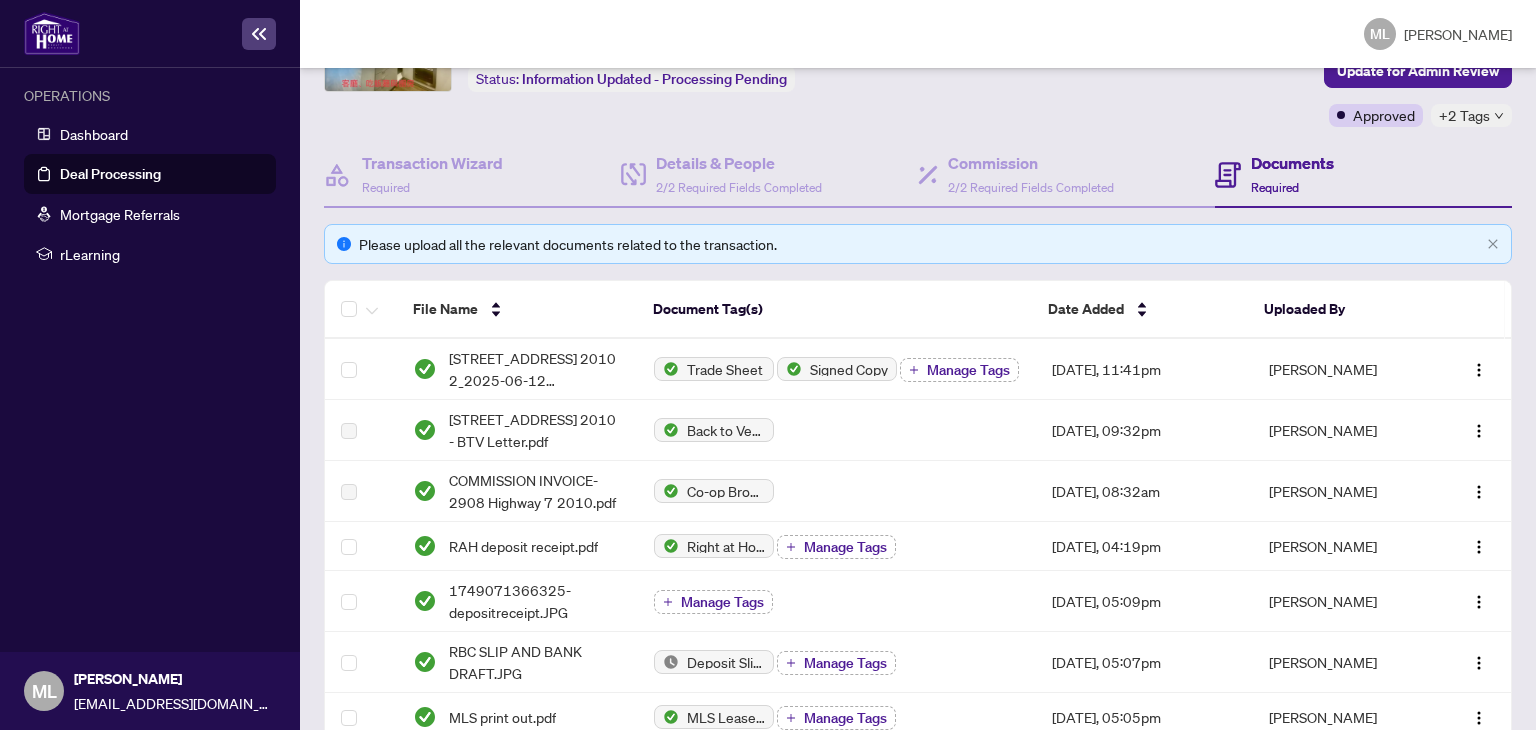 scroll, scrollTop: 0, scrollLeft: 0, axis: both 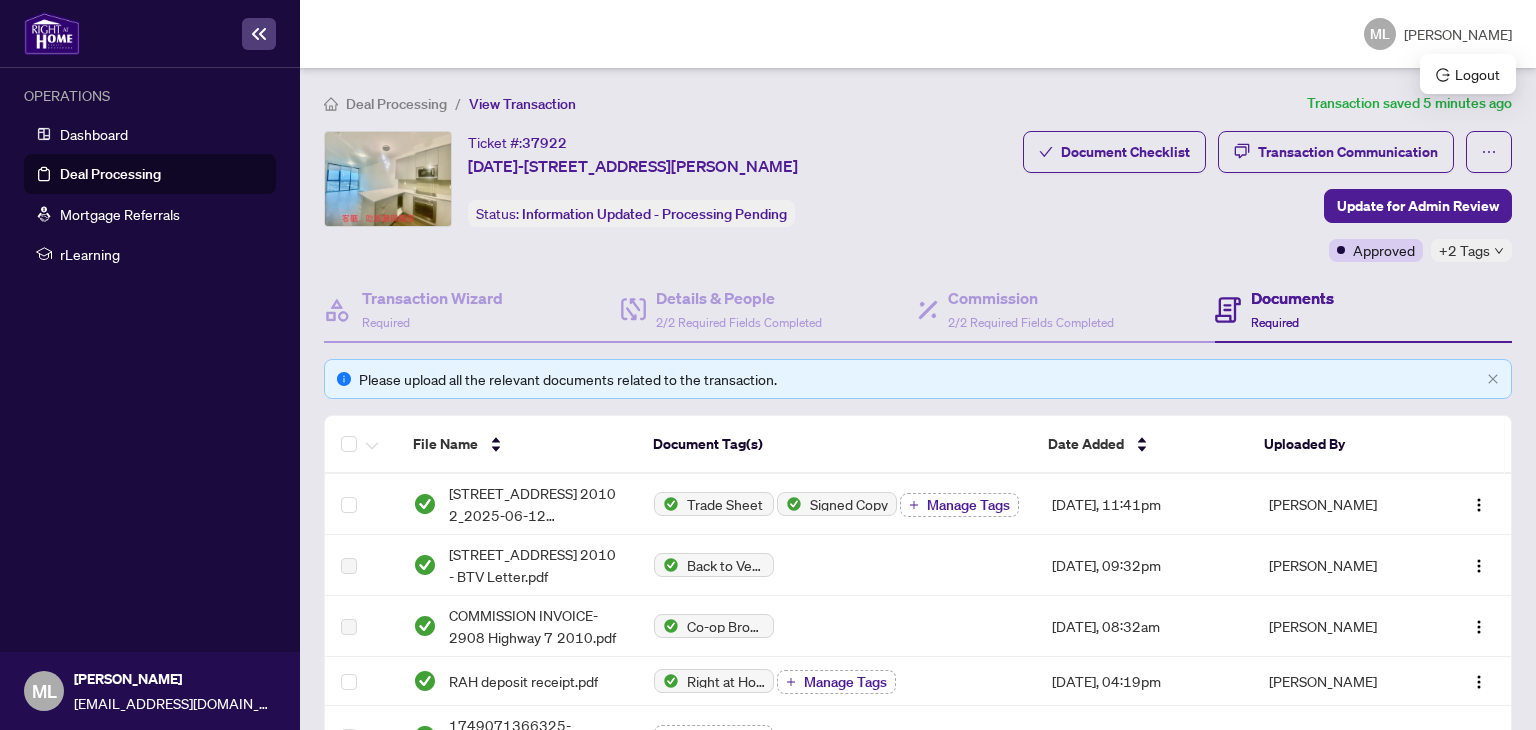 click on "[PERSON_NAME]" at bounding box center (1458, 34) 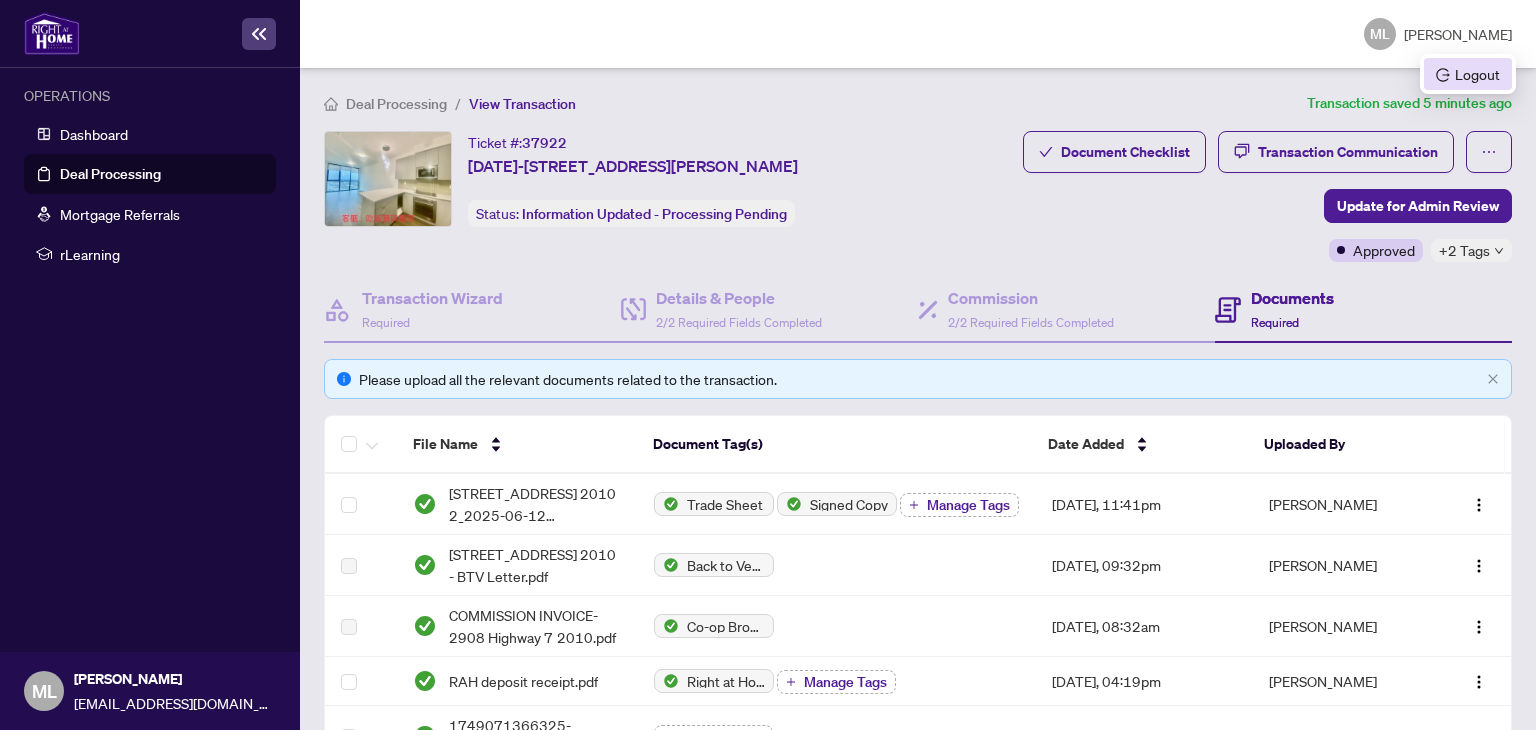 click on "Logout" at bounding box center (1468, 74) 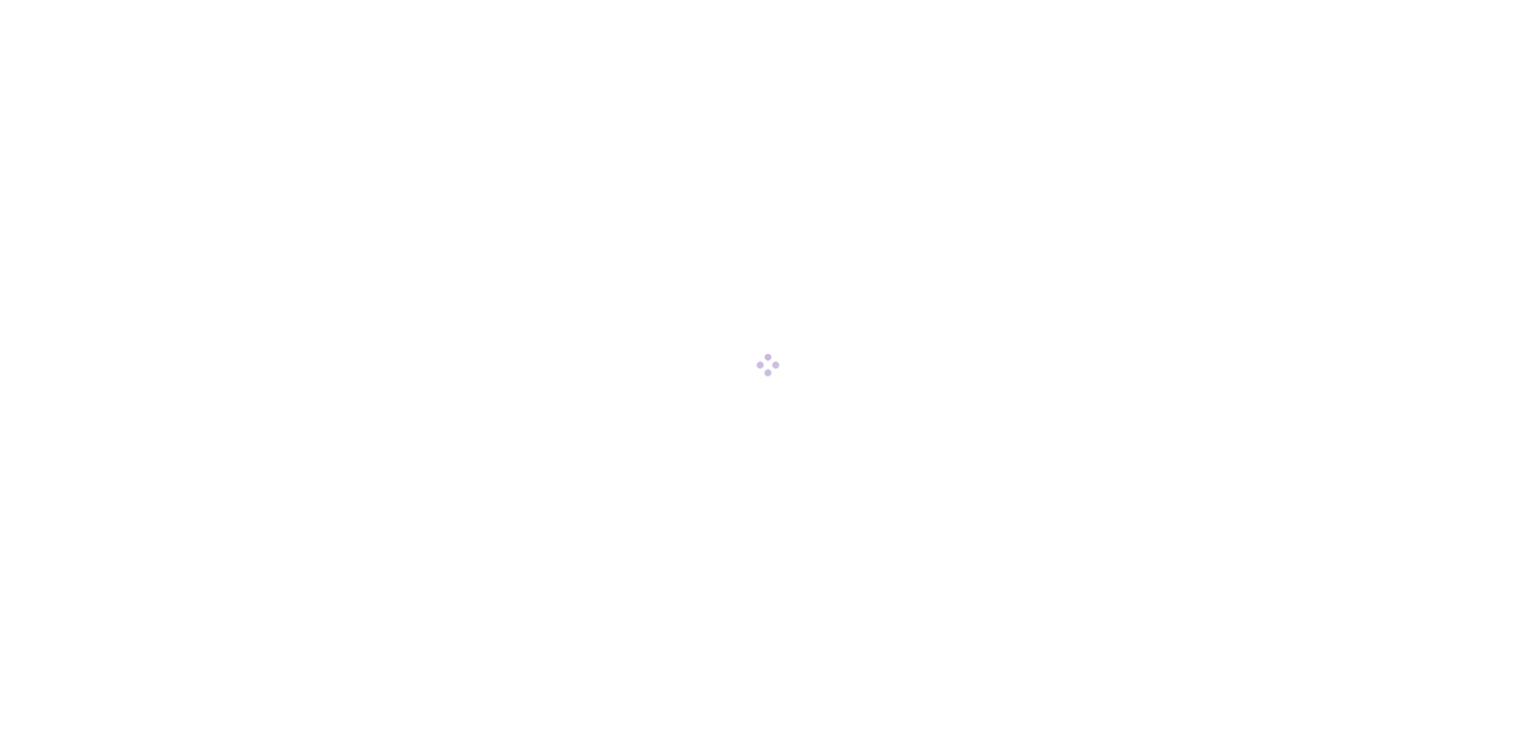 scroll, scrollTop: 0, scrollLeft: 0, axis: both 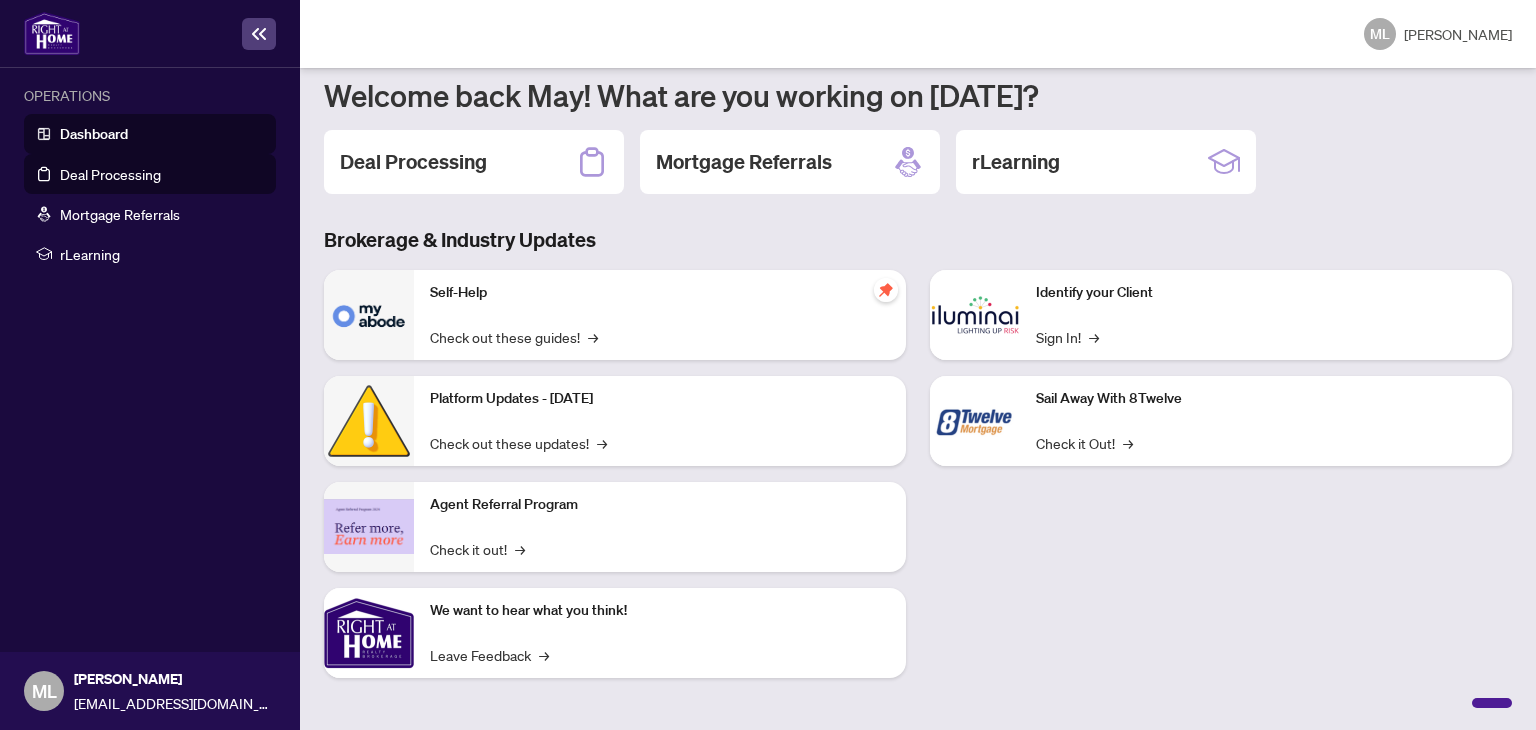 click on "Deal Processing" at bounding box center (110, 174) 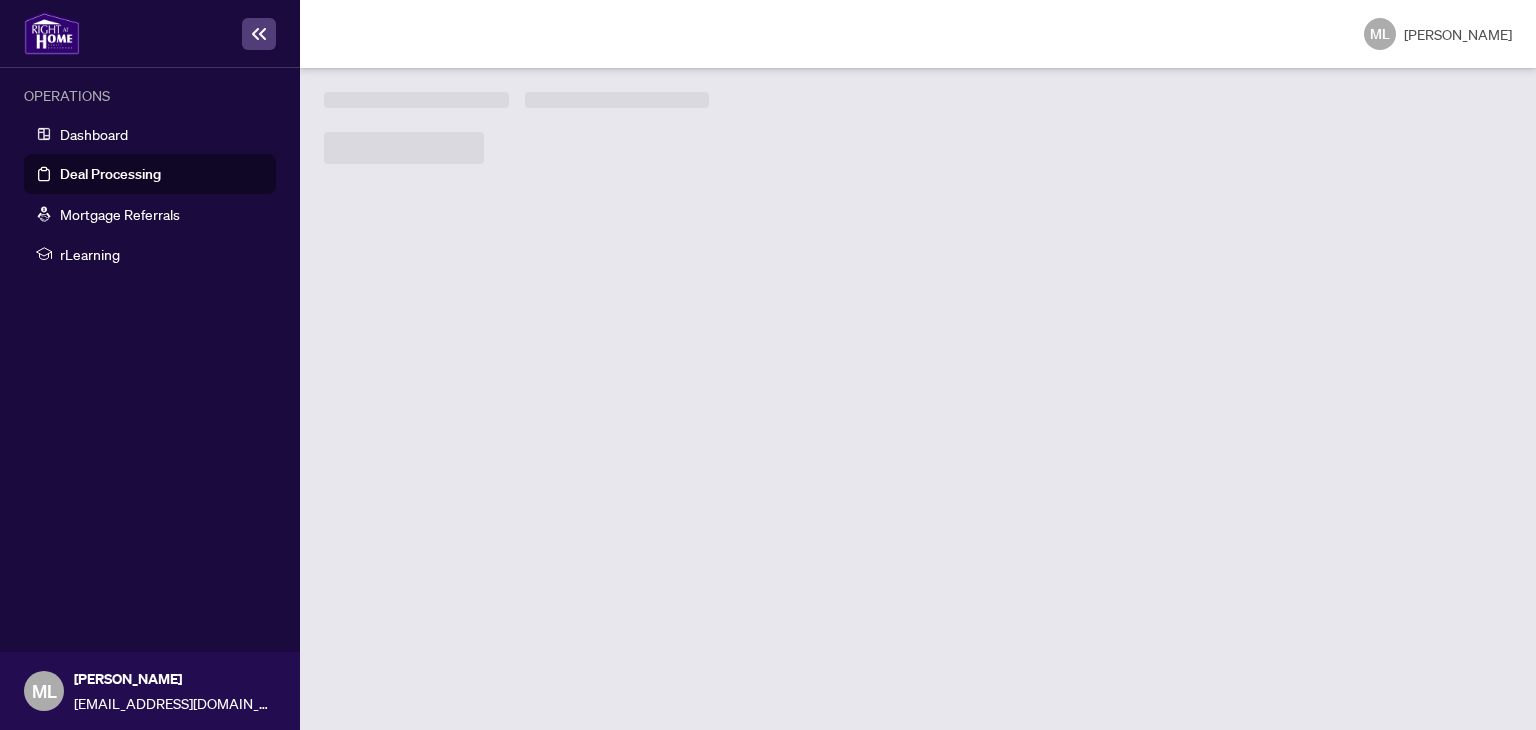 scroll, scrollTop: 0, scrollLeft: 0, axis: both 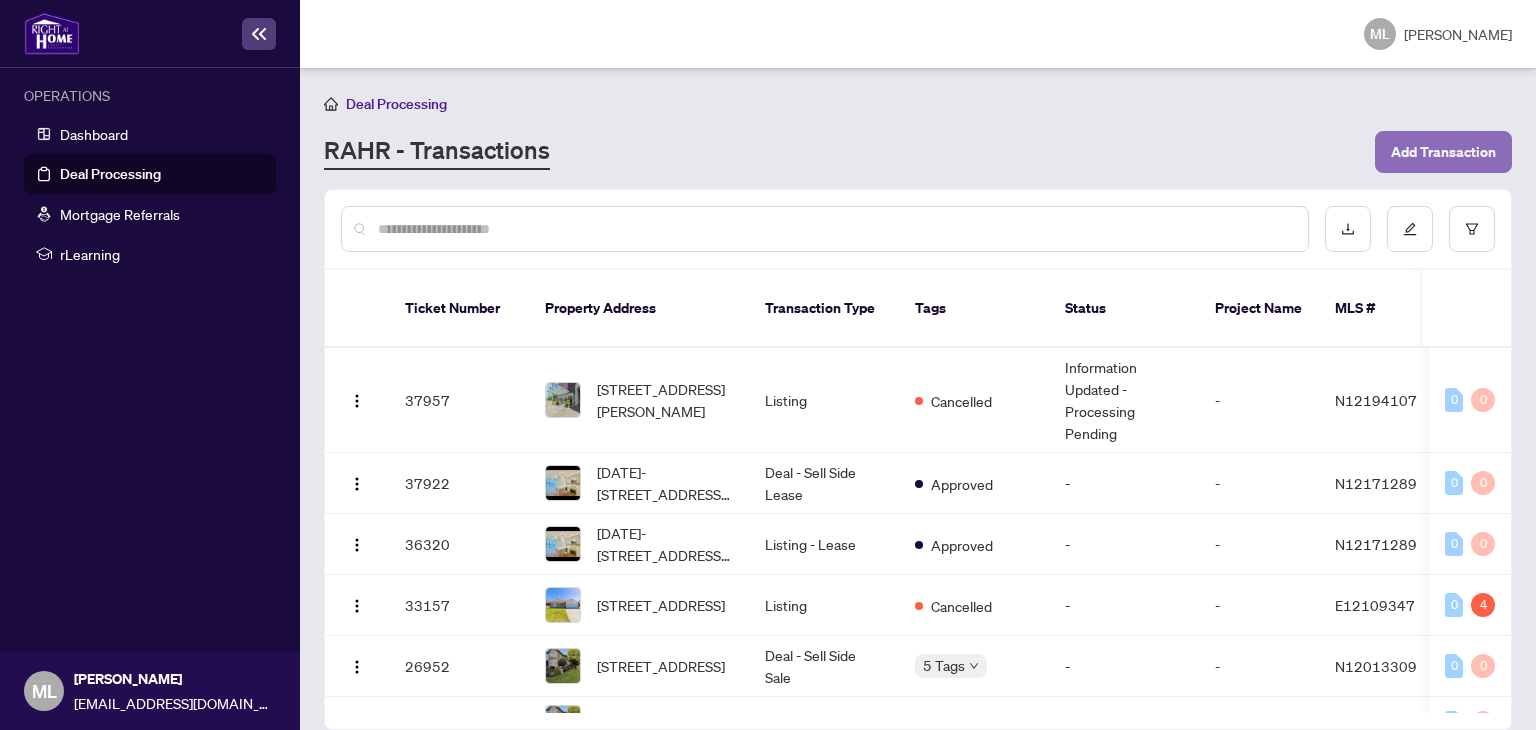click on "Add Transaction" at bounding box center [1443, 152] 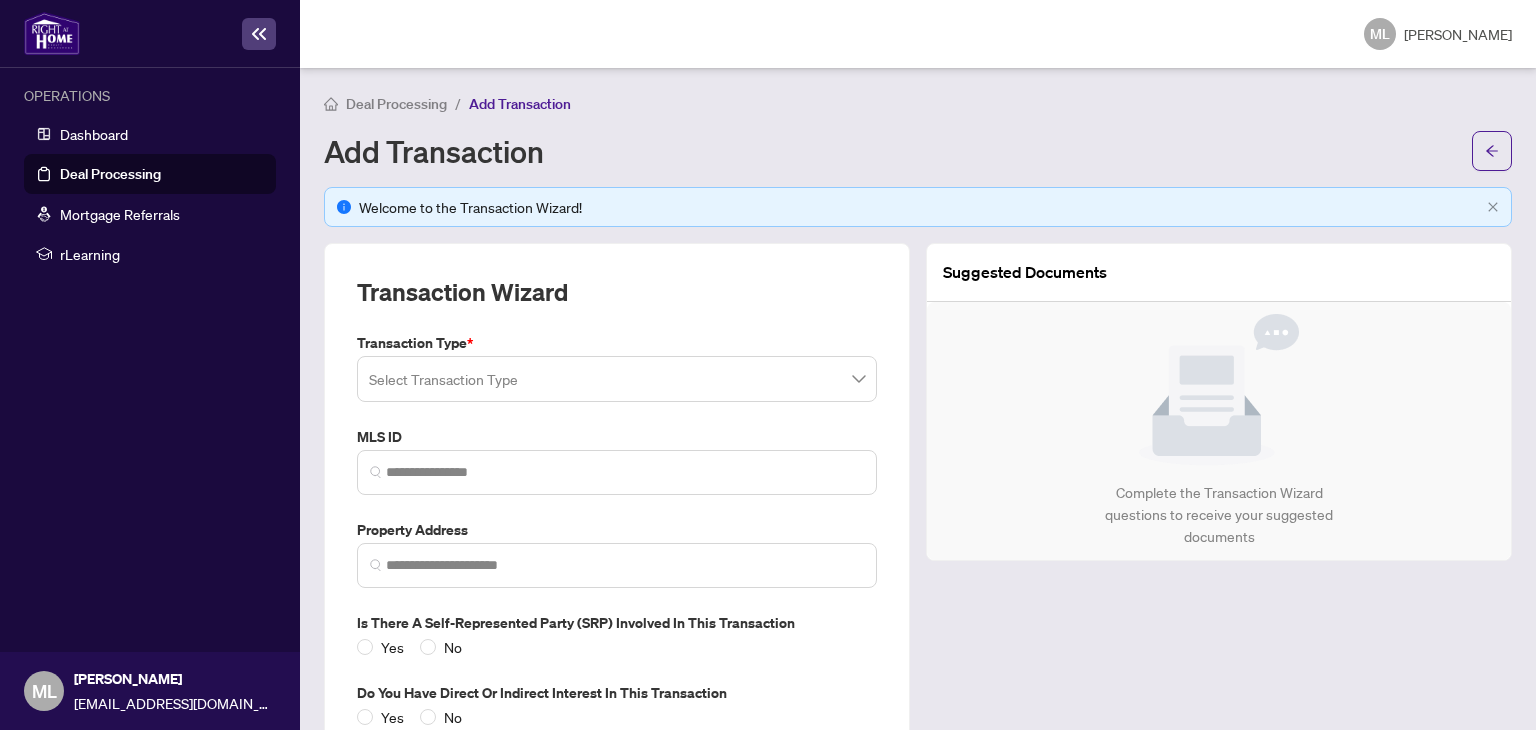 click at bounding box center (617, 379) 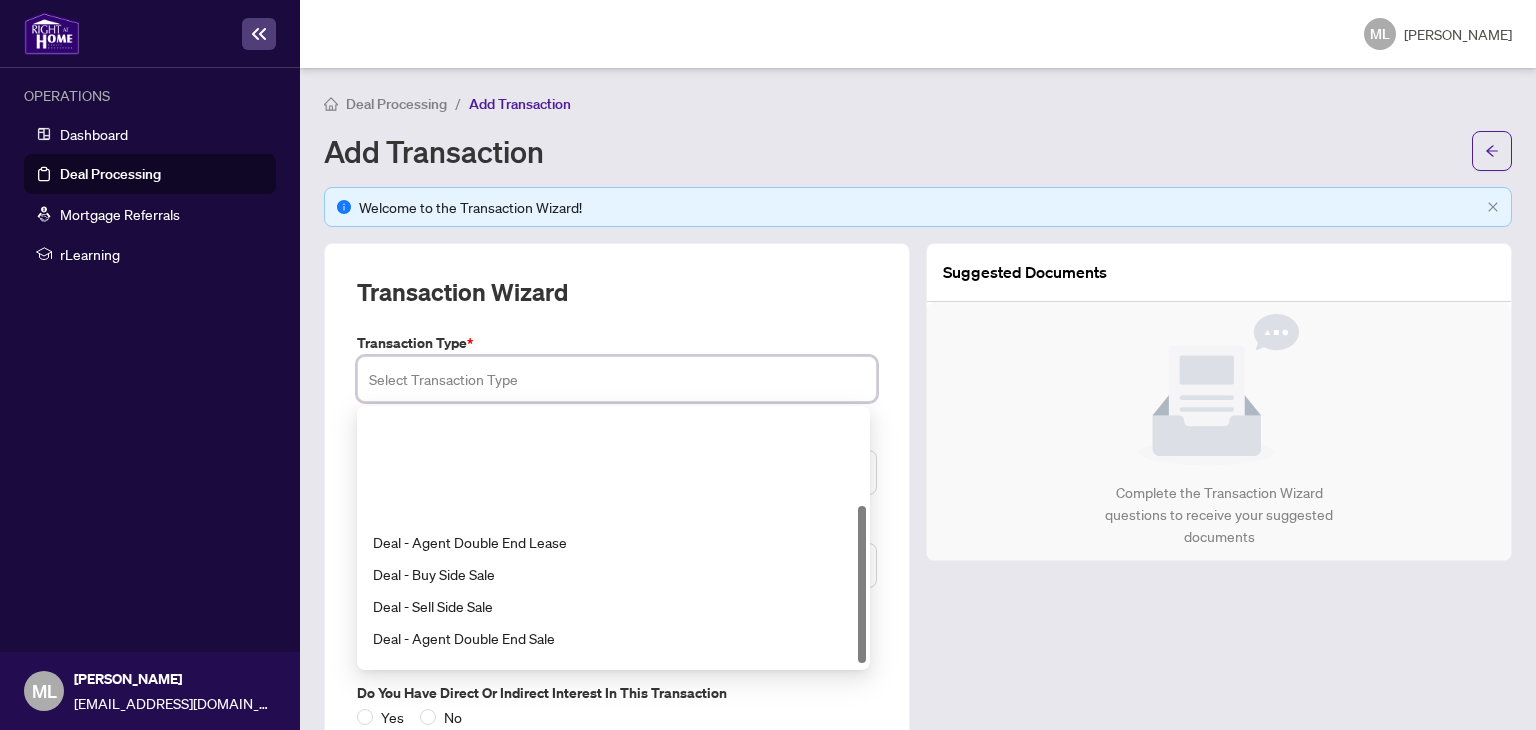 scroll, scrollTop: 0, scrollLeft: 0, axis: both 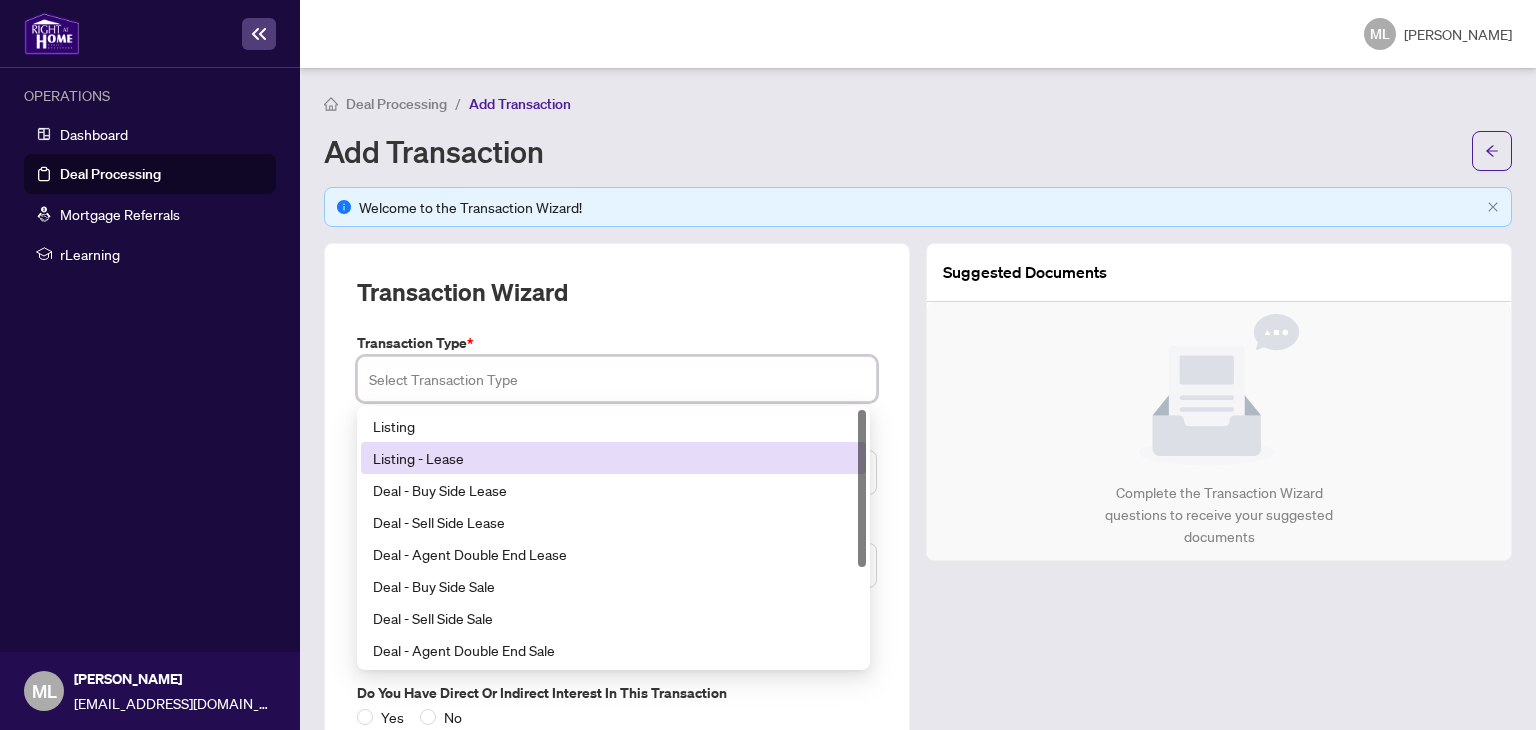drag, startPoint x: 864, startPoint y: 461, endPoint x: 860, endPoint y: 385, distance: 76.105194 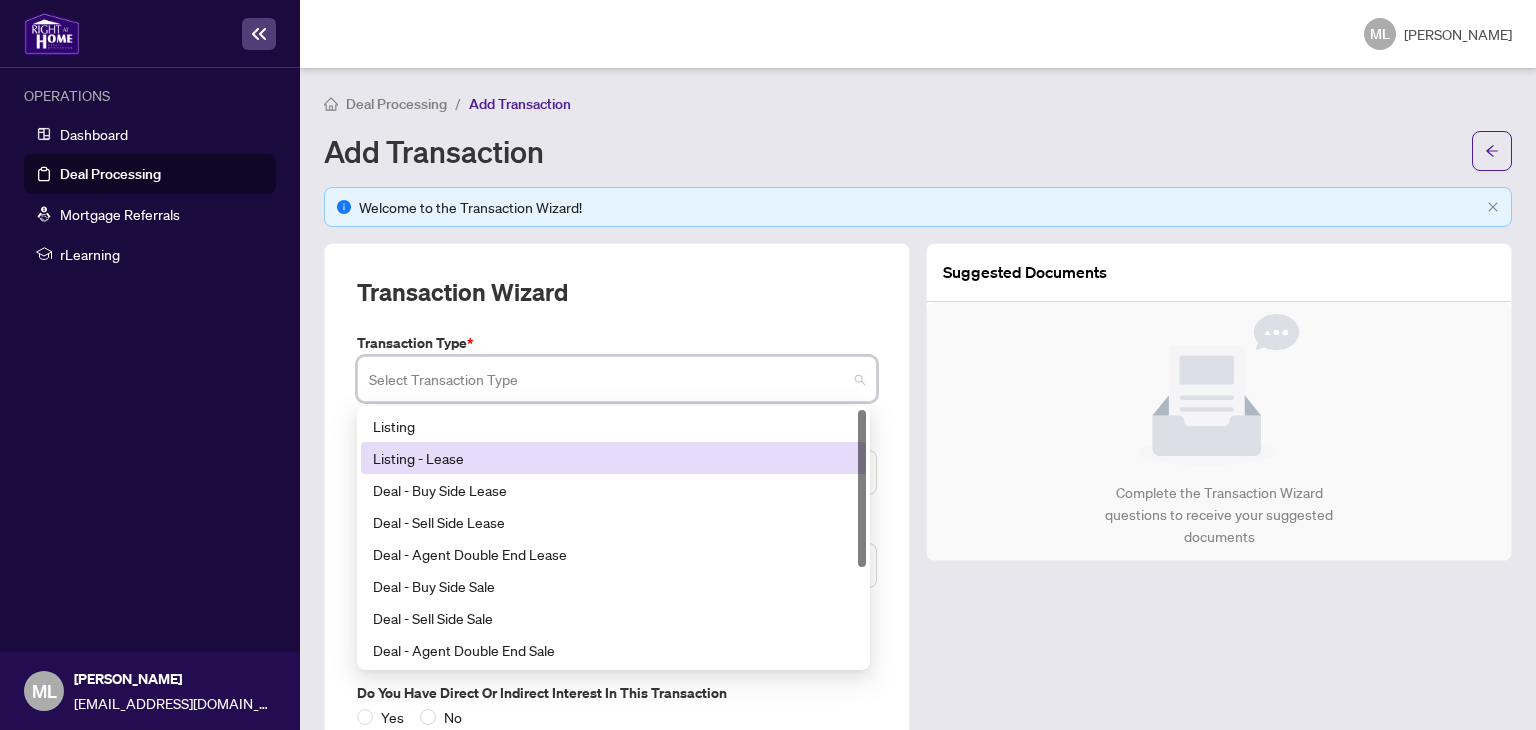 click on "Transaction Wizard" at bounding box center (617, 304) 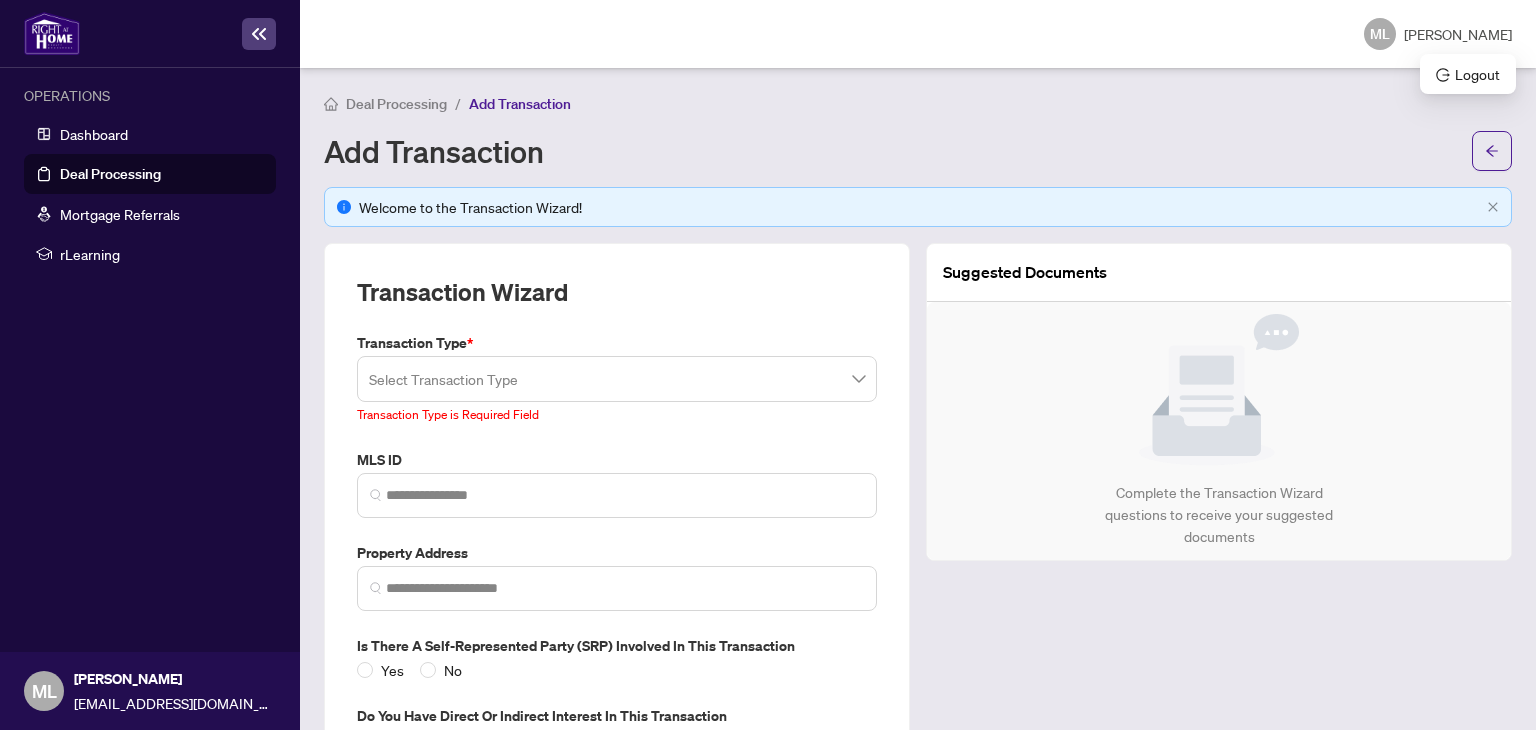 click on "ML May Lee" at bounding box center (1438, 34) 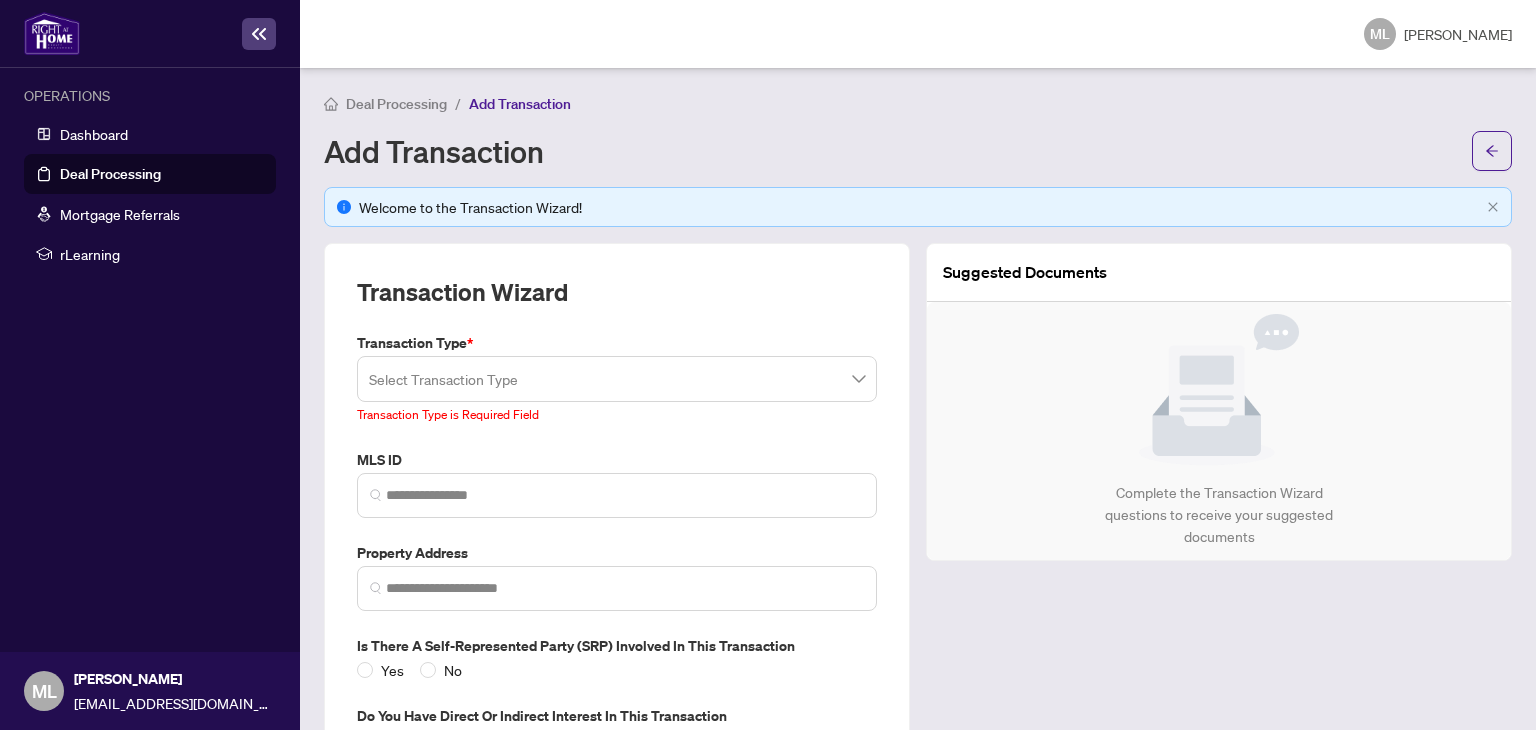 click on "ML" at bounding box center (44, 691) 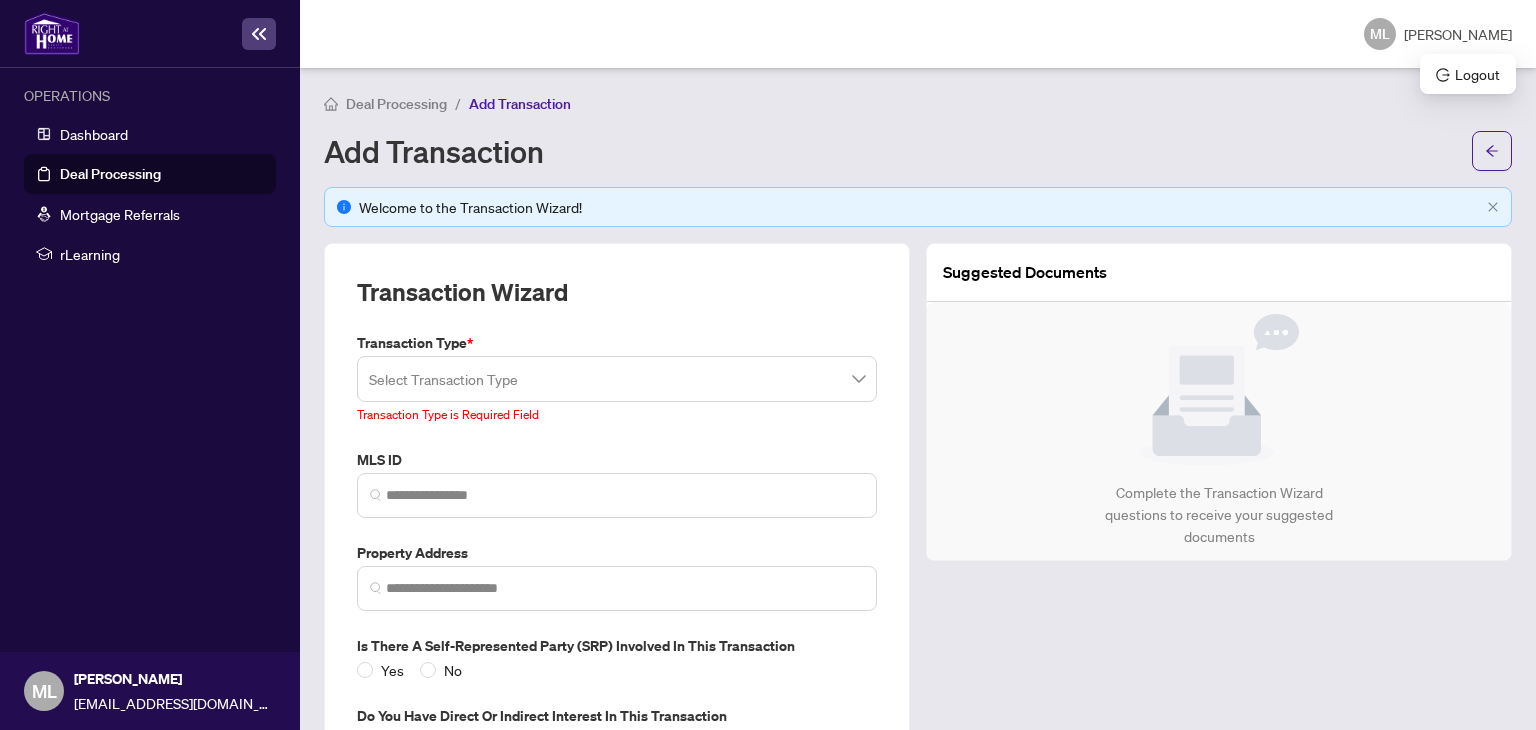 click on "ML" at bounding box center (1380, 34) 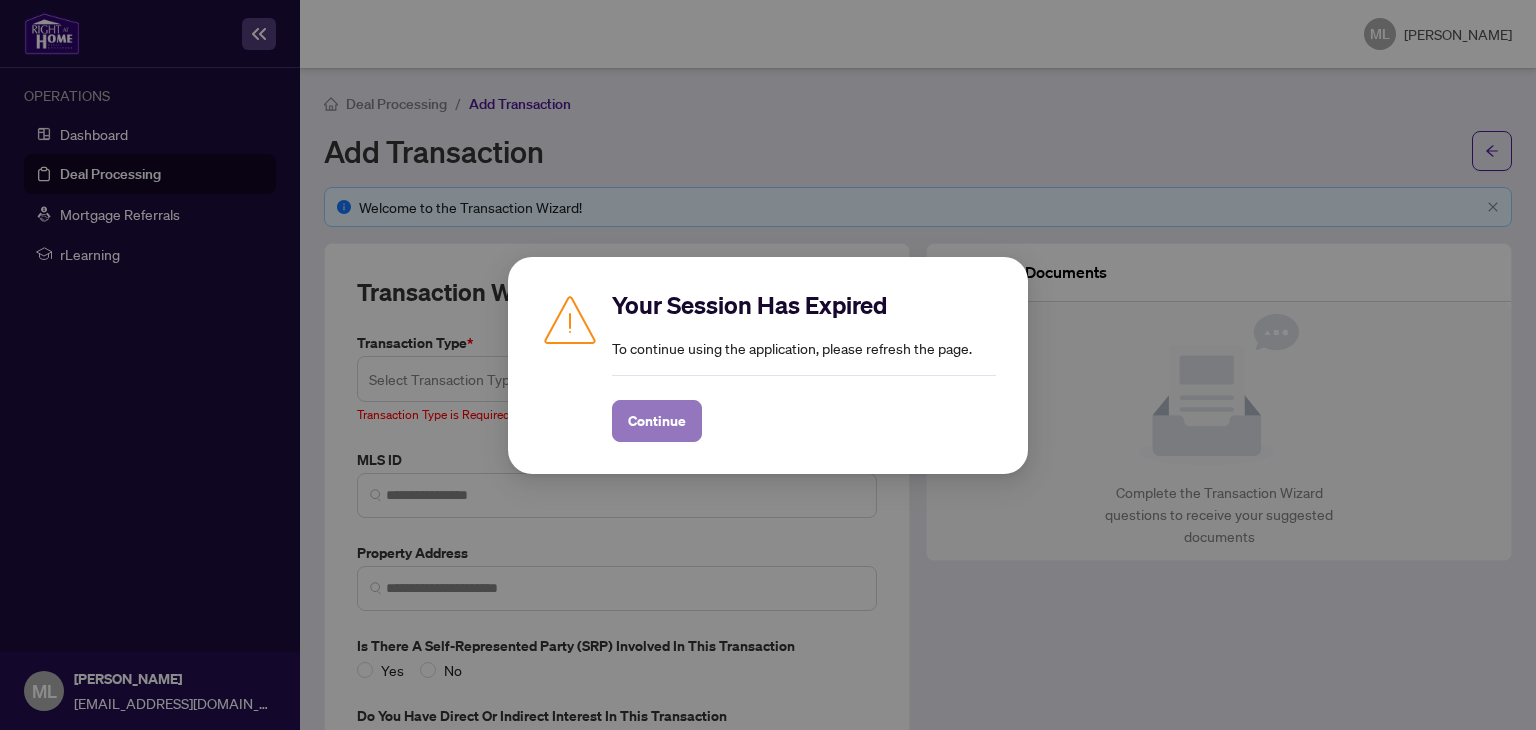 click on "Continue" at bounding box center (657, 421) 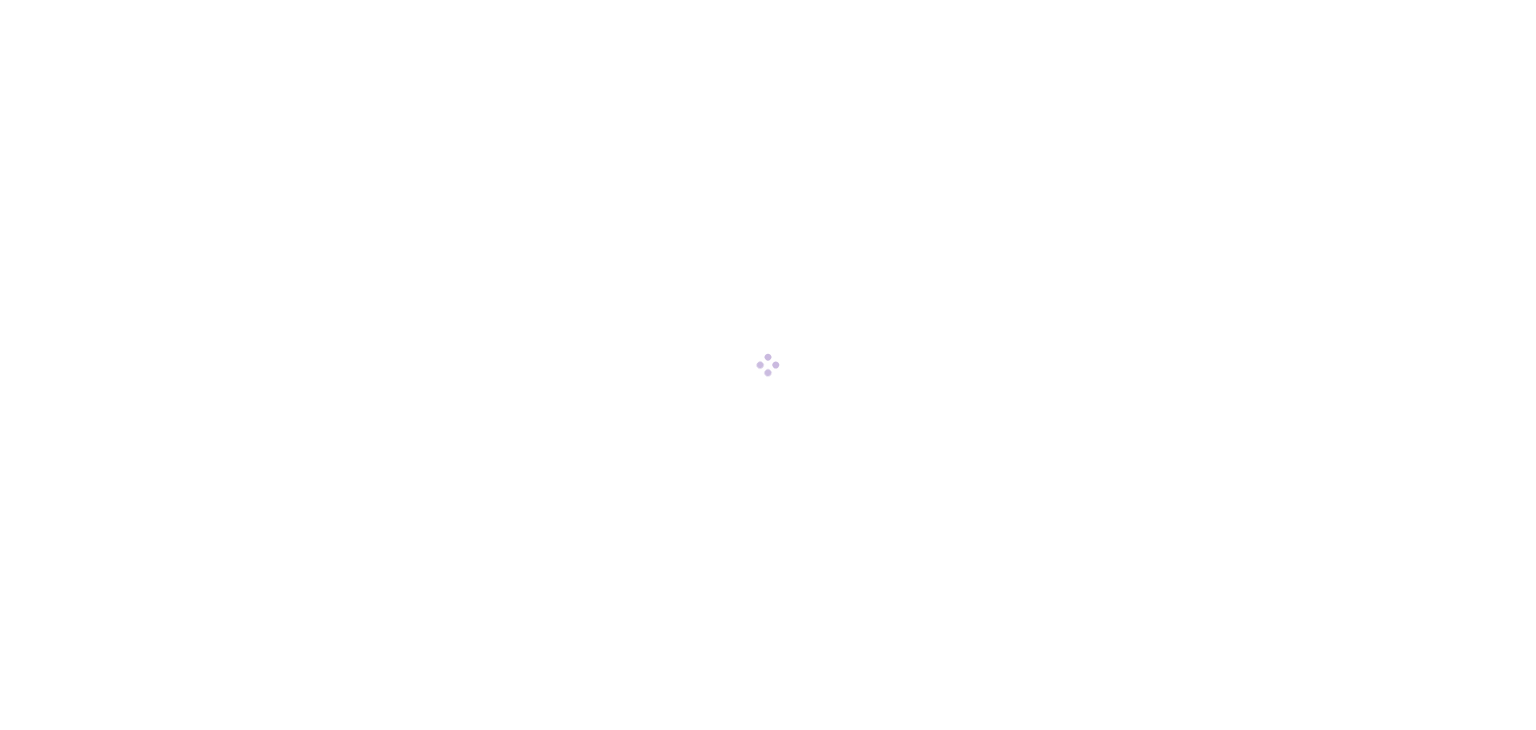 scroll, scrollTop: 0, scrollLeft: 0, axis: both 